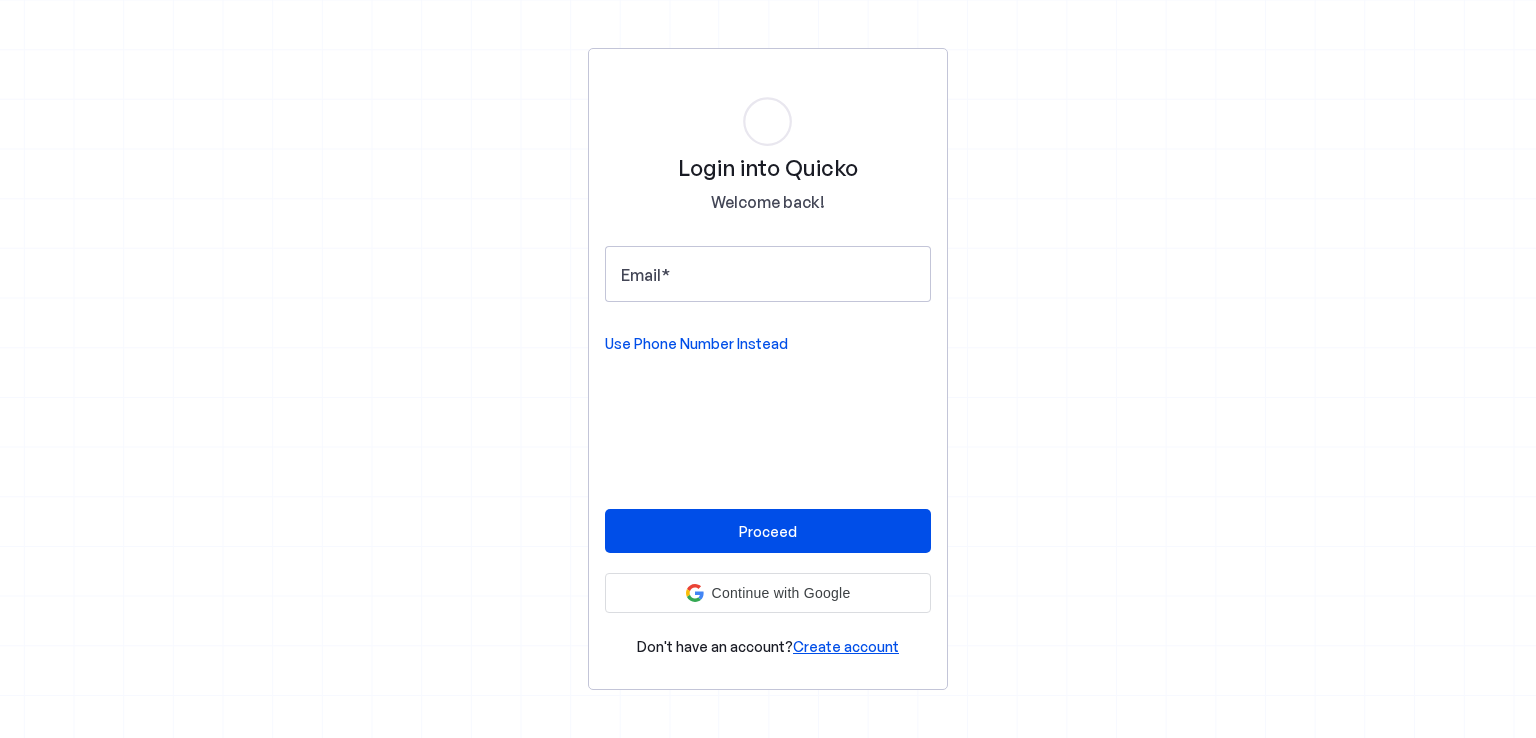scroll, scrollTop: 0, scrollLeft: 0, axis: both 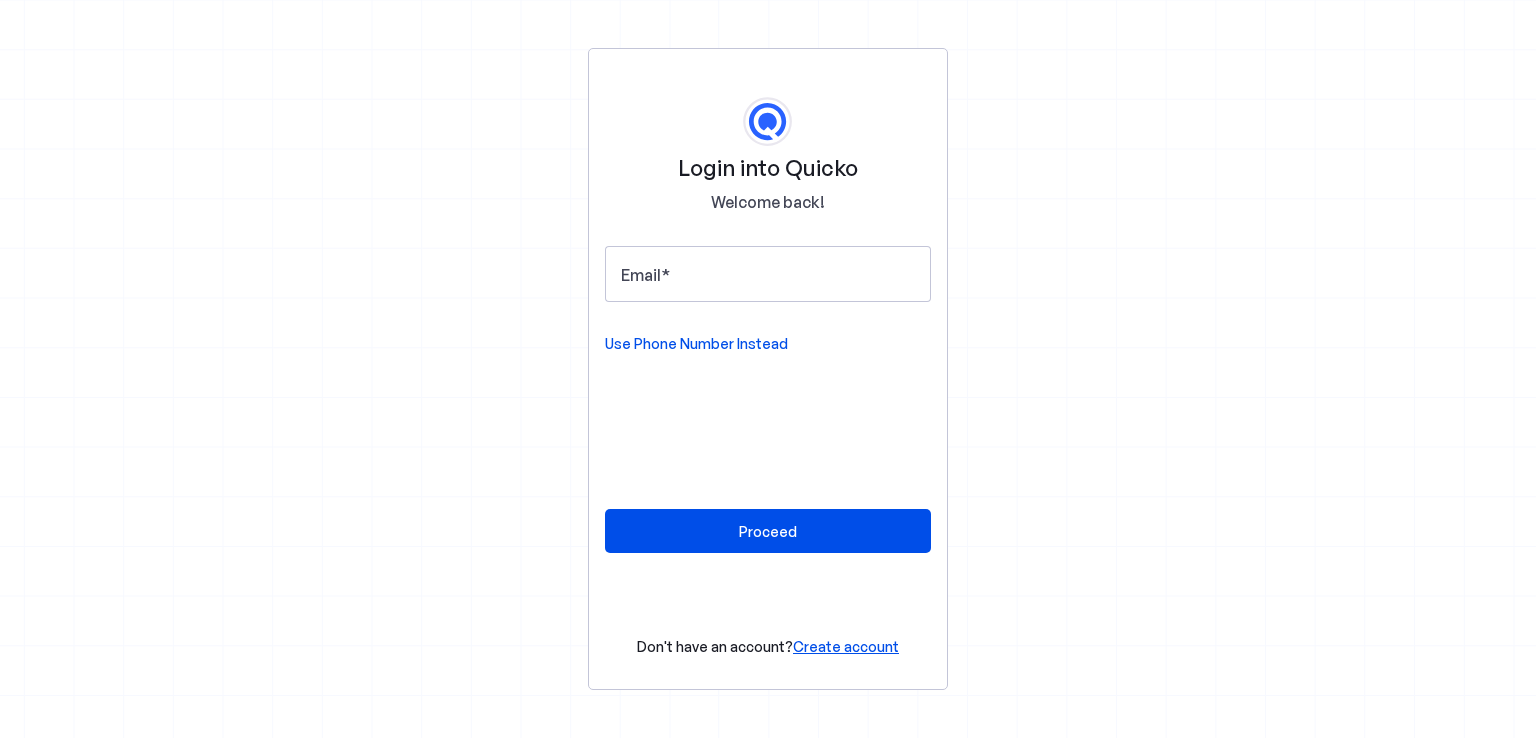 click on "Create account" at bounding box center (846, 646) 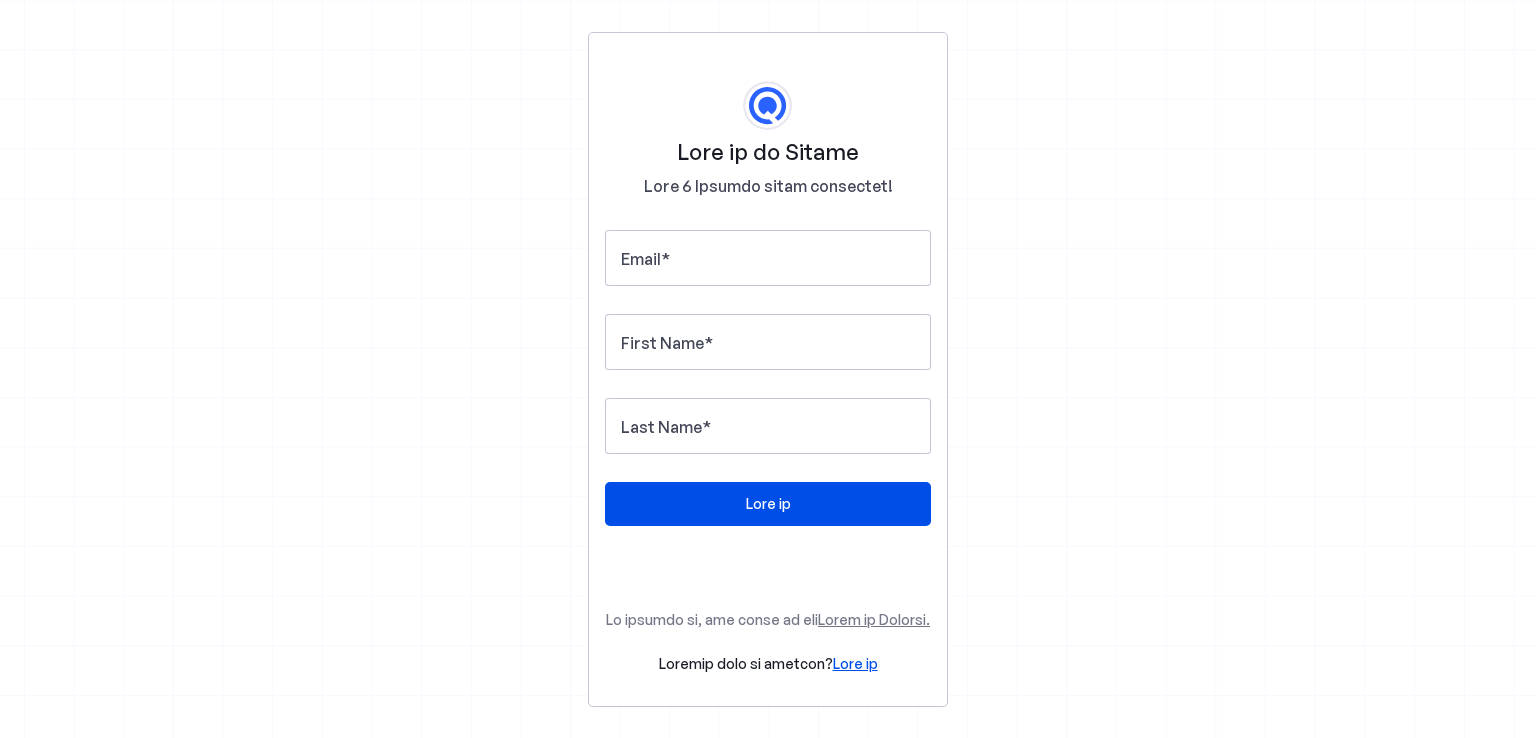click on "Sign in" at bounding box center (855, 663) 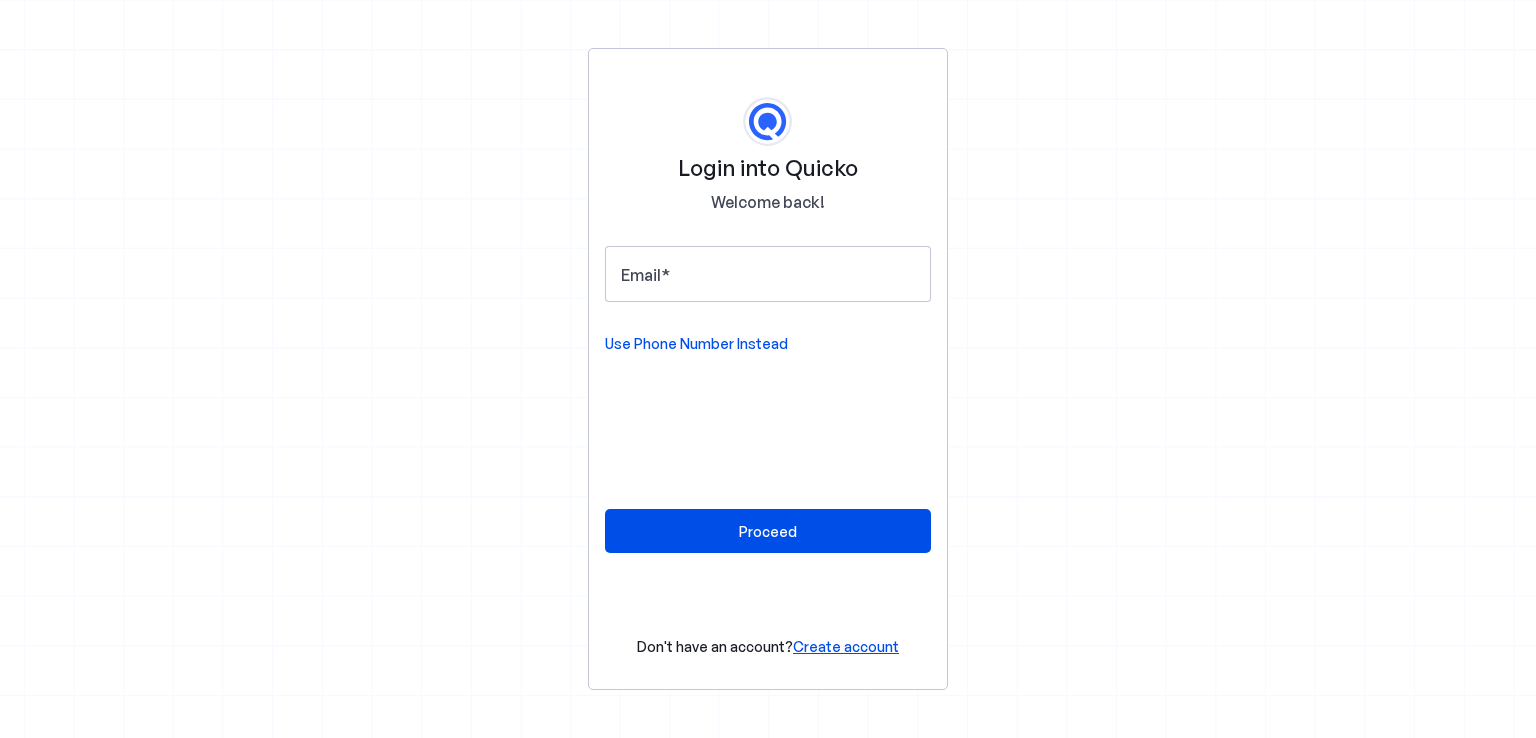 click on "Use Phone Number Instead" at bounding box center (696, 344) 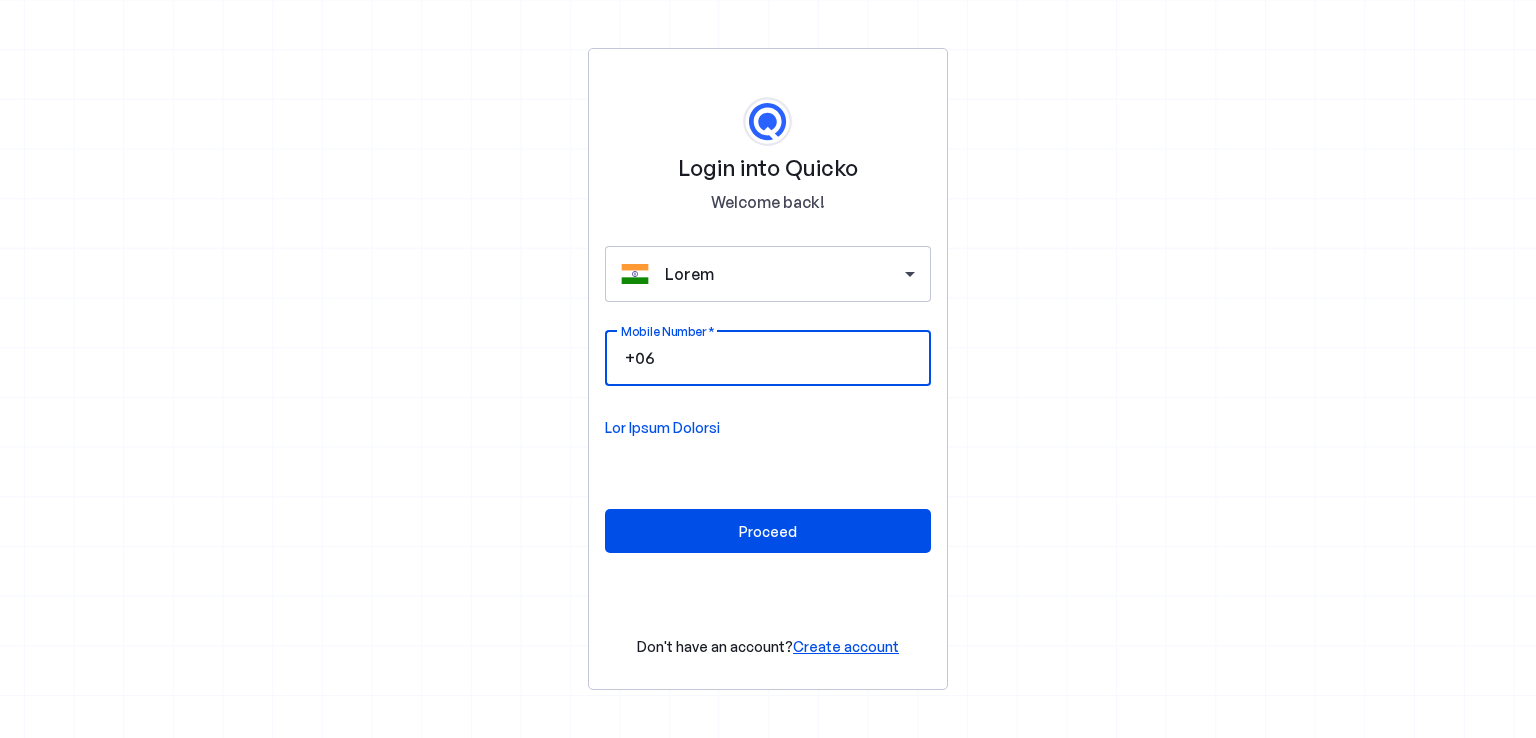 click on "Mobile Number" at bounding box center [787, 358] 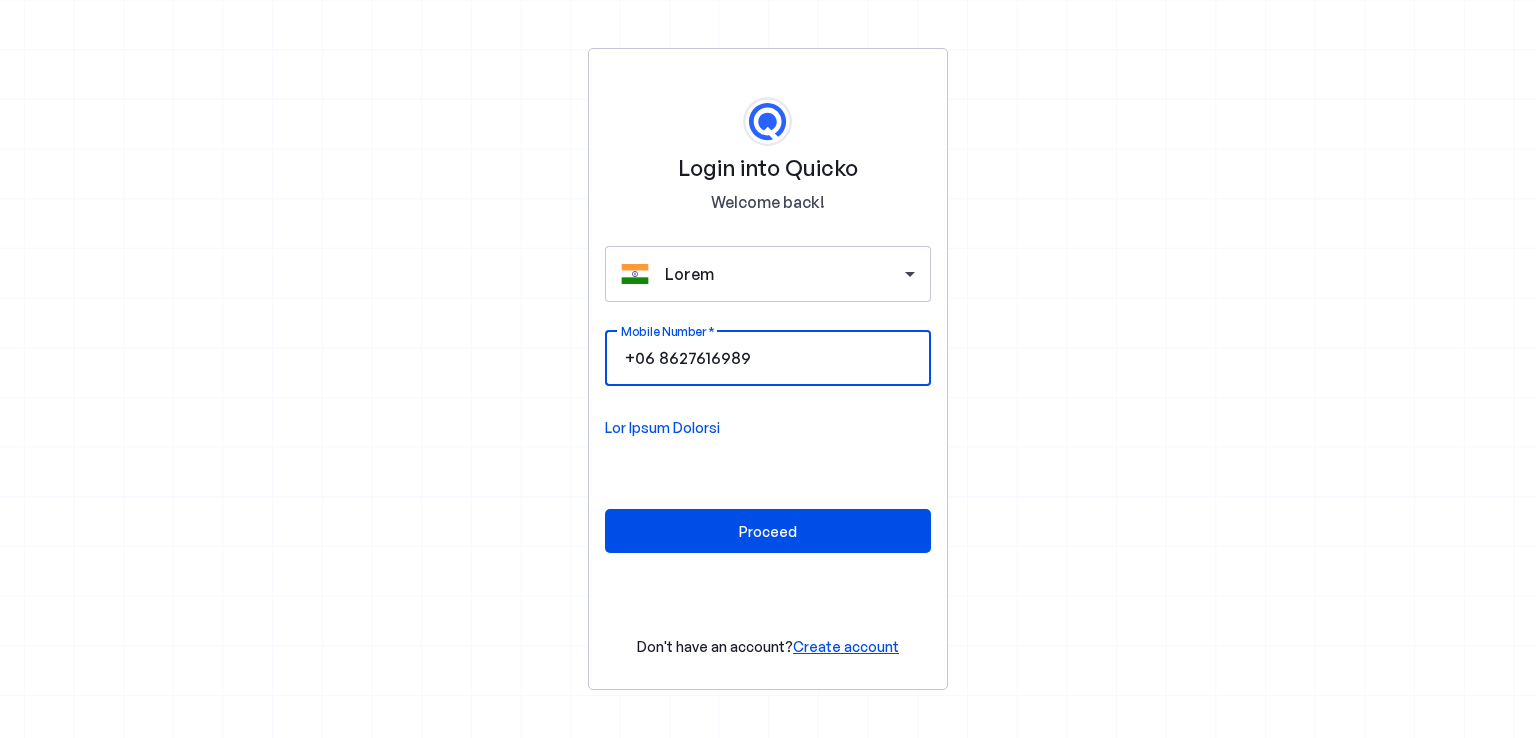 type on "7259962436" 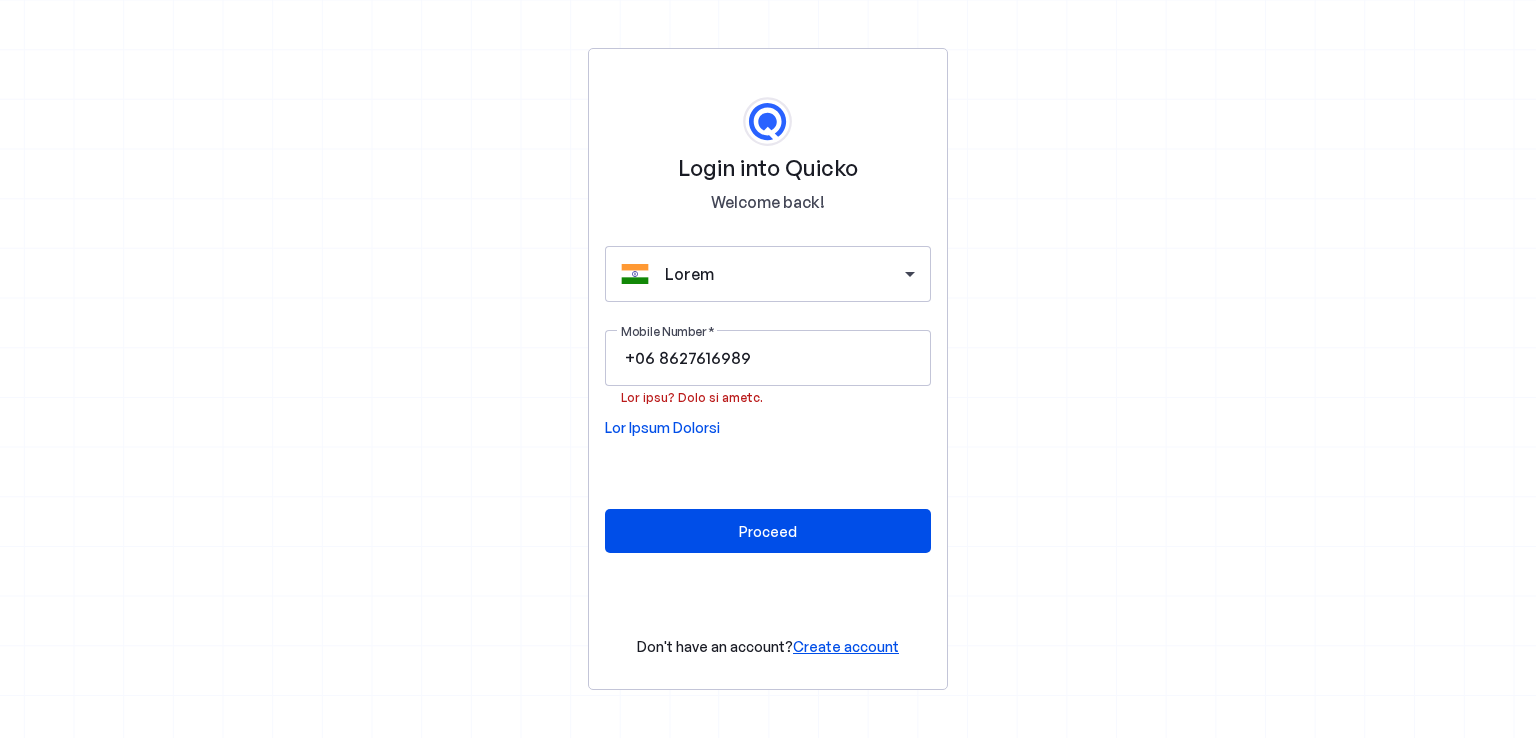 click on "Create account" at bounding box center (846, 646) 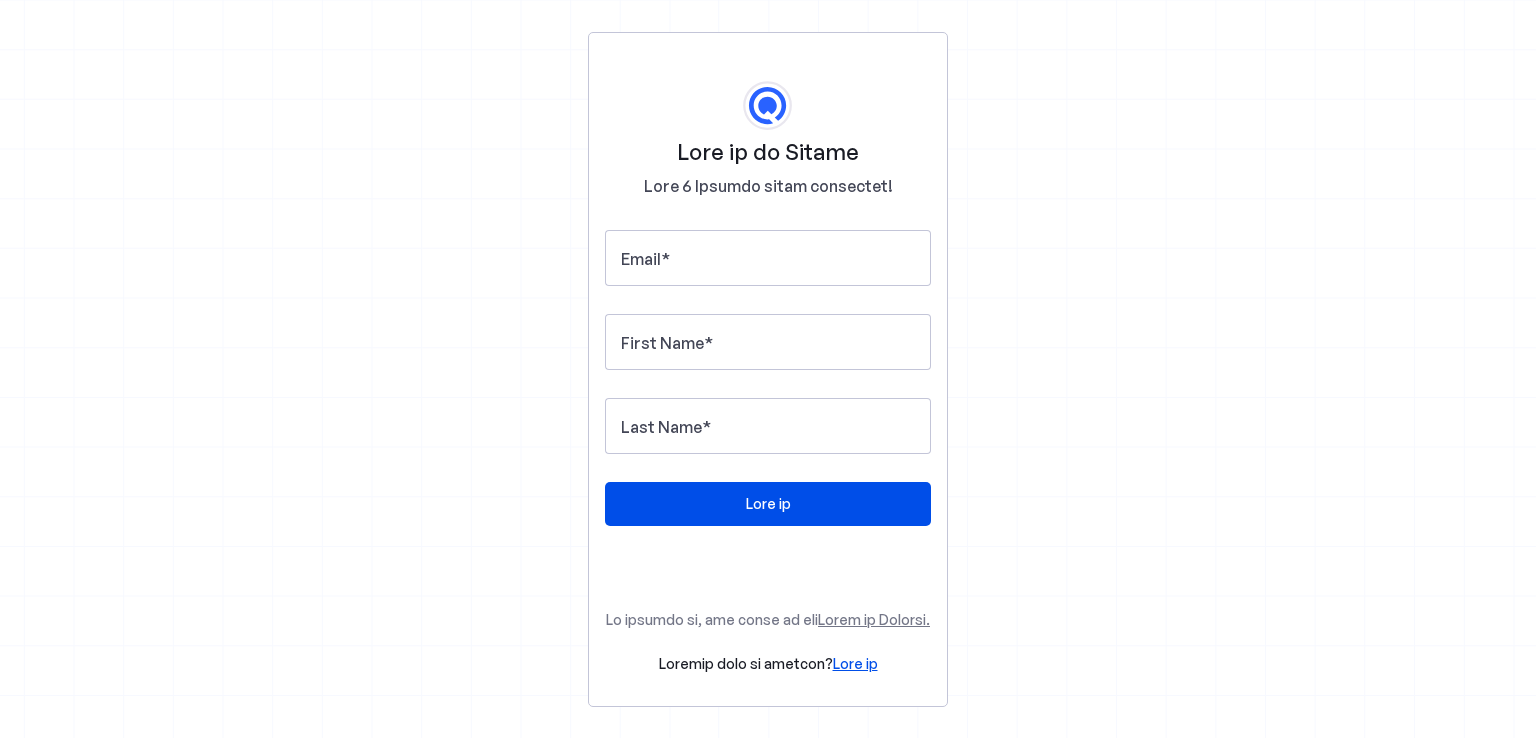 click on "Sign in" at bounding box center (855, 663) 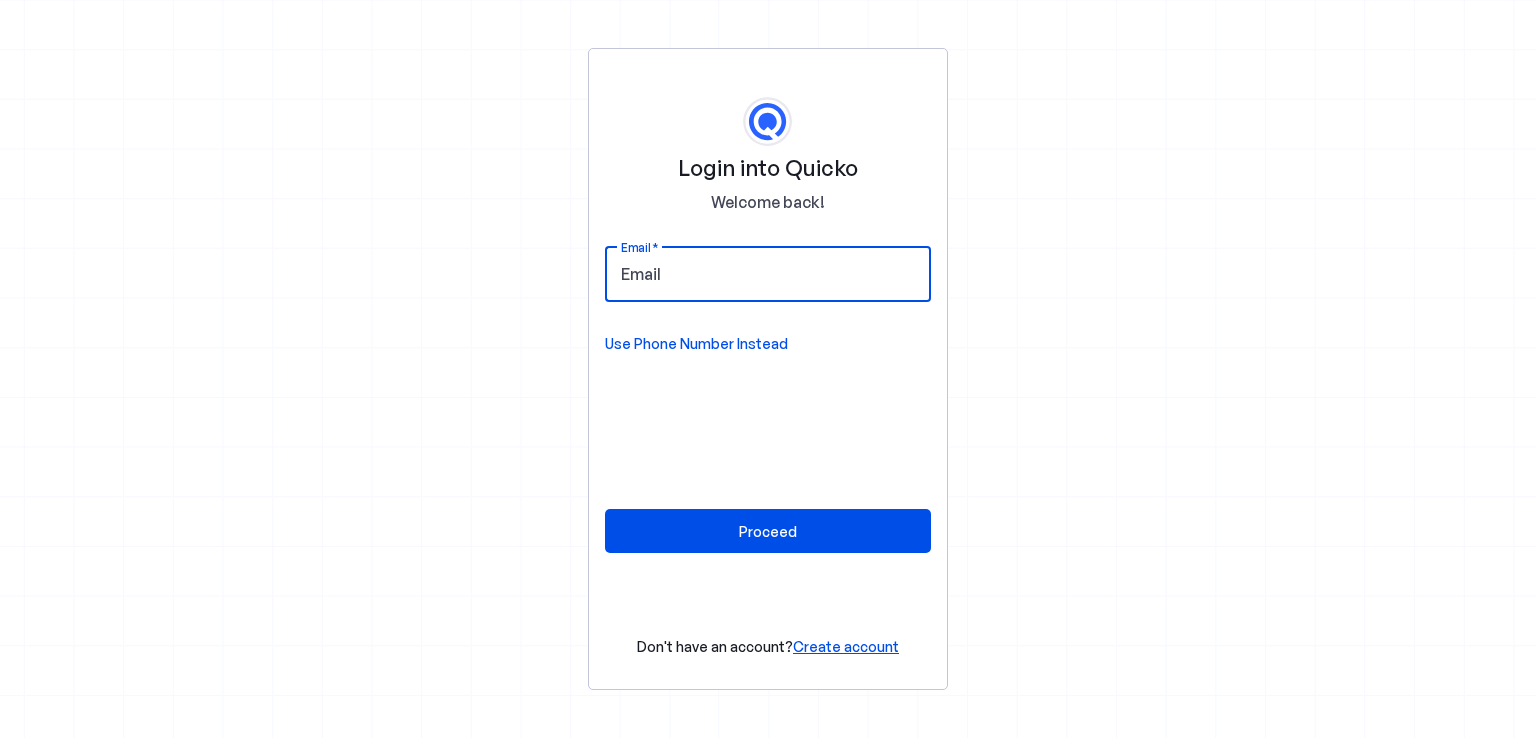 click on "Email" at bounding box center (768, 274) 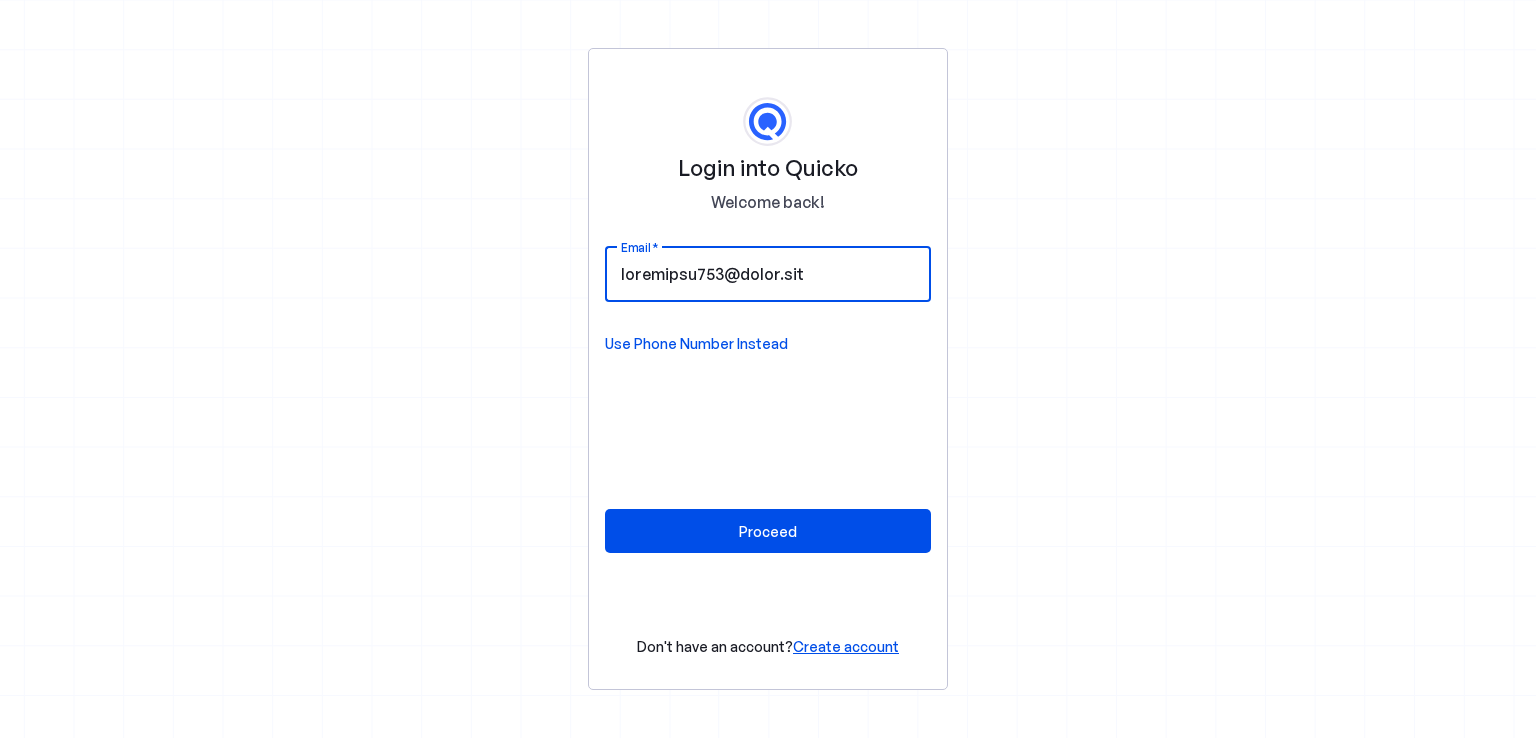 type on "[EMAIL]" 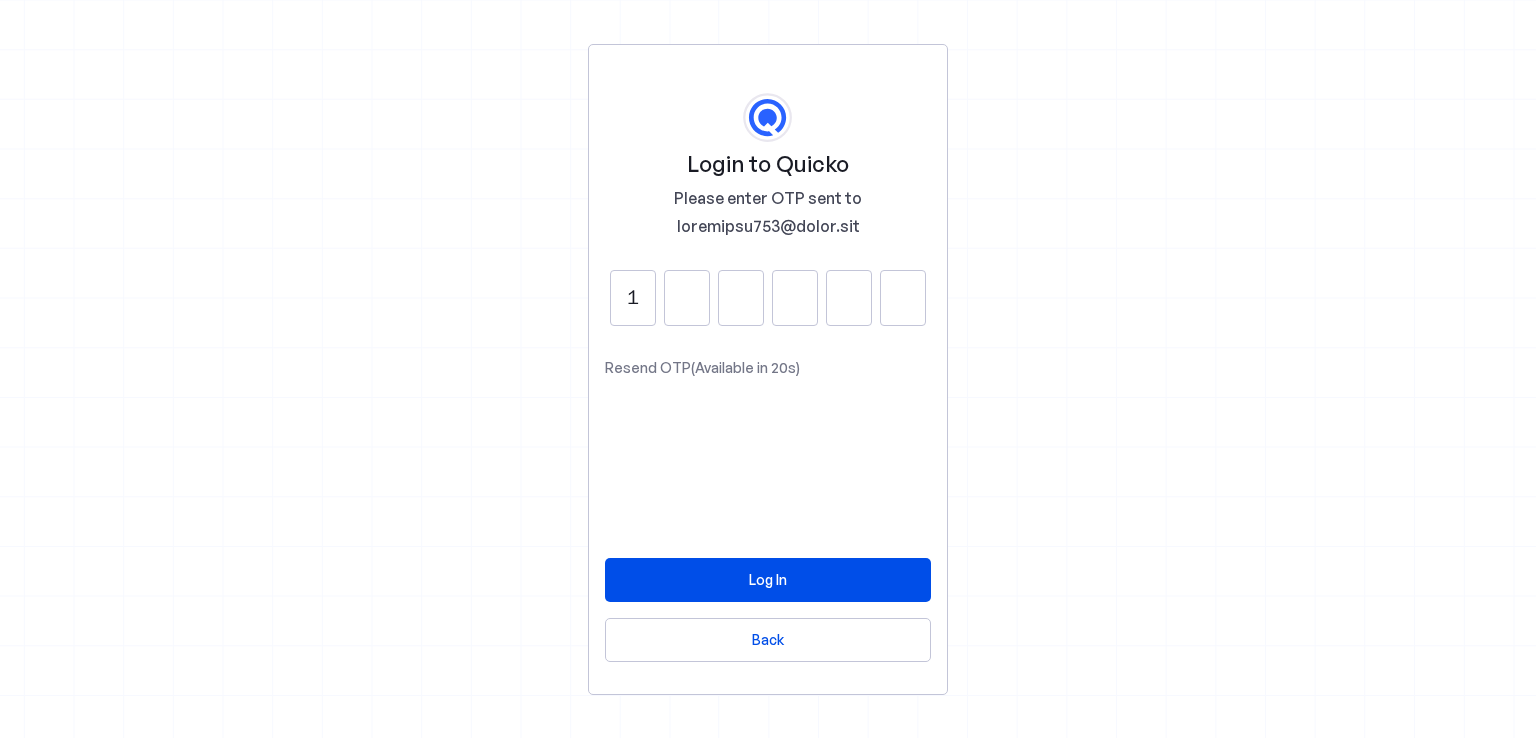 type on "1" 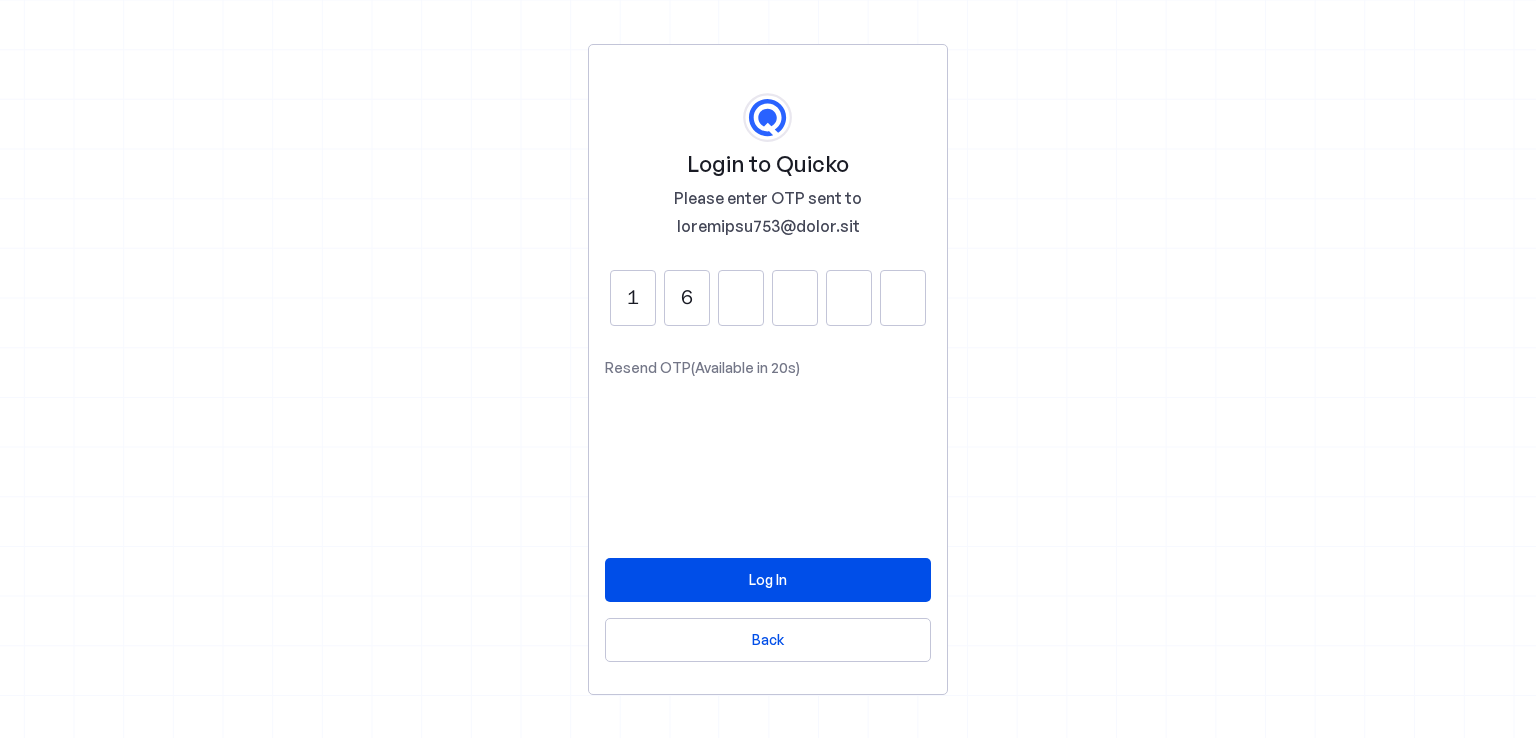 type on "6" 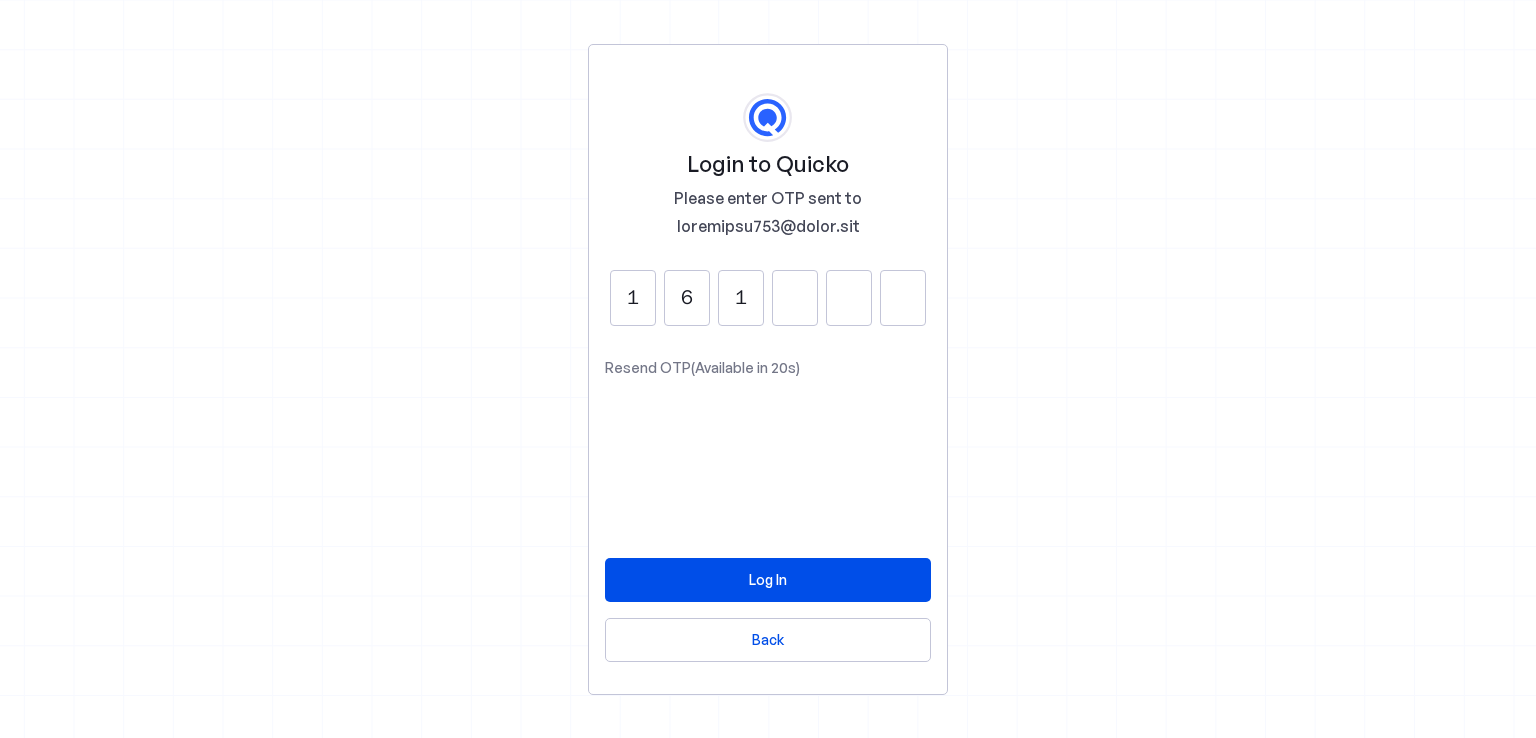 type on "1" 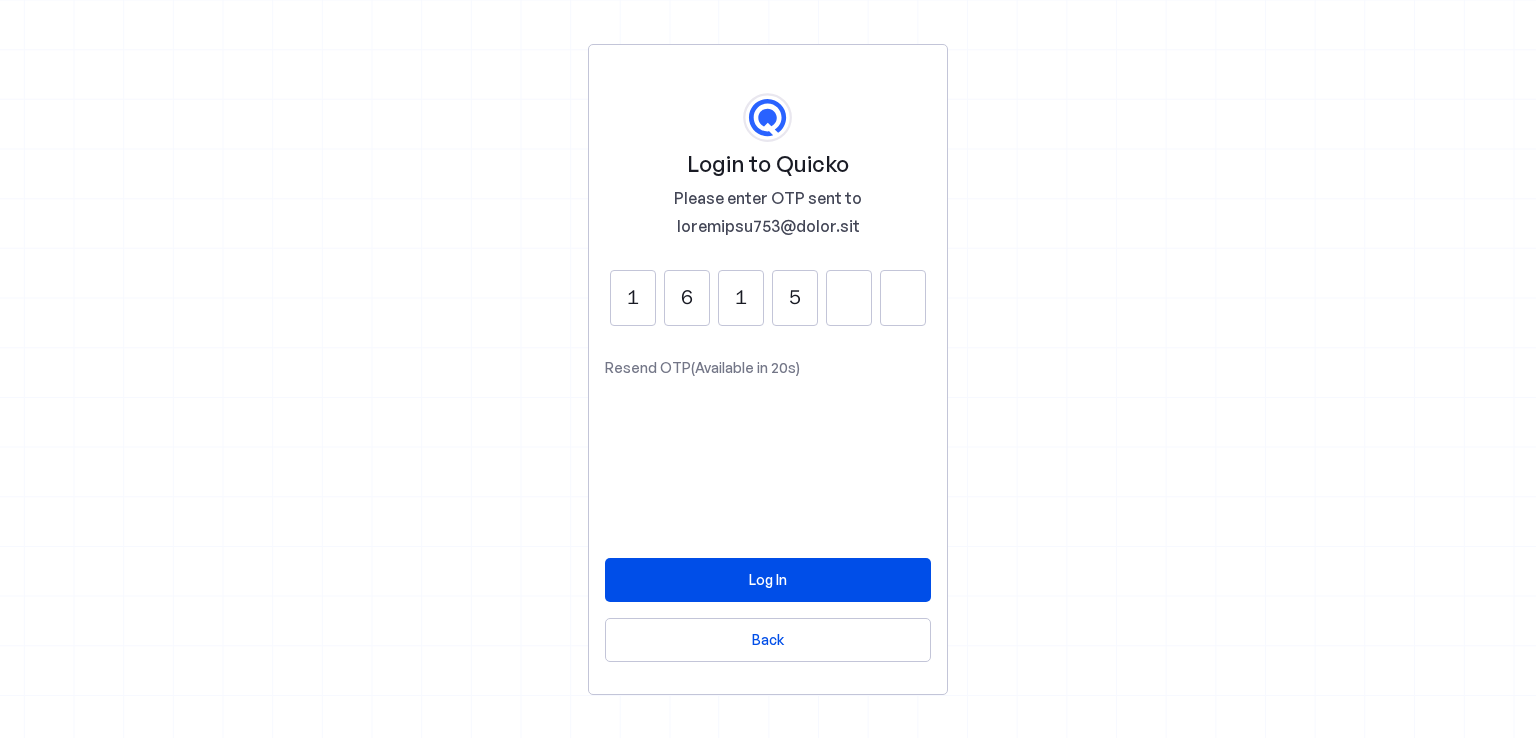 type on "5" 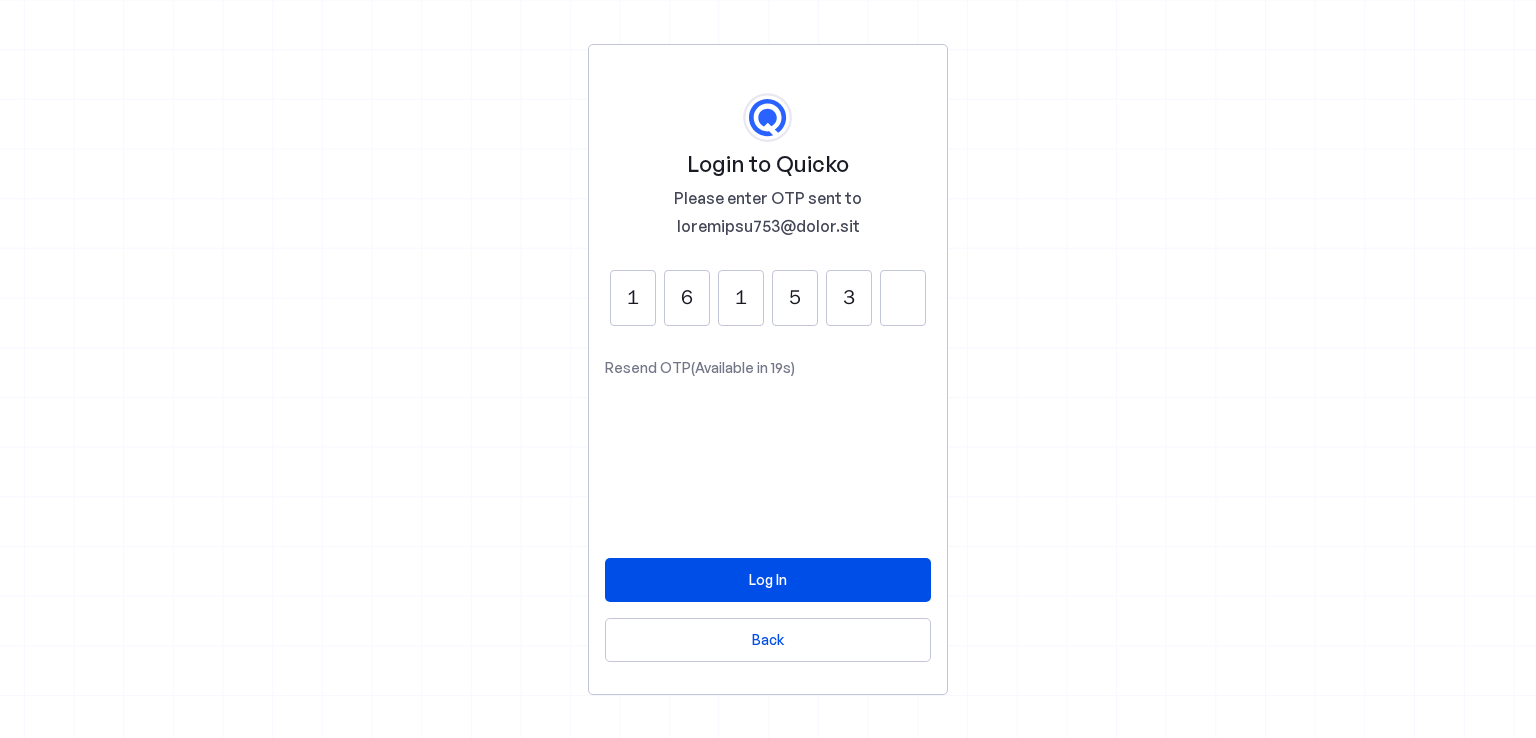 type on "3" 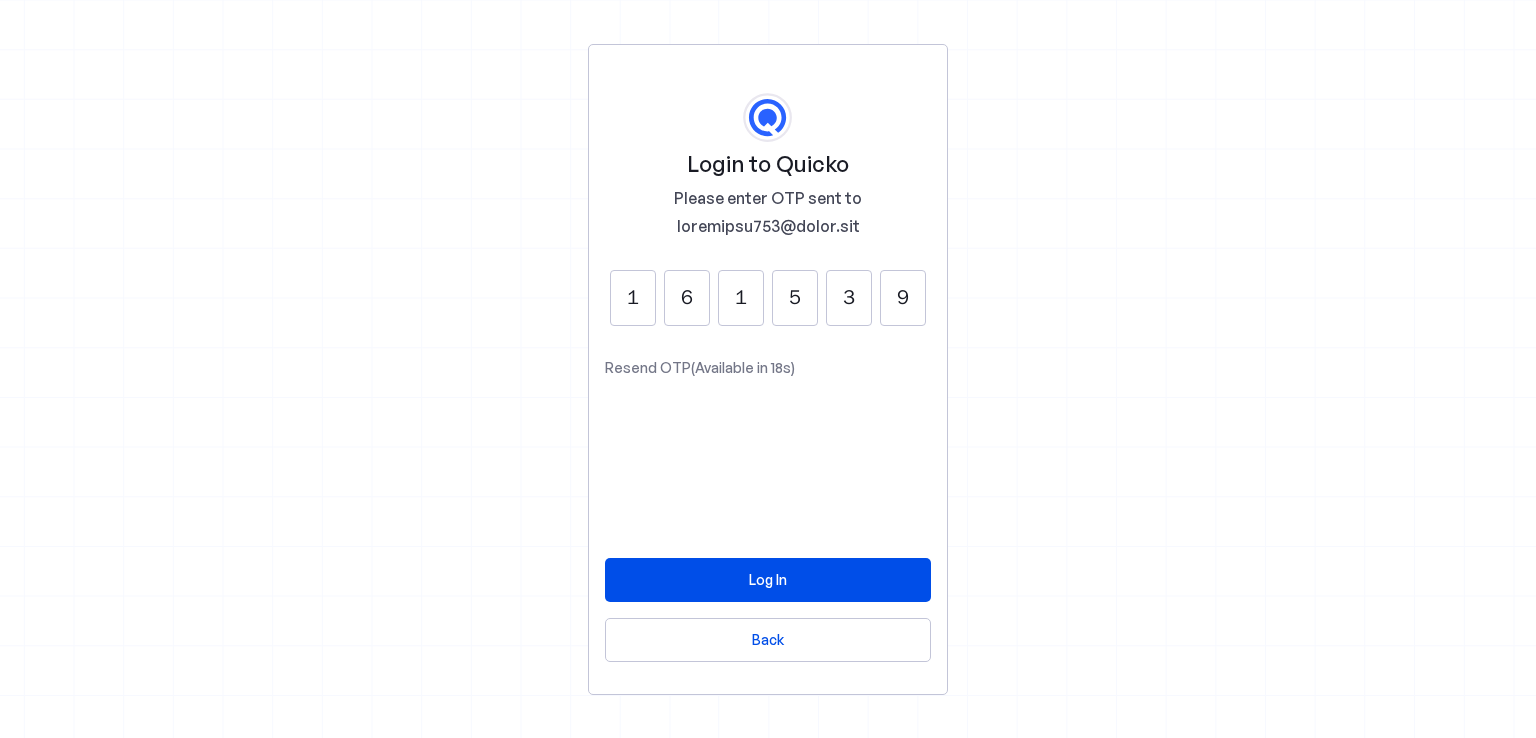 type on "9" 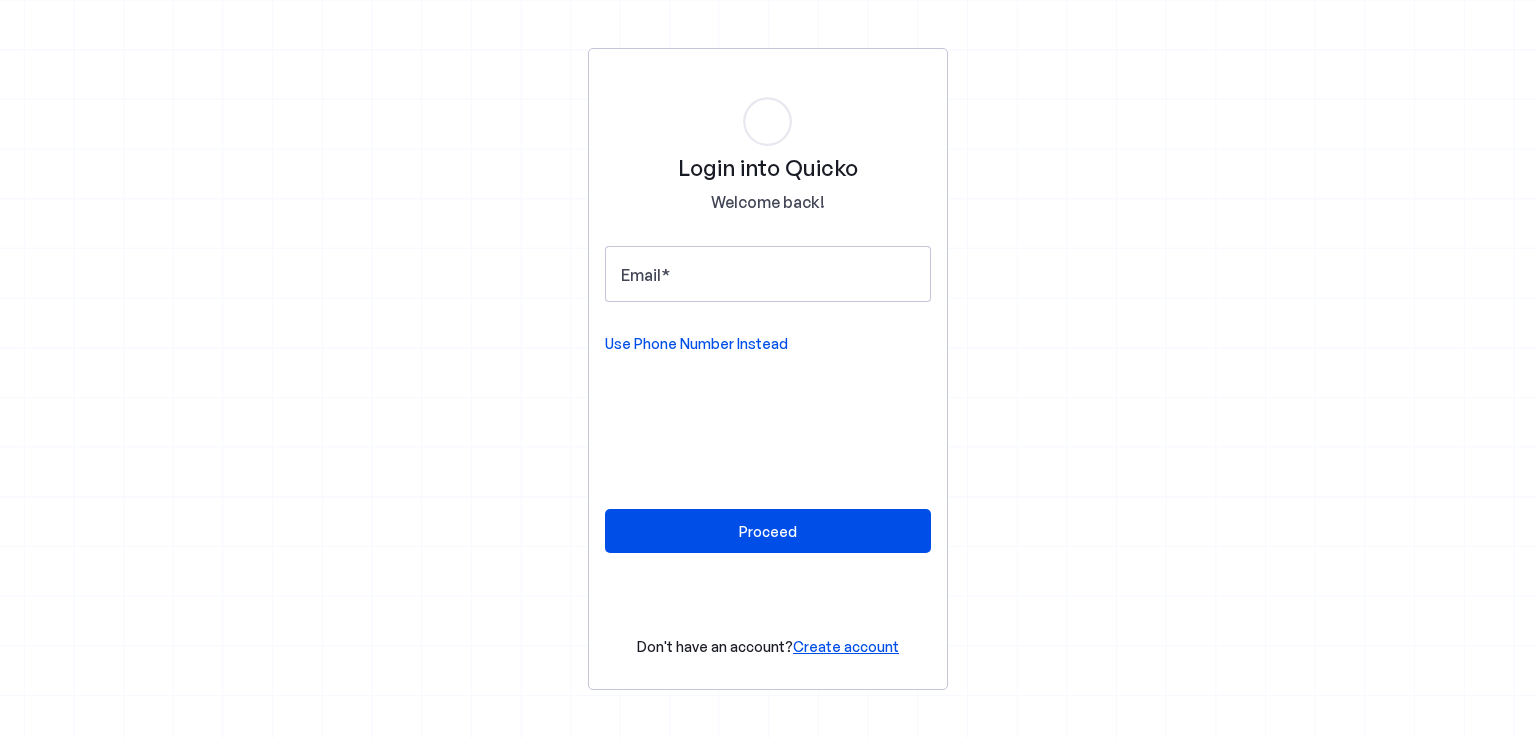 scroll, scrollTop: 0, scrollLeft: 0, axis: both 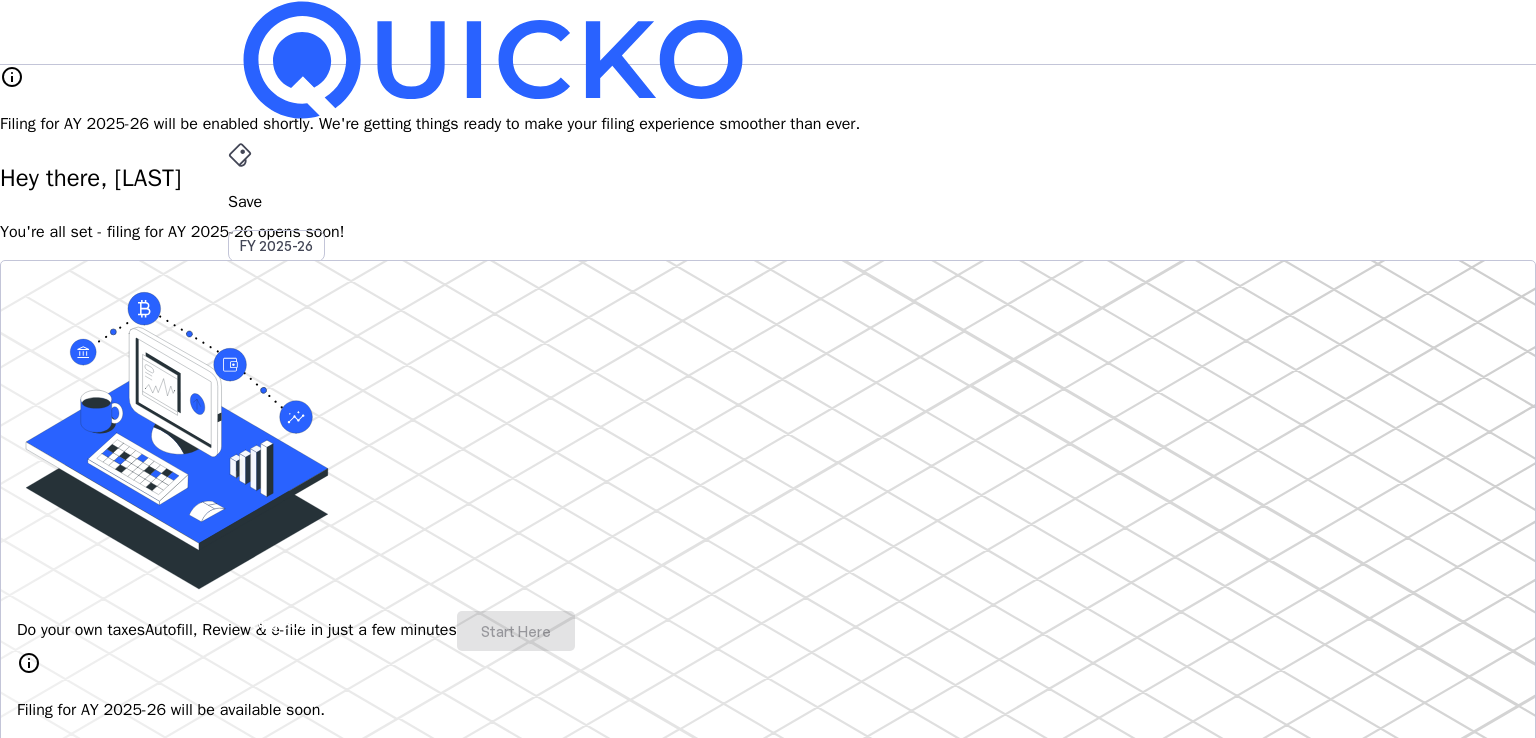 click on "More" at bounding box center (768, 496) 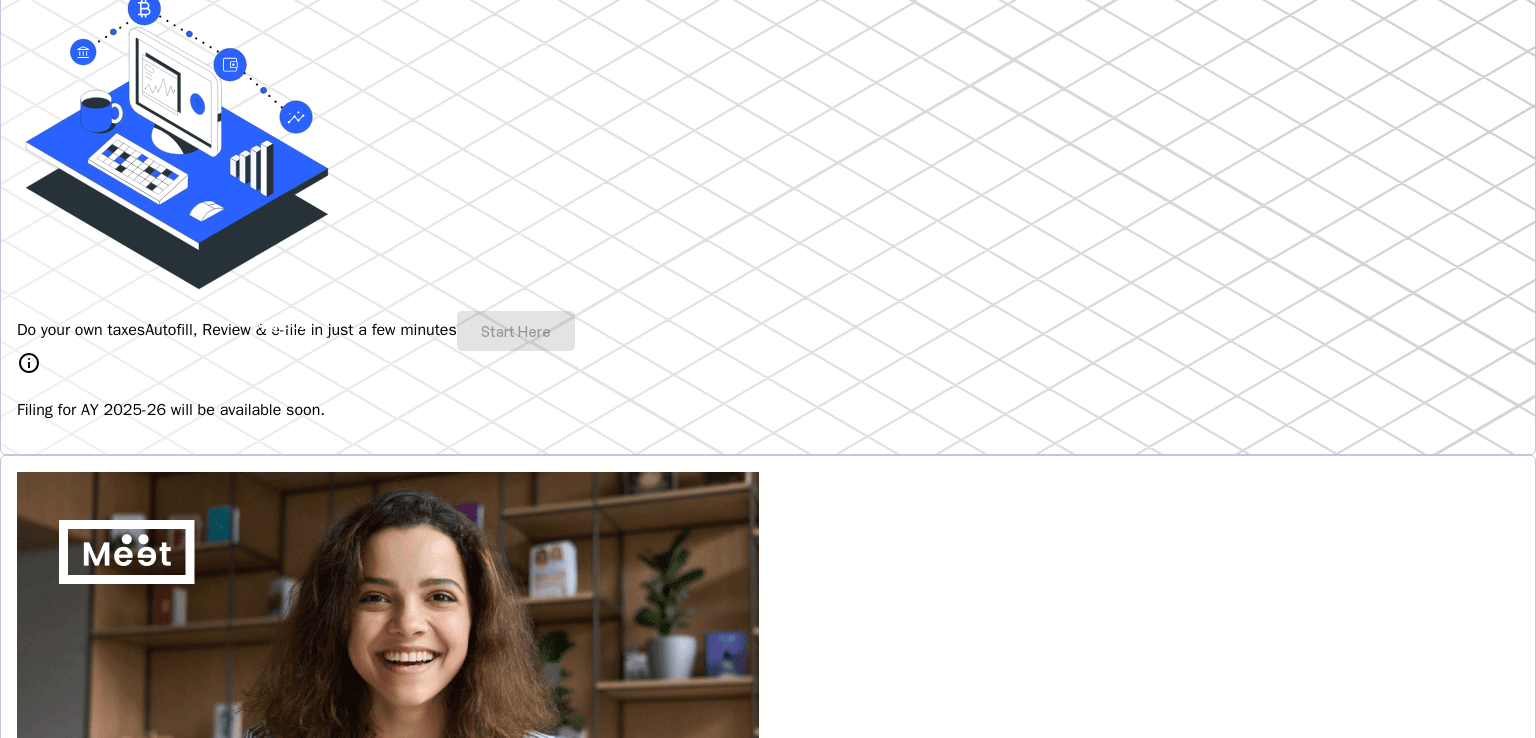 scroll, scrollTop: 336, scrollLeft: 0, axis: vertical 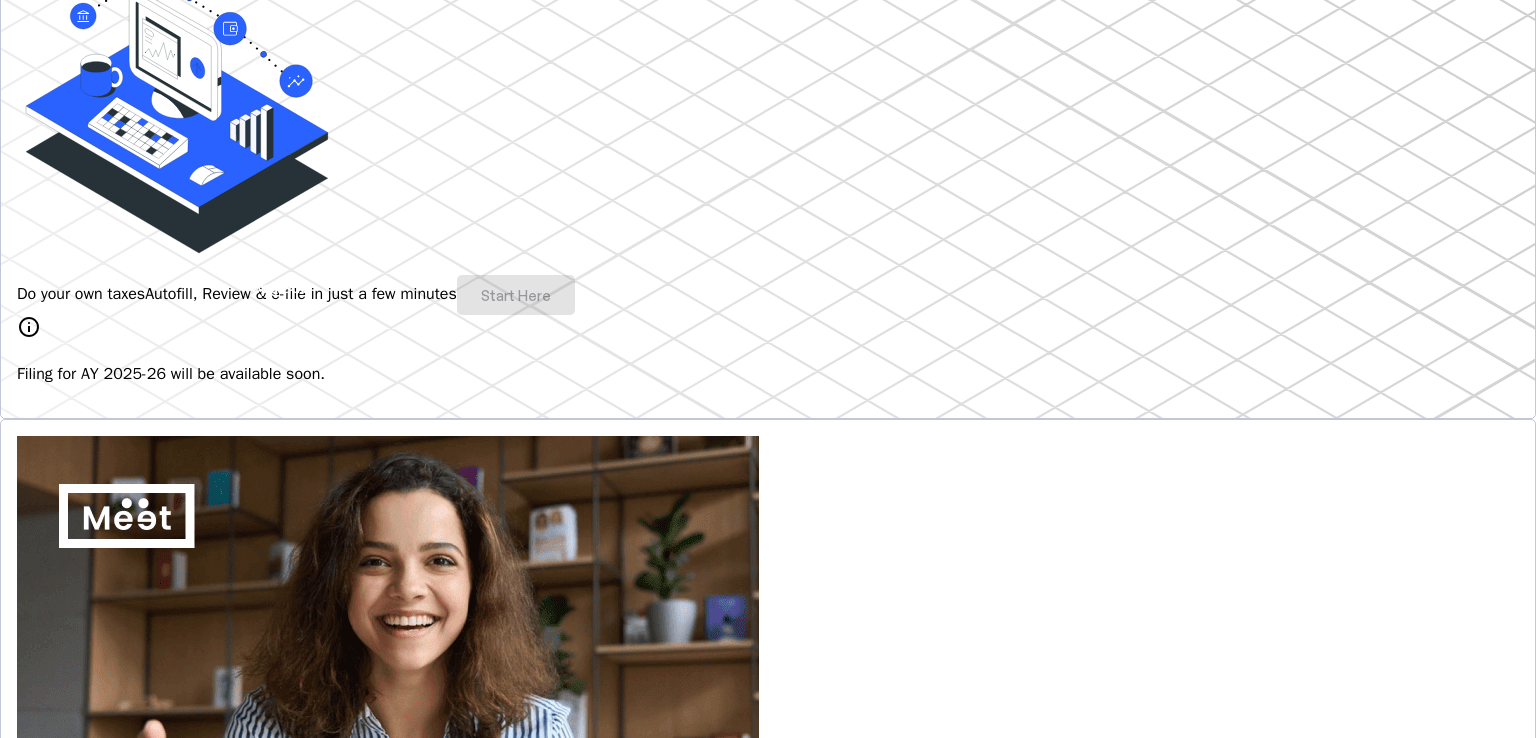 click on "info Filing for AY 2025-26 will be available soon." at bounding box center (768, 350) 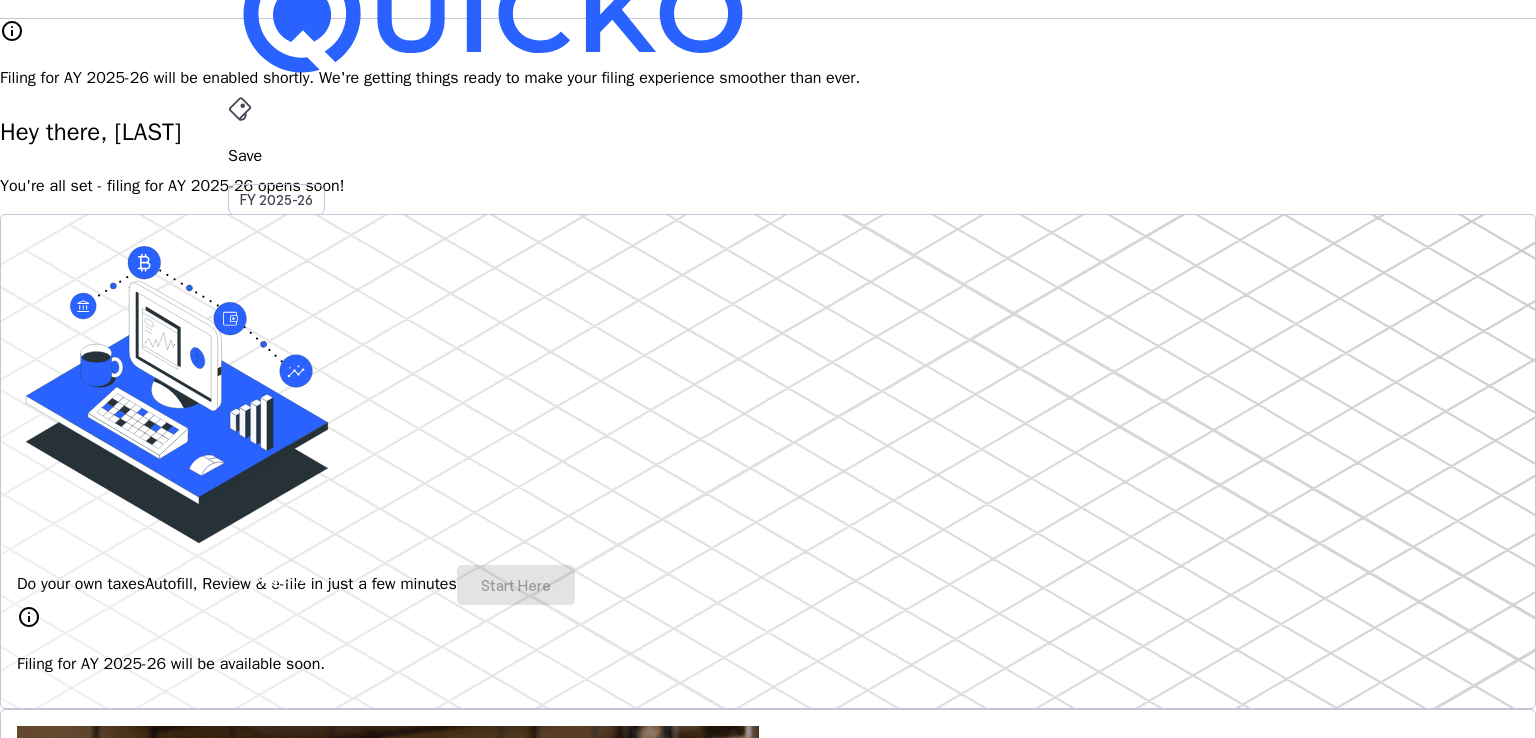 scroll, scrollTop: 0, scrollLeft: 0, axis: both 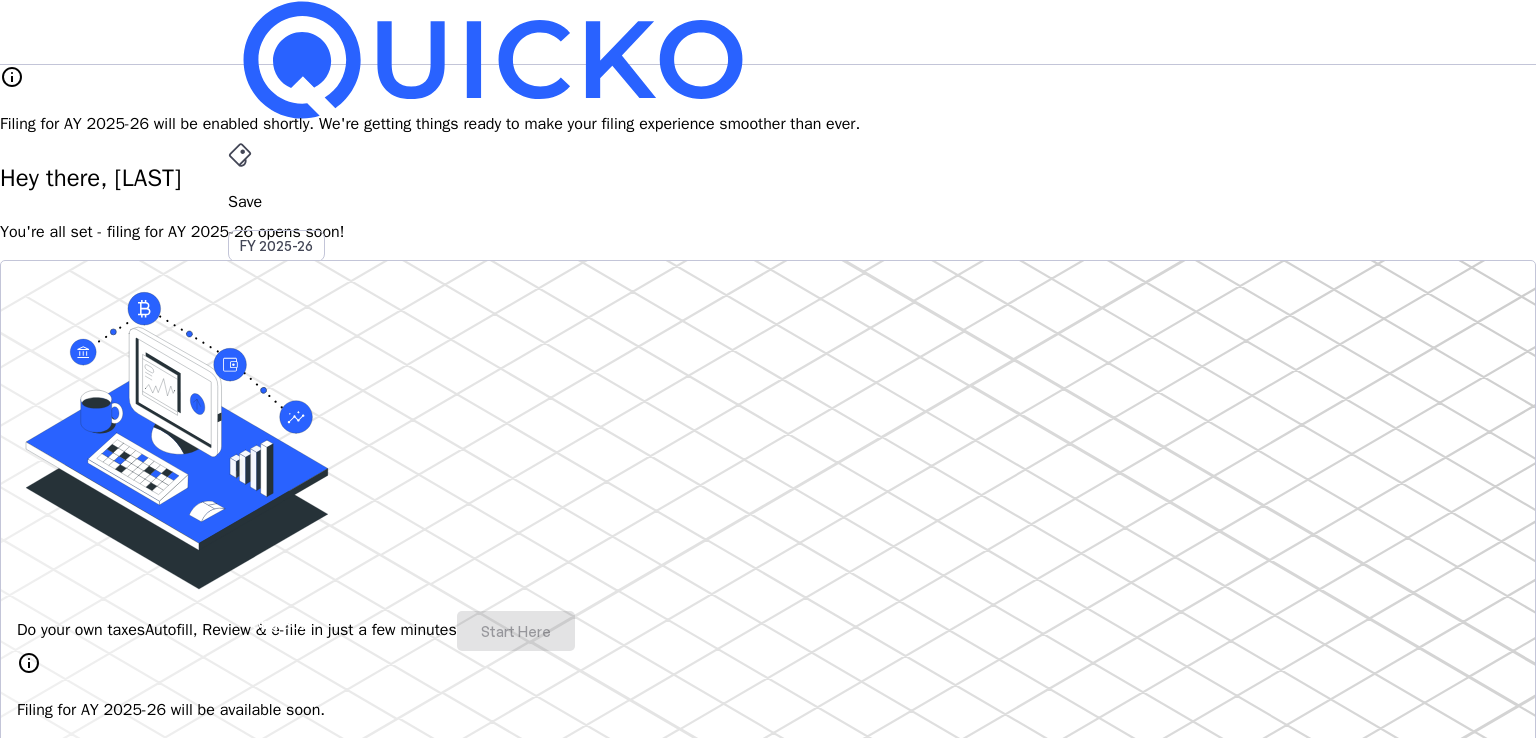 click on "Upgrade" at bounding box center [280, 623] 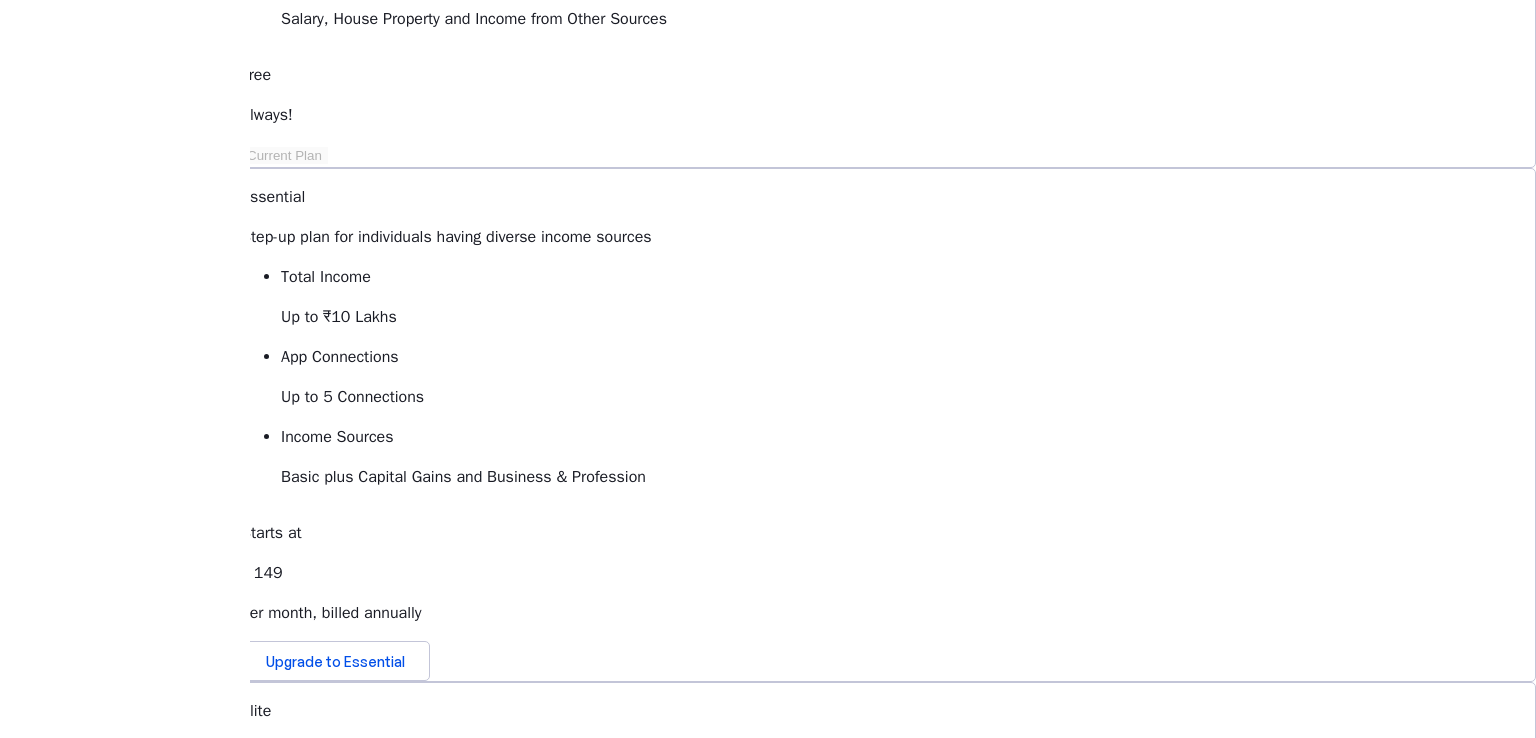 scroll, scrollTop: 626, scrollLeft: 0, axis: vertical 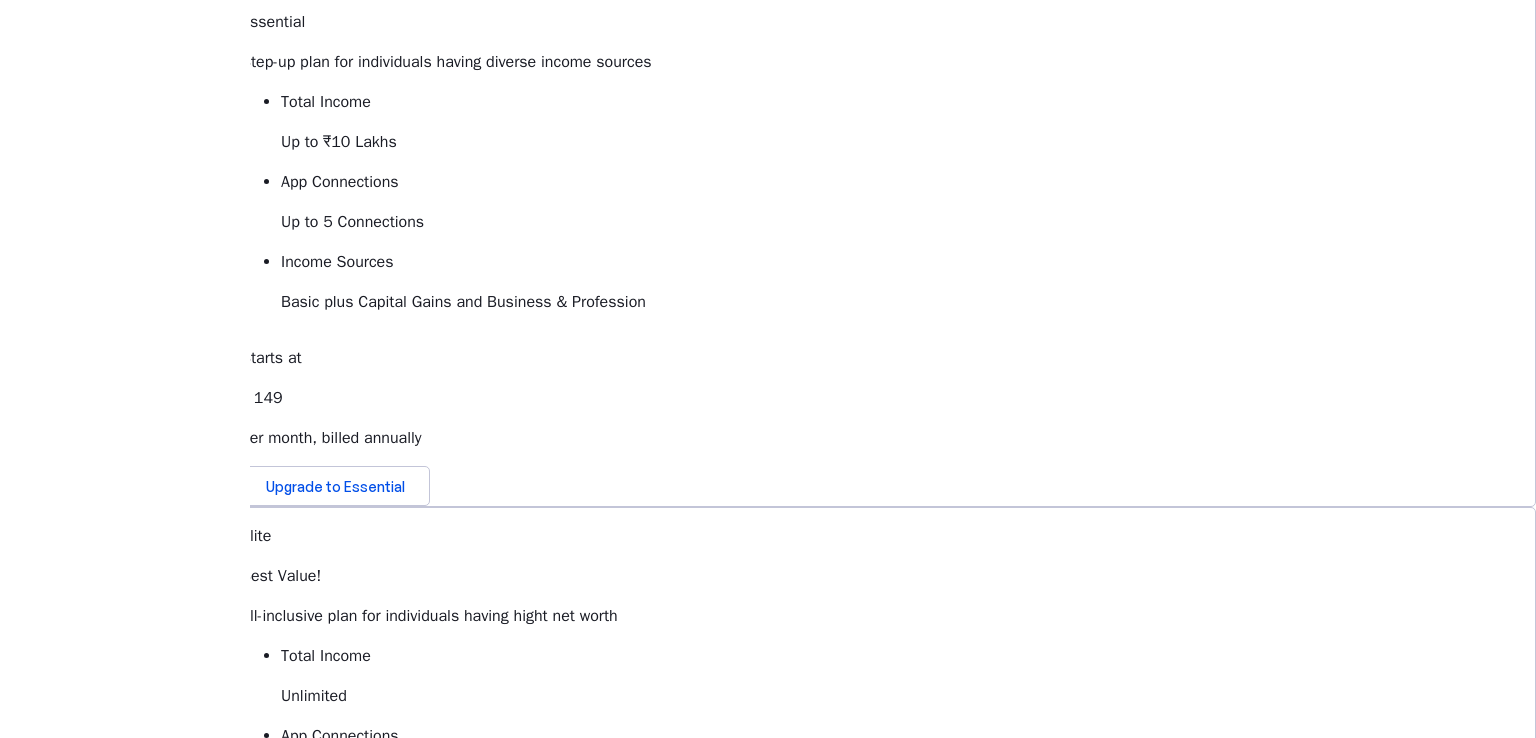 click on "Access & download all your bills here" at bounding box center (888, 1178) 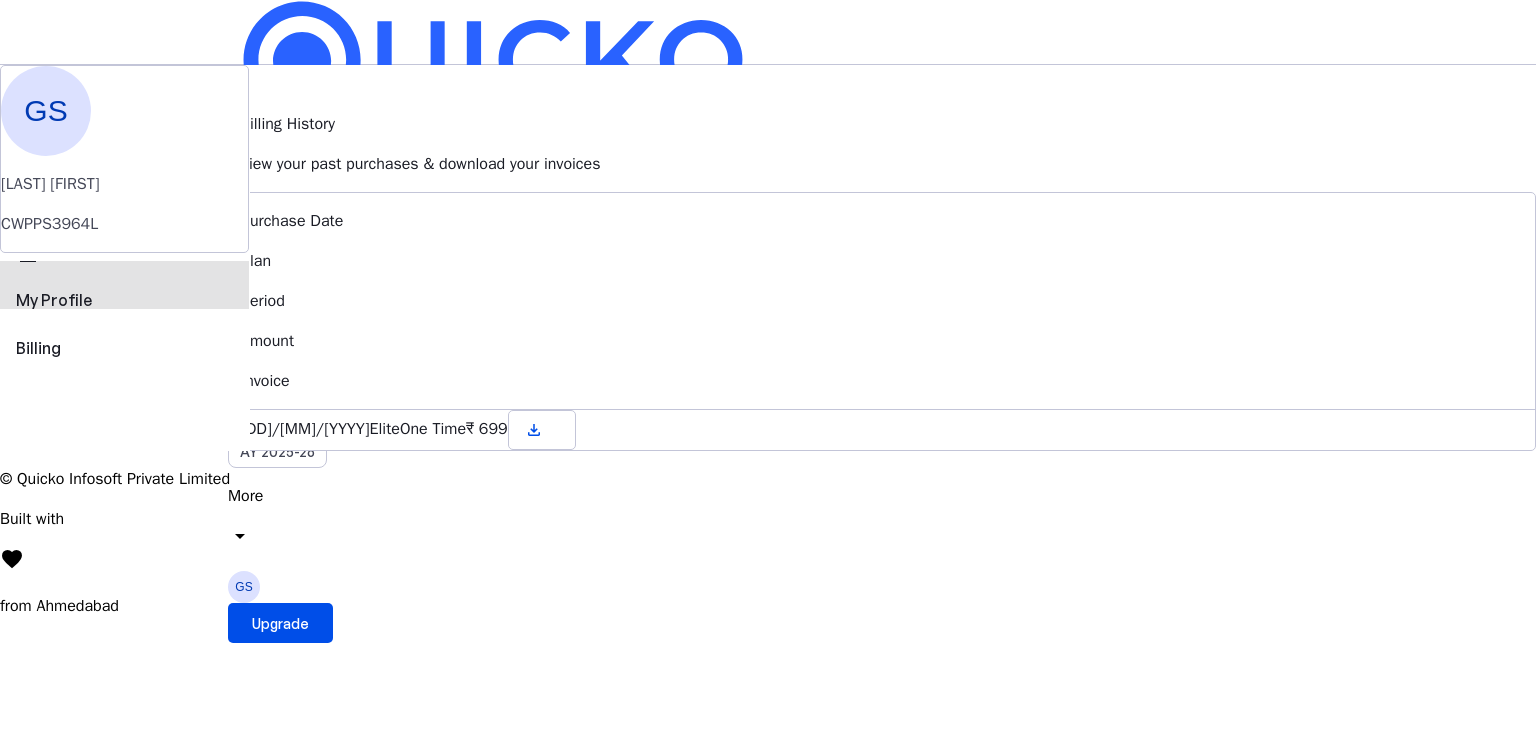 click on "perm_identity My Profile" at bounding box center [124, 285] 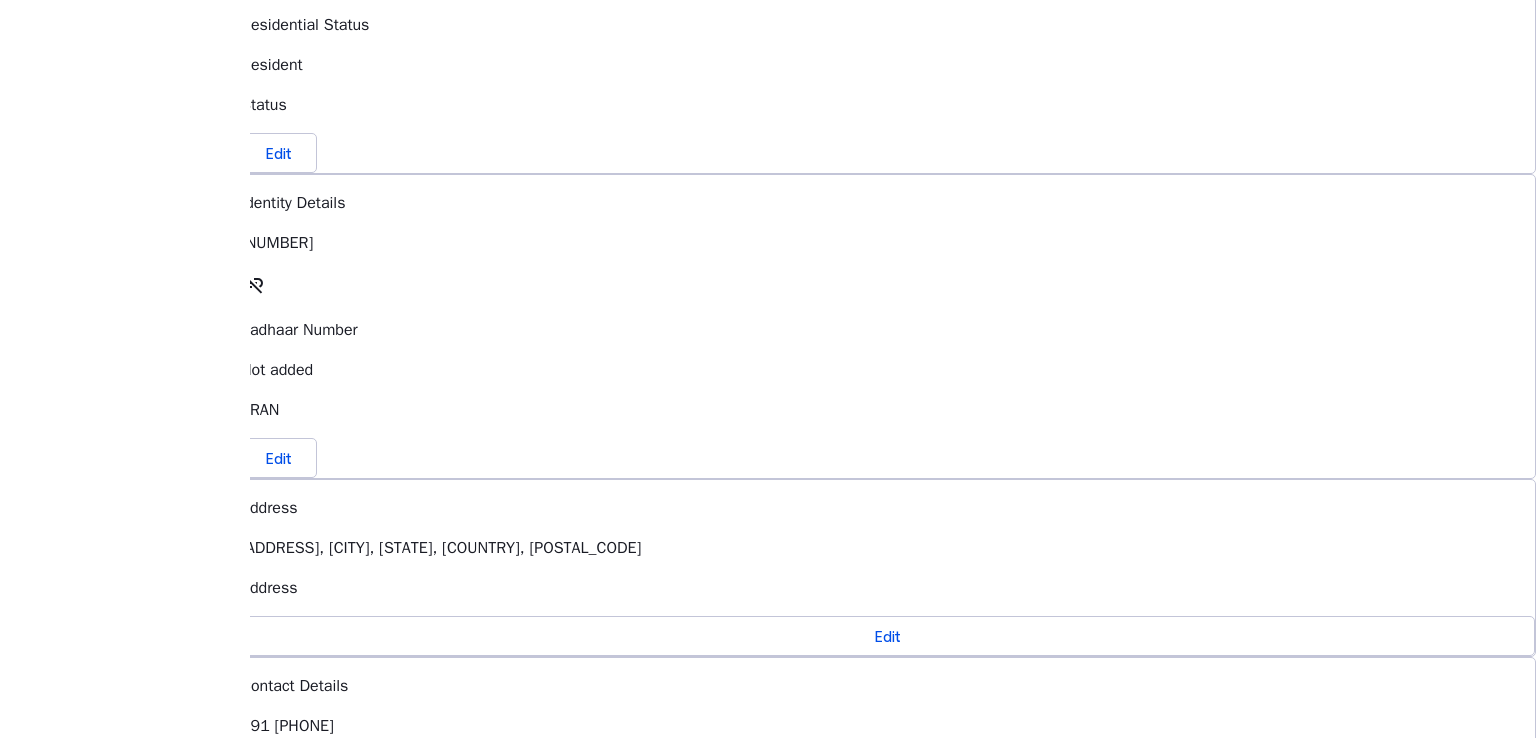 scroll, scrollTop: 0, scrollLeft: 0, axis: both 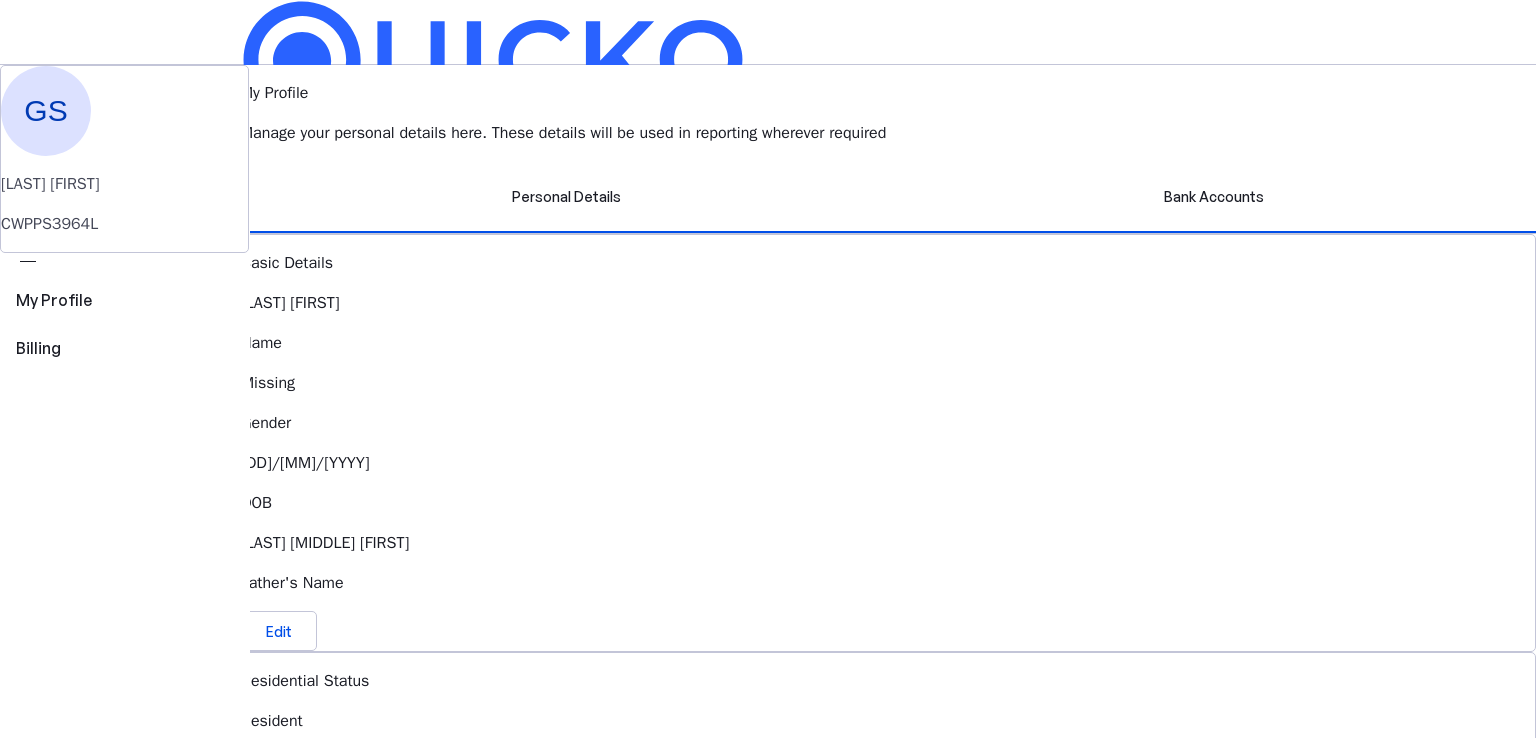 click on "More" at bounding box center [768, 496] 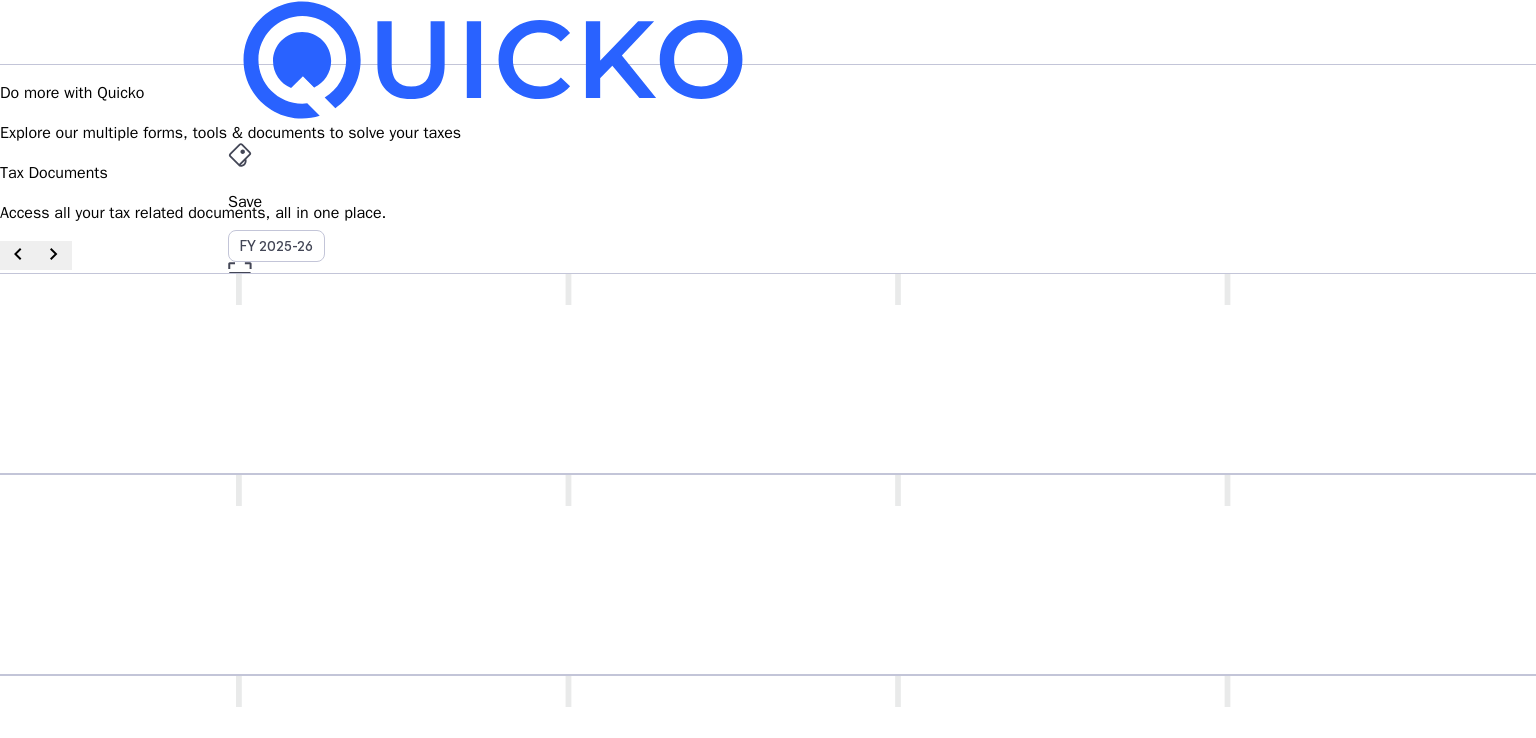 click on "Tax Documents" at bounding box center (768, 496) 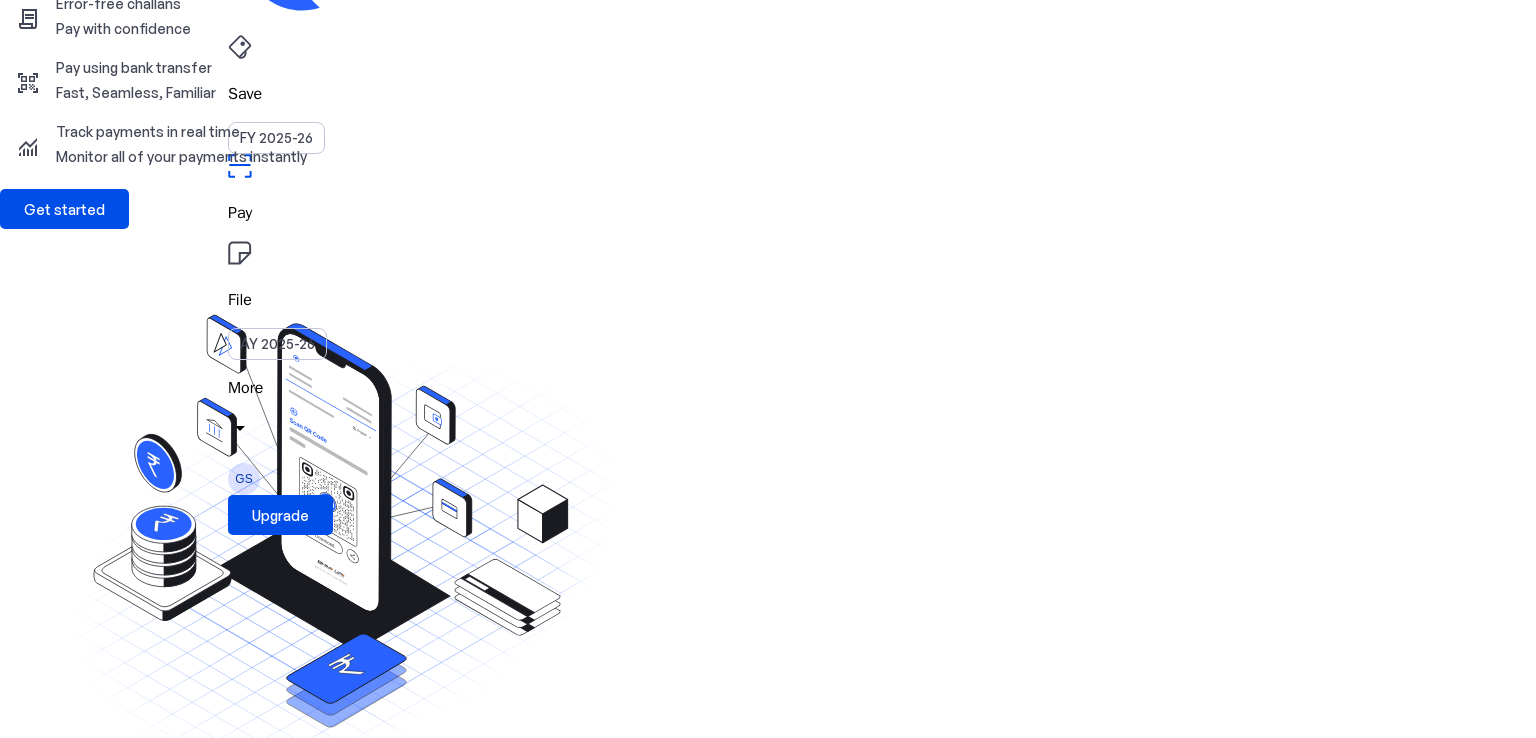 scroll, scrollTop: 0, scrollLeft: 0, axis: both 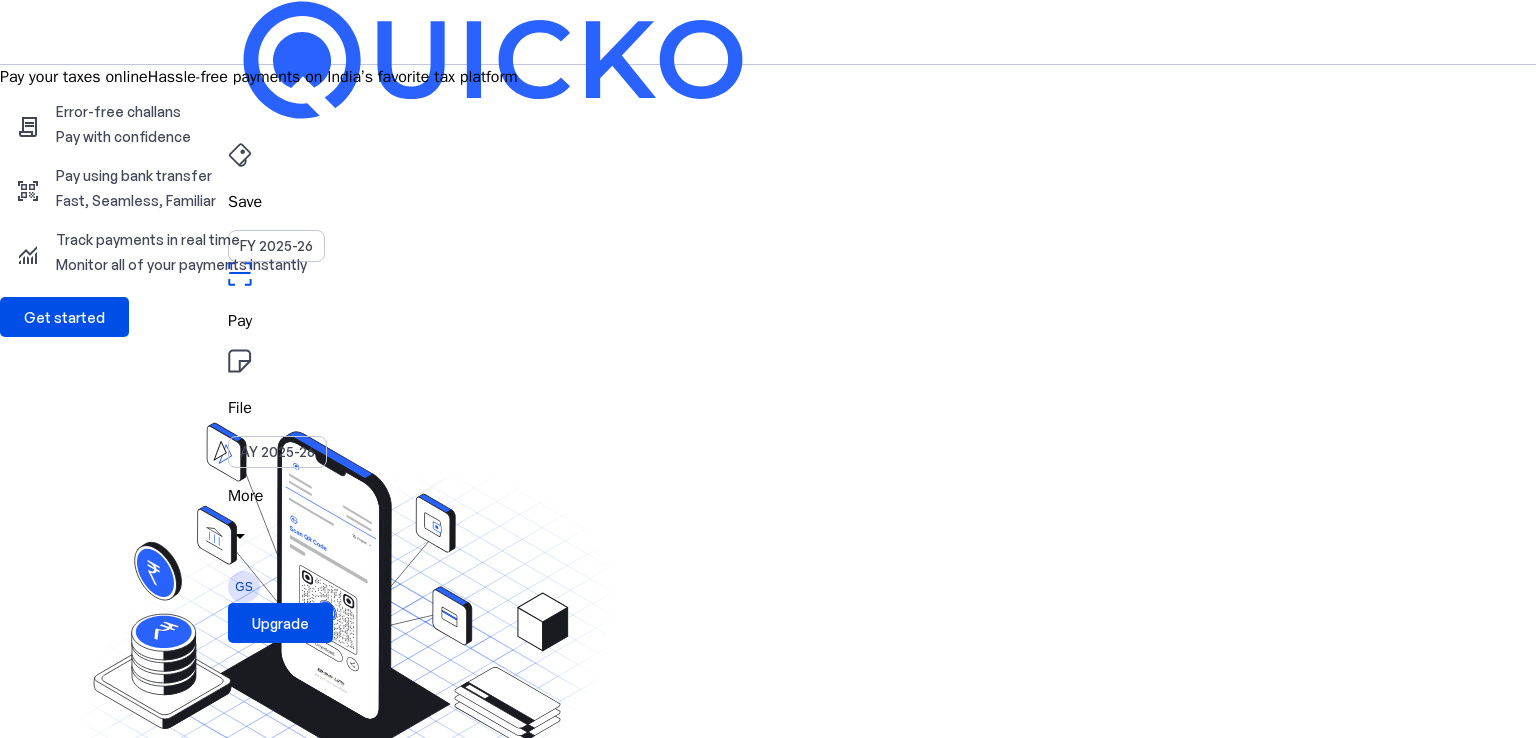 click on "File" at bounding box center [768, 202] 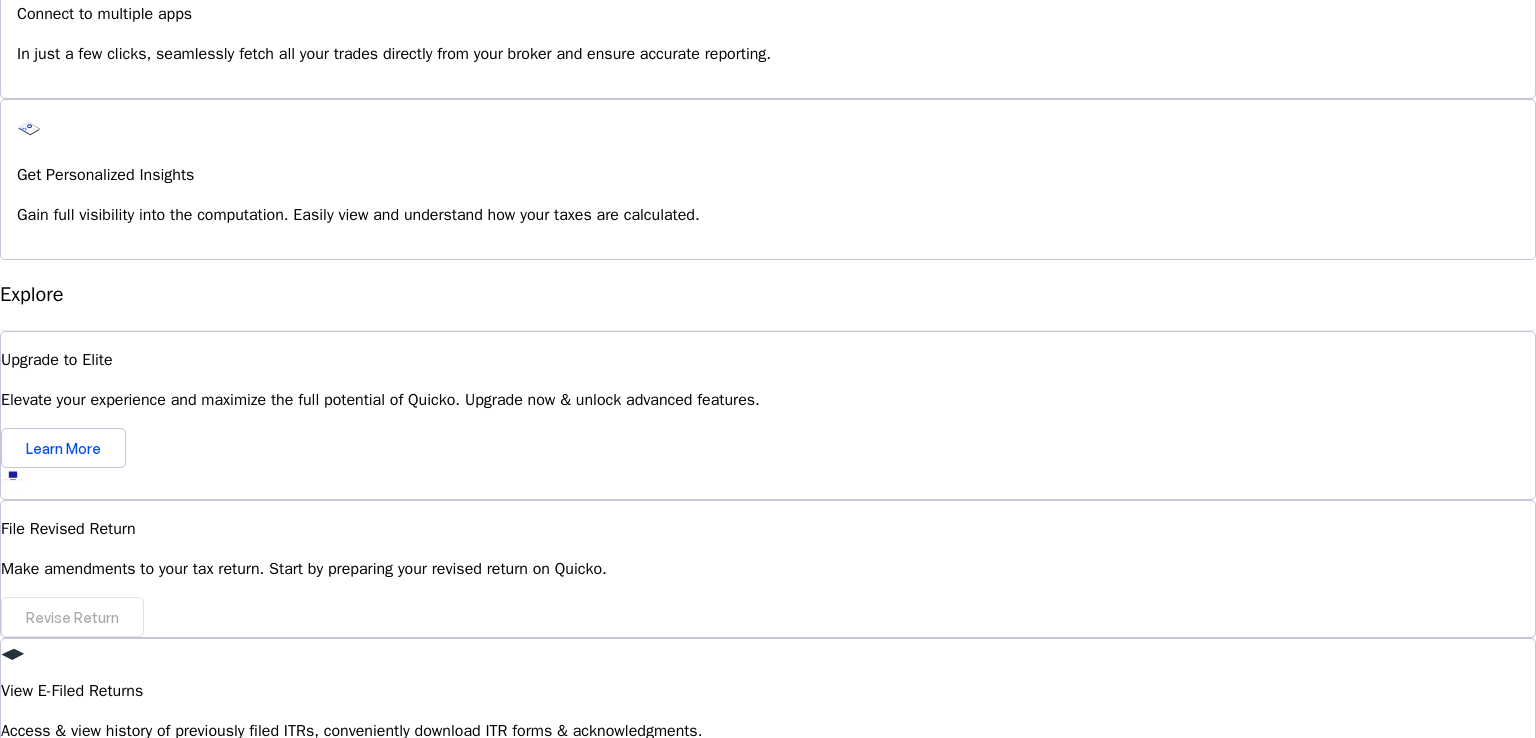 scroll, scrollTop: 1768, scrollLeft: 0, axis: vertical 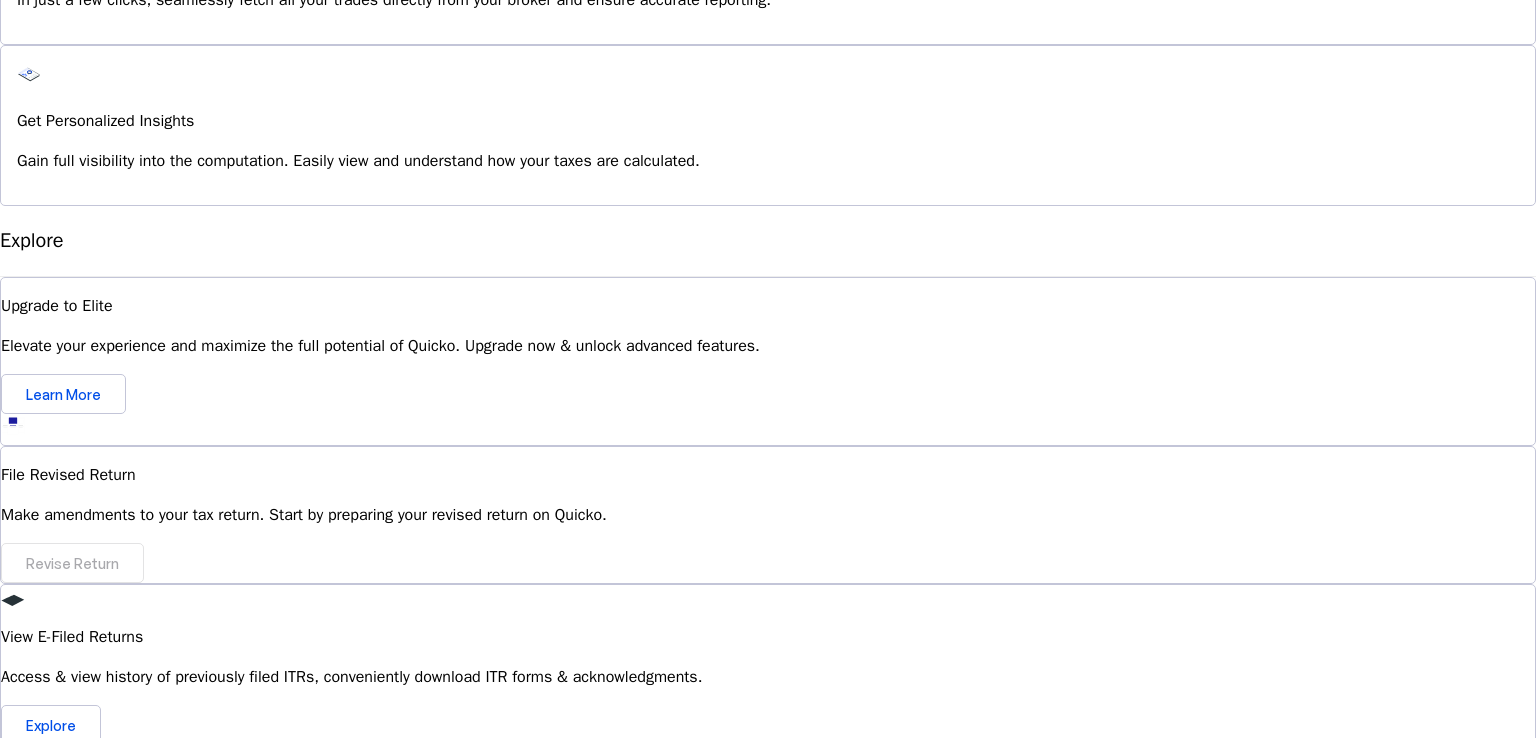 click on "Can I revise my ITR on Quicko after filing?" at bounding box center [768, 993] 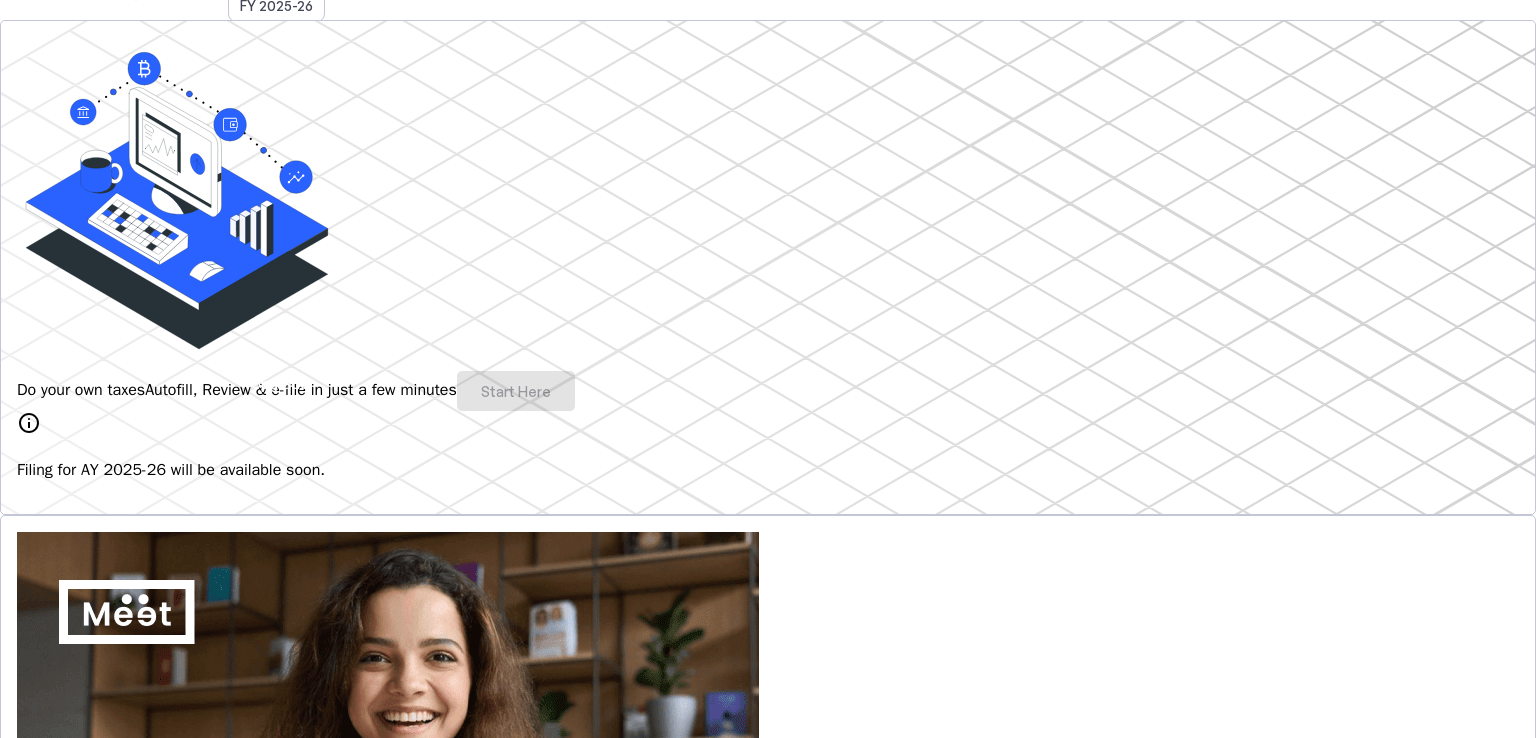 scroll, scrollTop: 0, scrollLeft: 0, axis: both 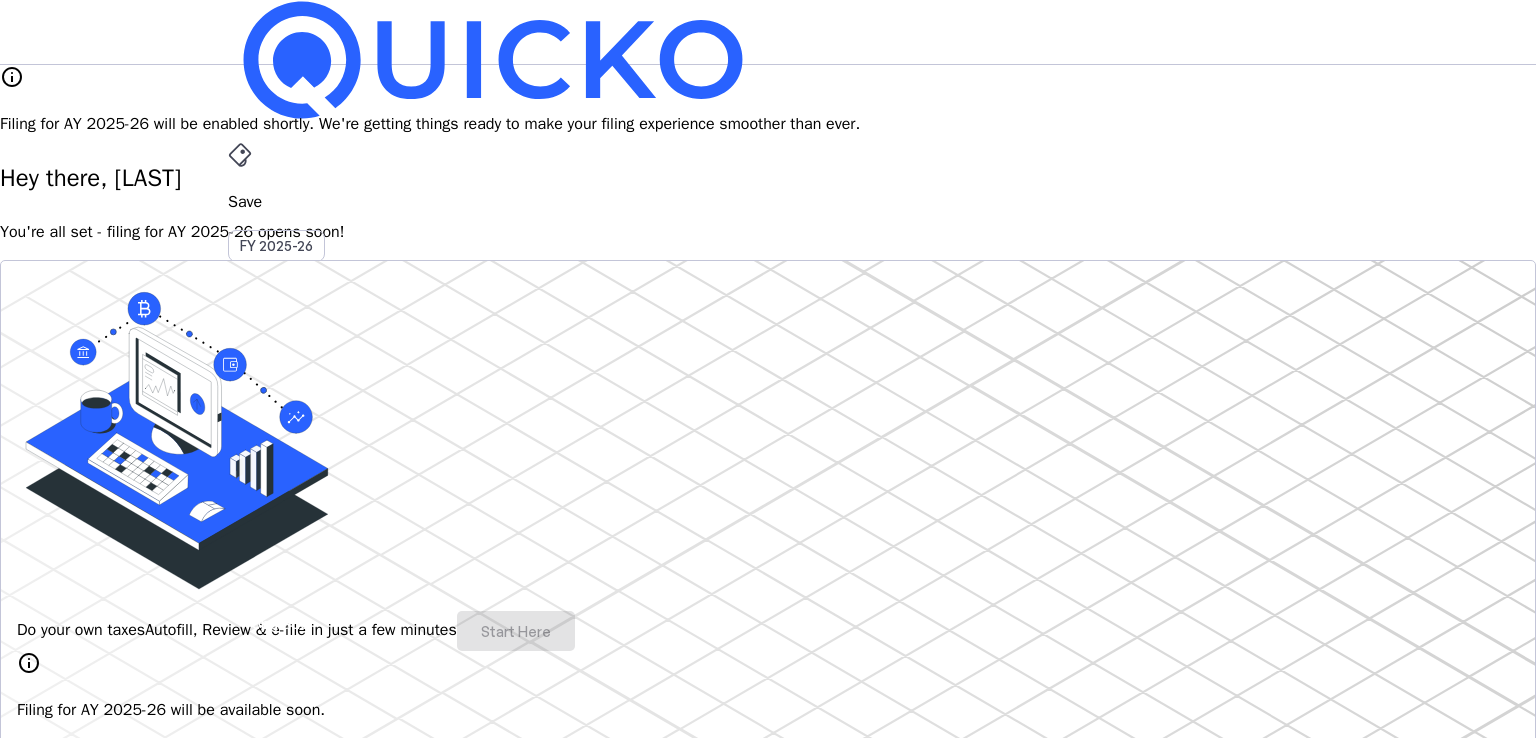click on "arrow_drop_down" at bounding box center [240, 536] 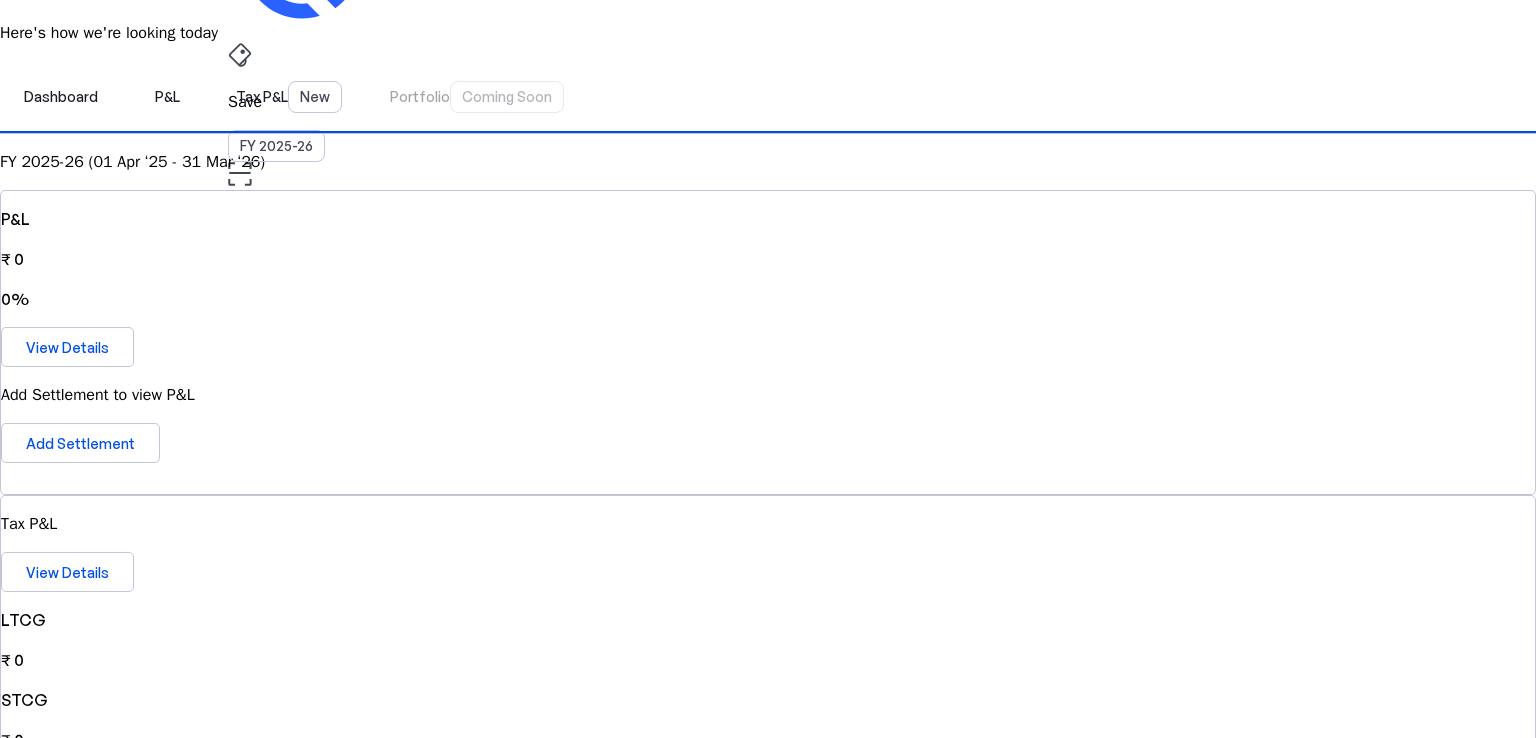 scroll, scrollTop: 99, scrollLeft: 0, axis: vertical 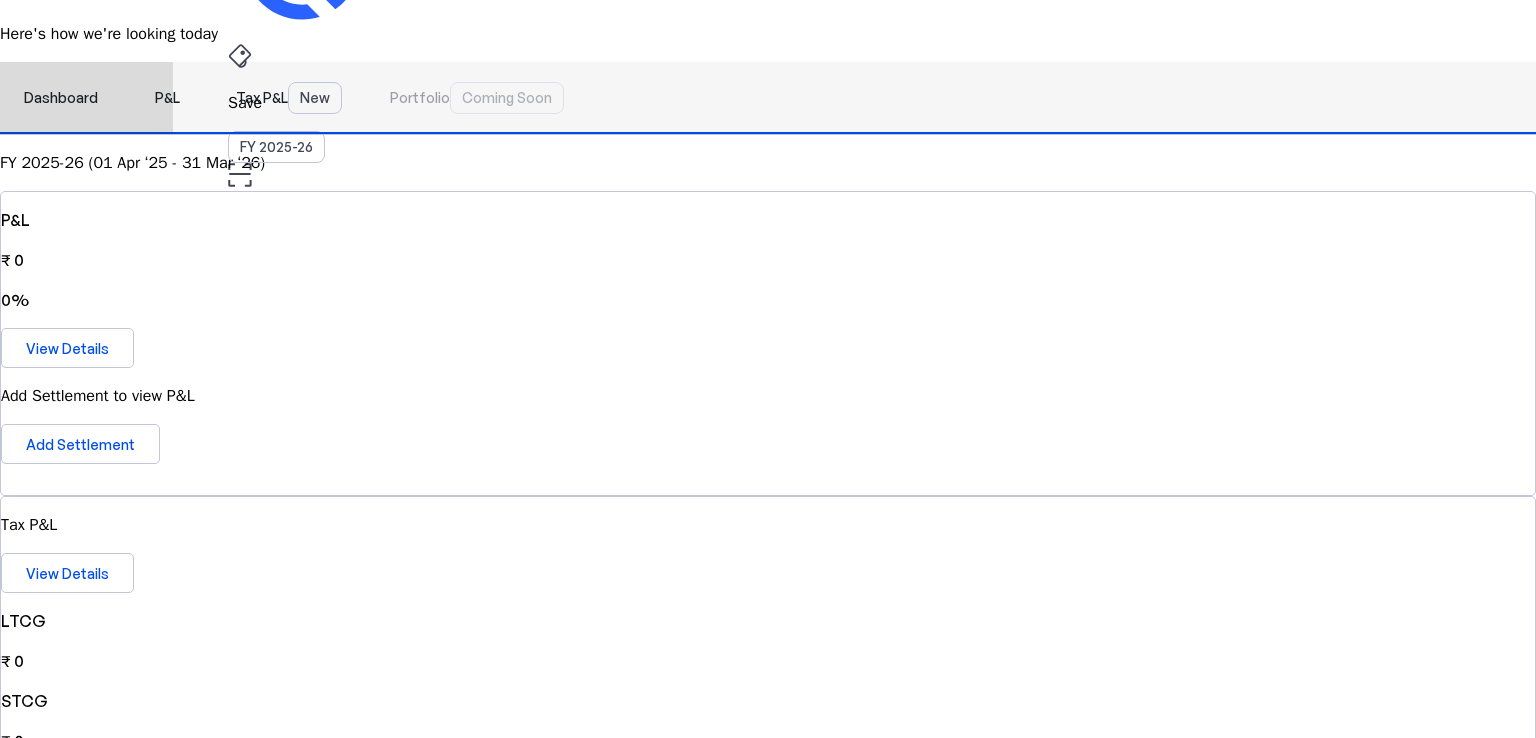 click on "P&L" at bounding box center (167, 98) 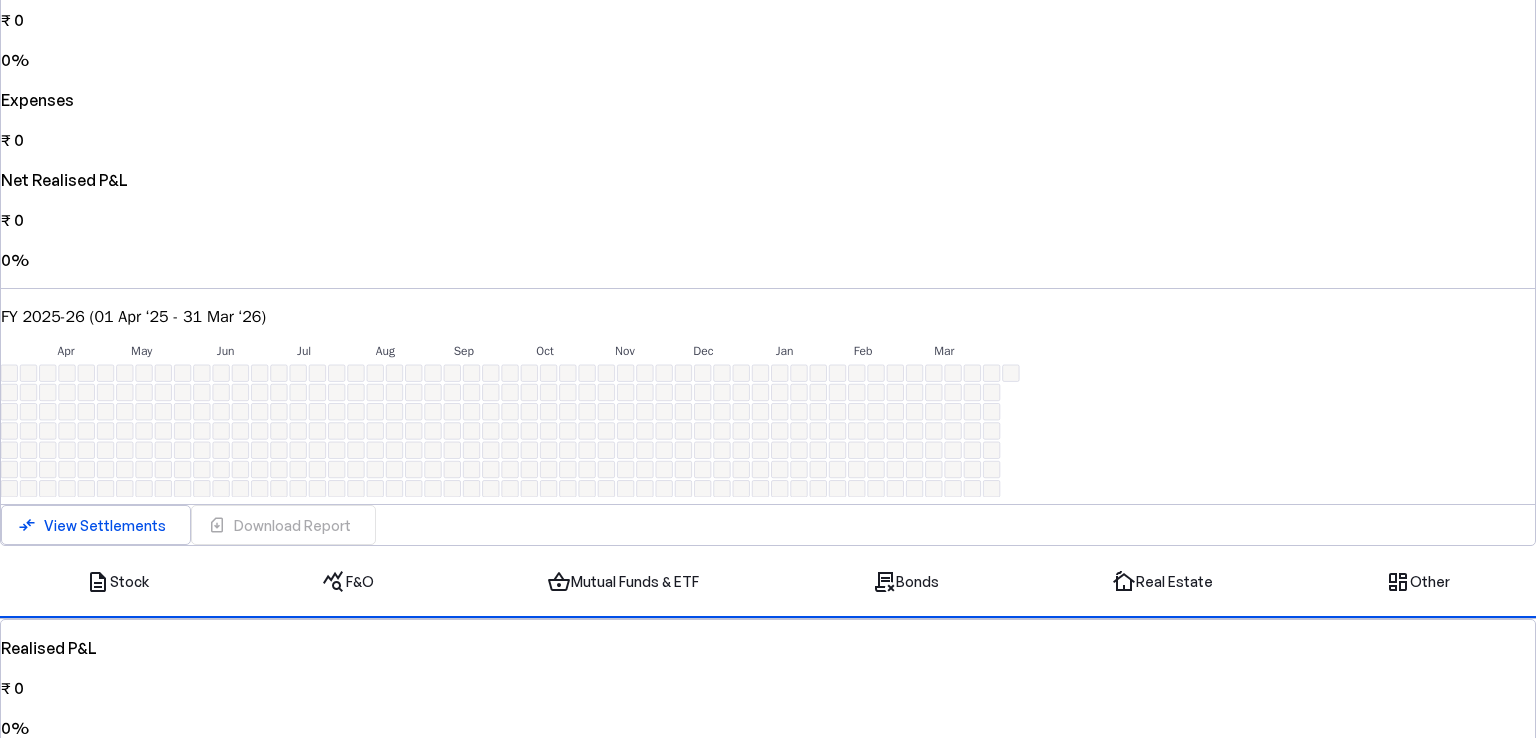 scroll, scrollTop: 140, scrollLeft: 0, axis: vertical 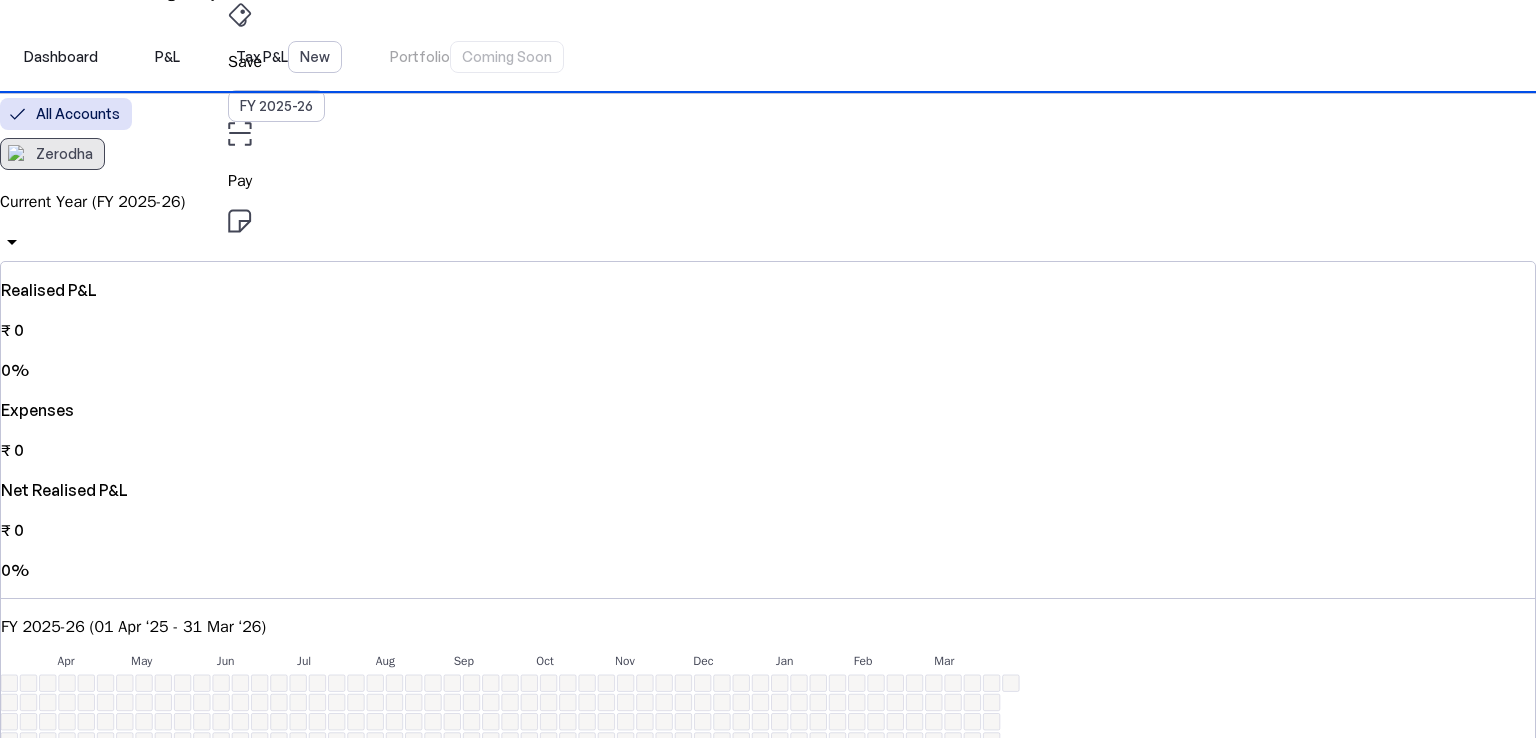 click on "Zerodha" at bounding box center (64, 154) 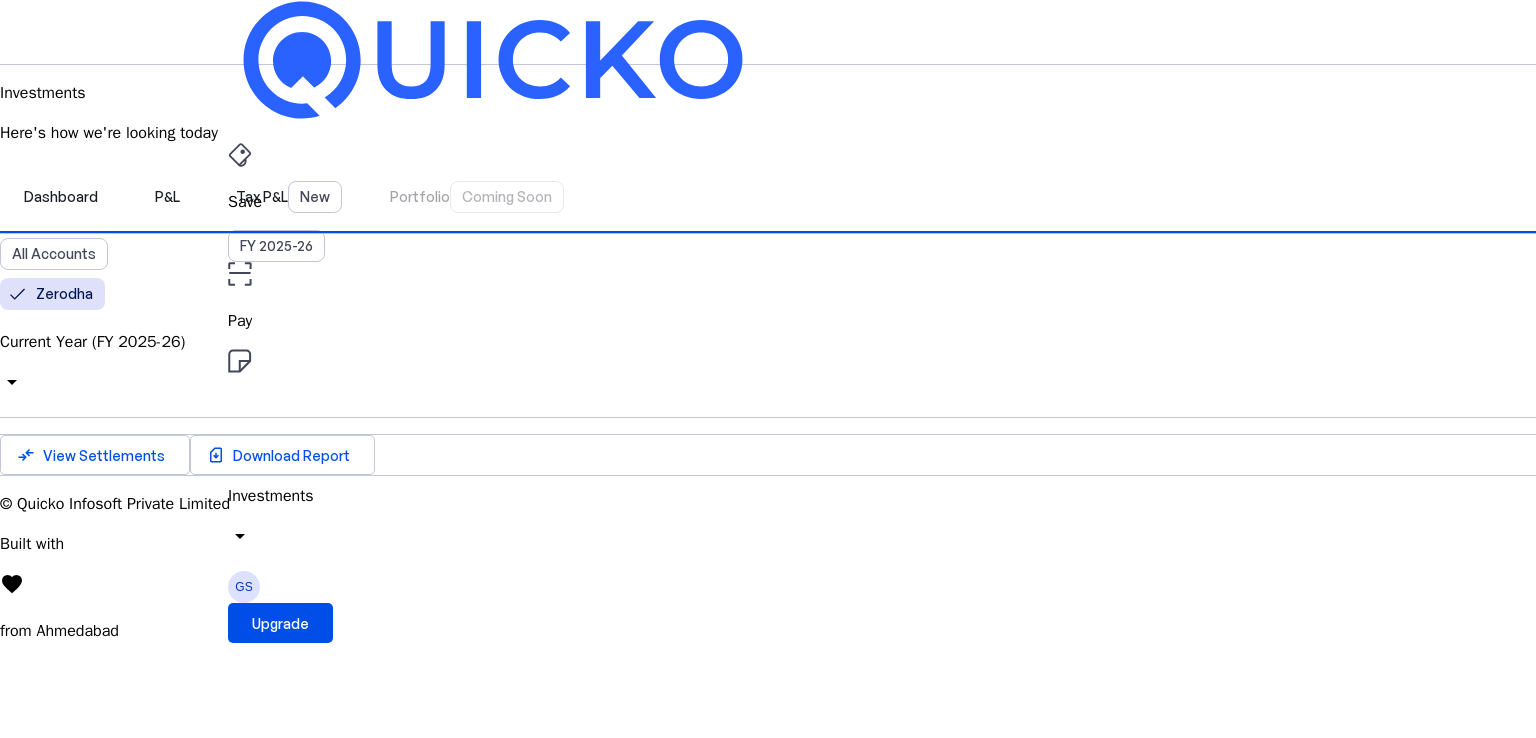 scroll, scrollTop: 132, scrollLeft: 0, axis: vertical 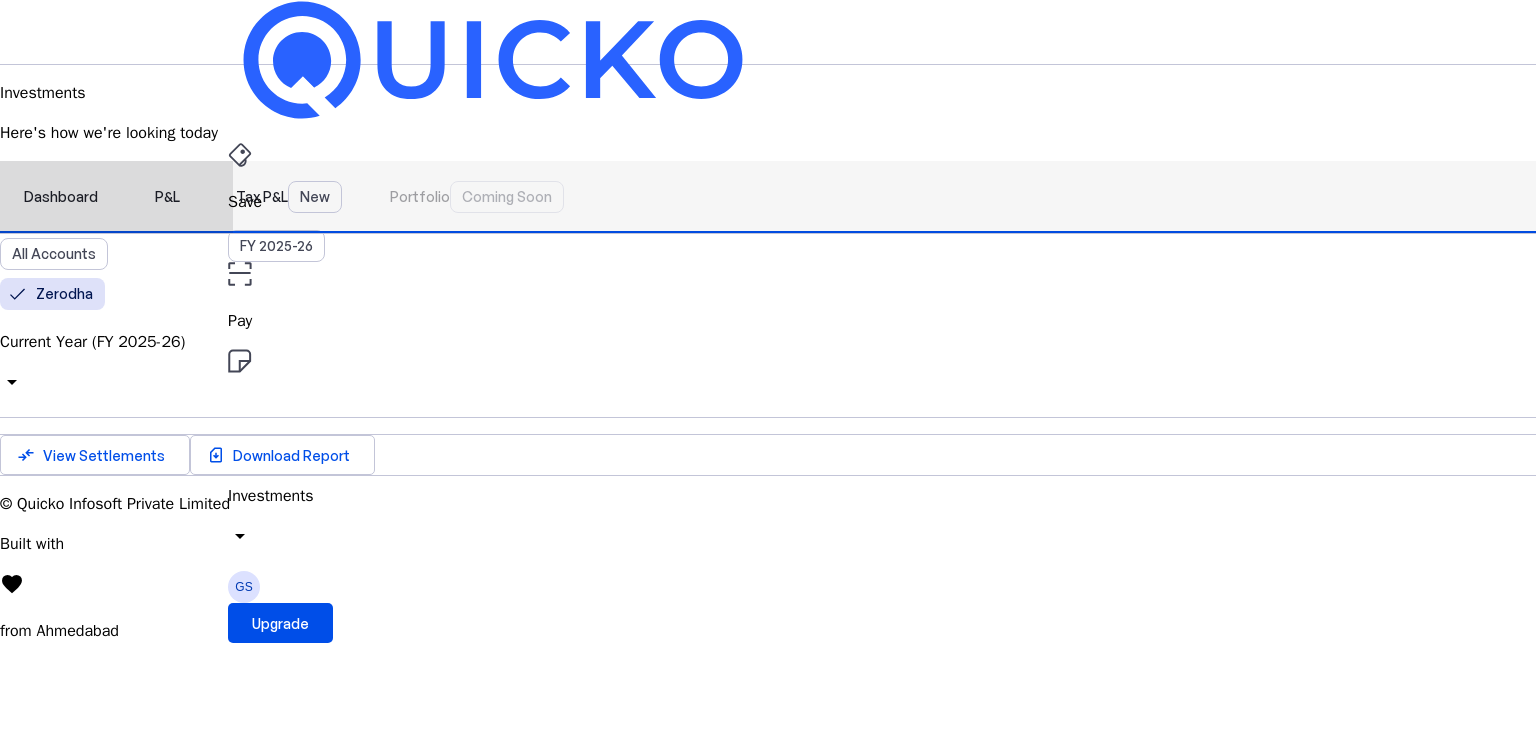 click on "Tax P&L  New" at bounding box center [289, 197] 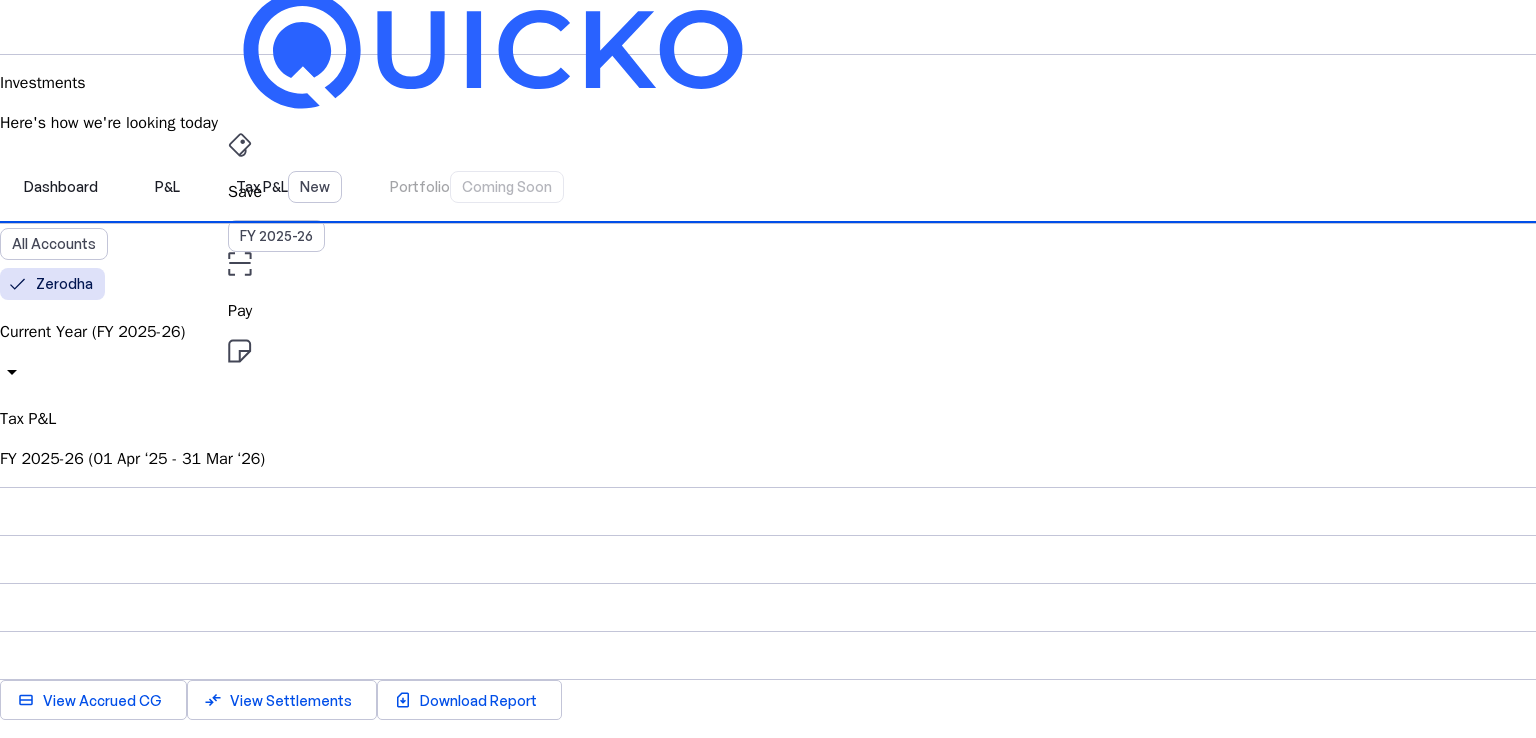 scroll, scrollTop: 6, scrollLeft: 0, axis: vertical 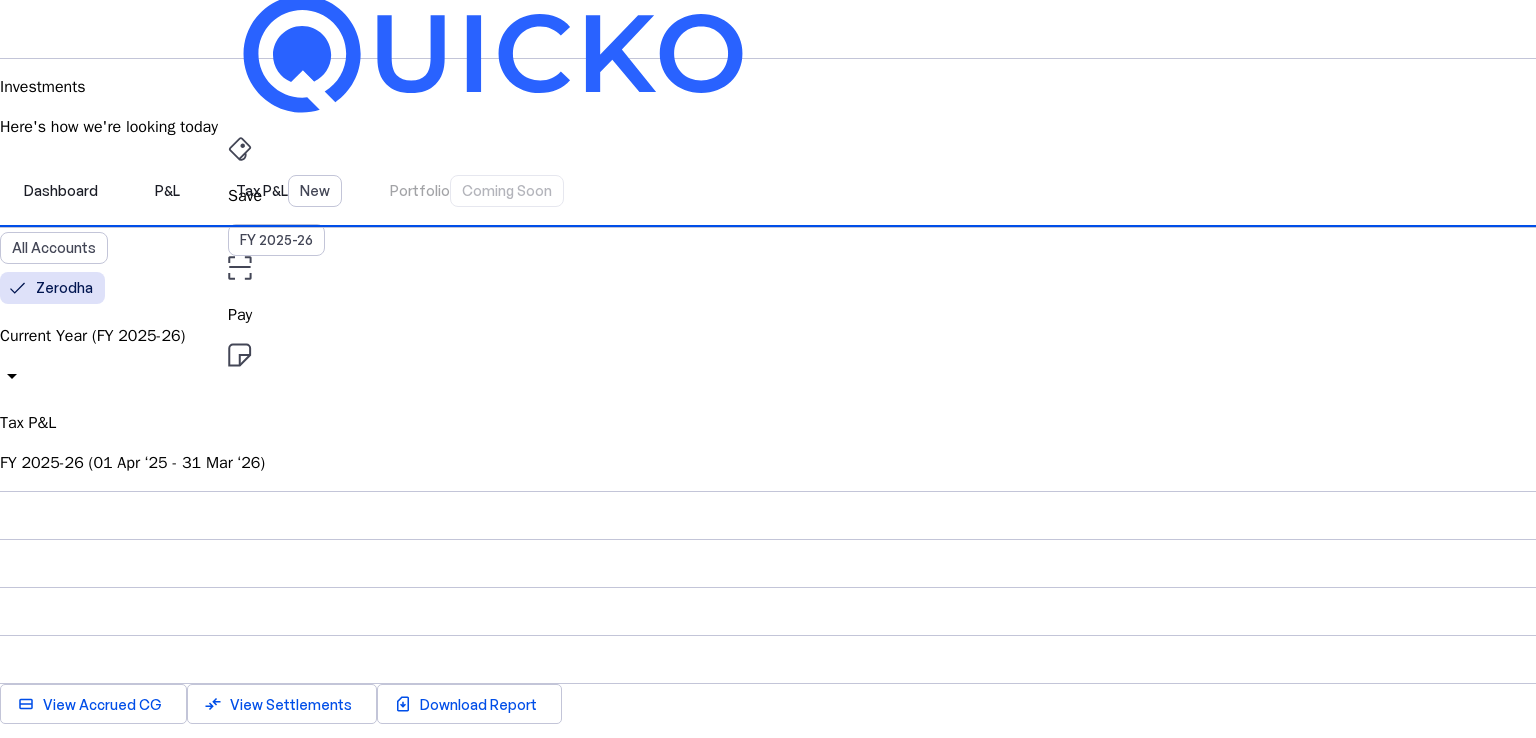 click on "Dashboard   P&L   Tax P&L  New  Portfolio  Coming Soon" at bounding box center (768, 191) 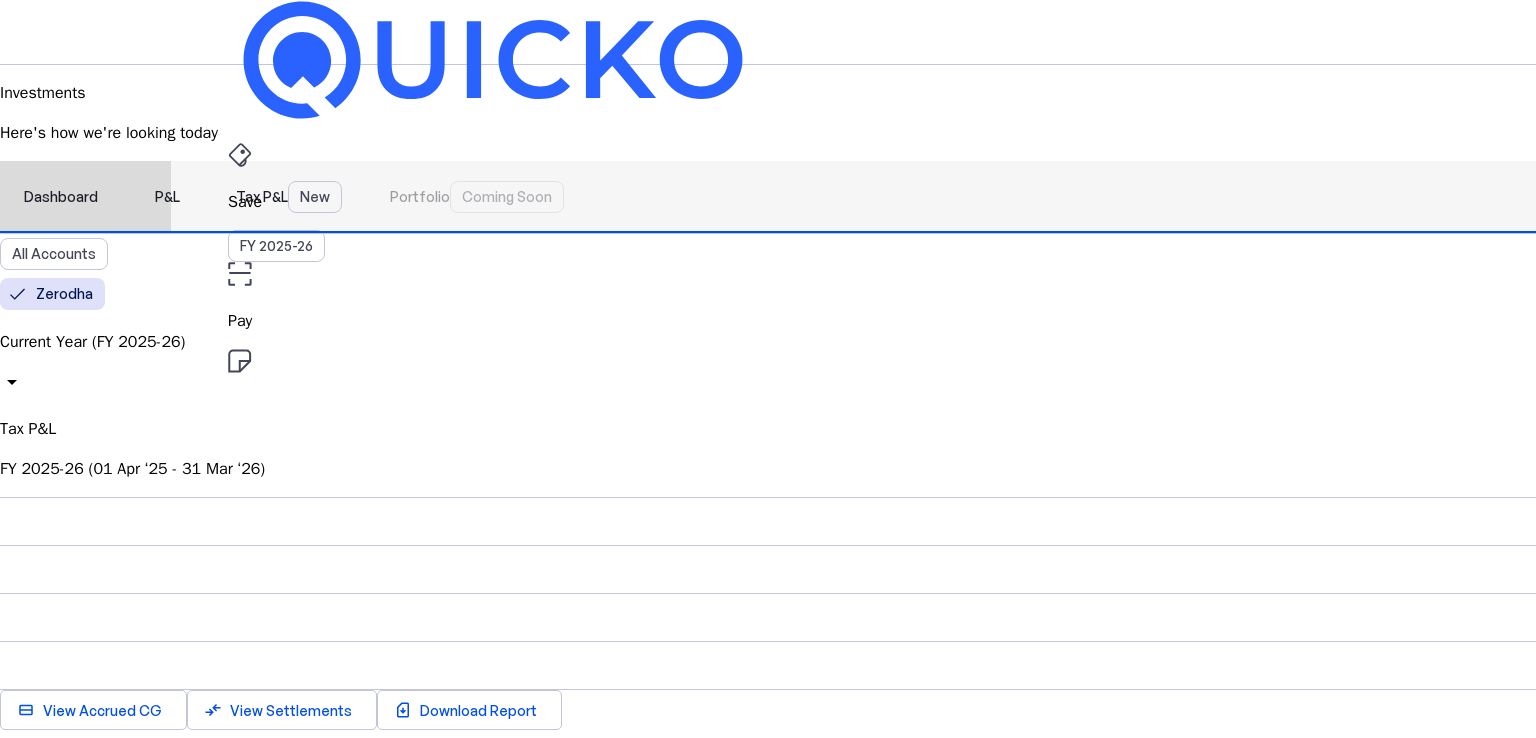 click on "P&L" at bounding box center [167, 197] 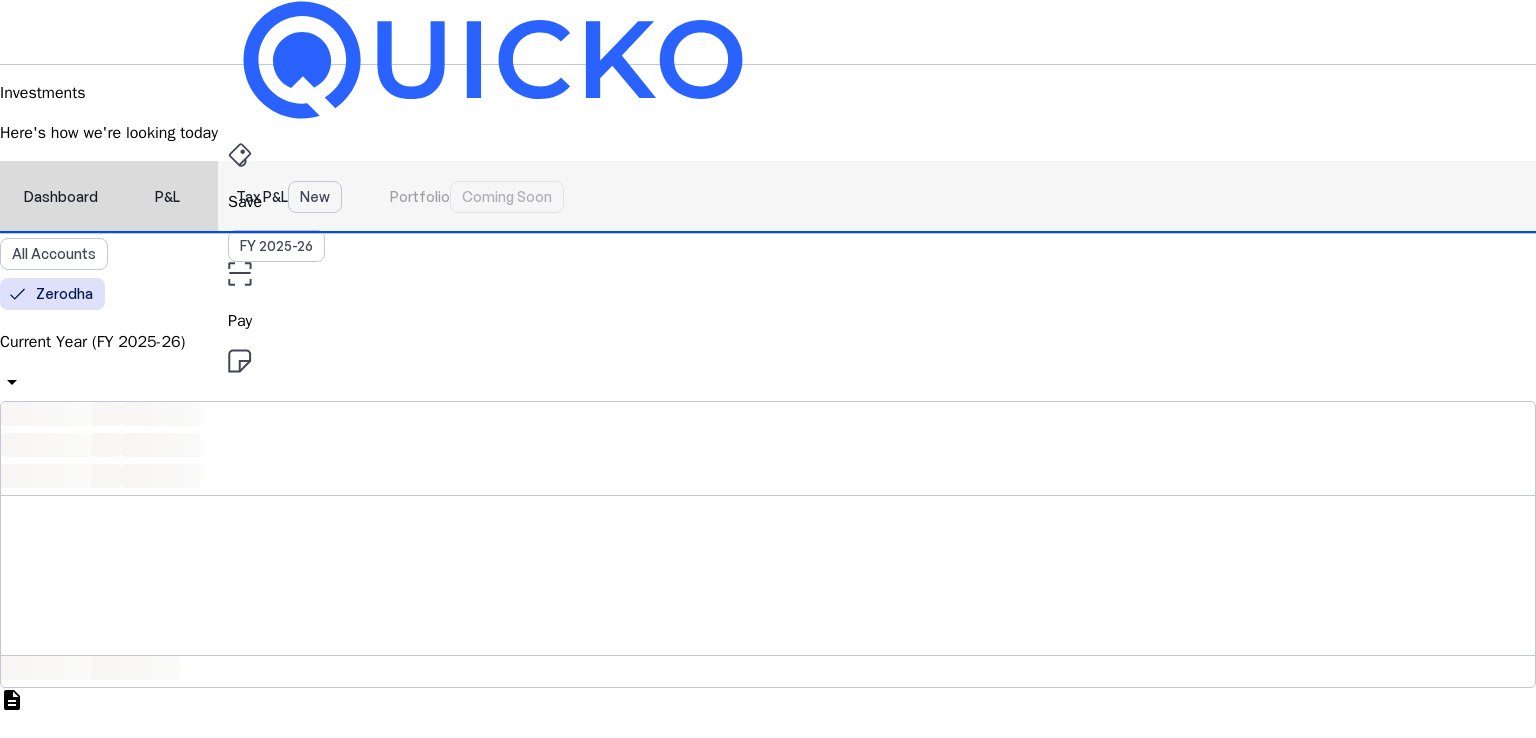 click on "Dashboard" at bounding box center (61, 197) 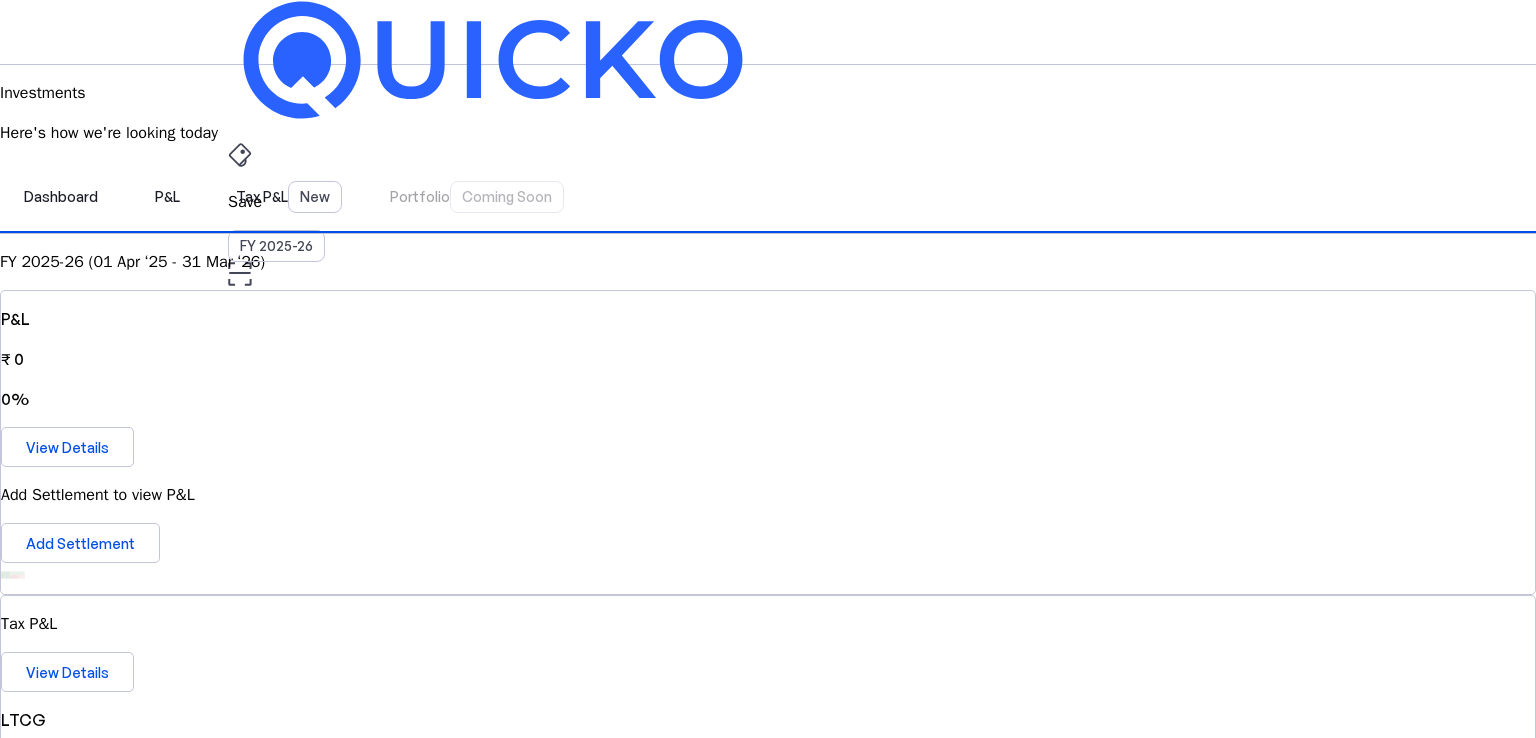 click on "GS" at bounding box center [244, 587] 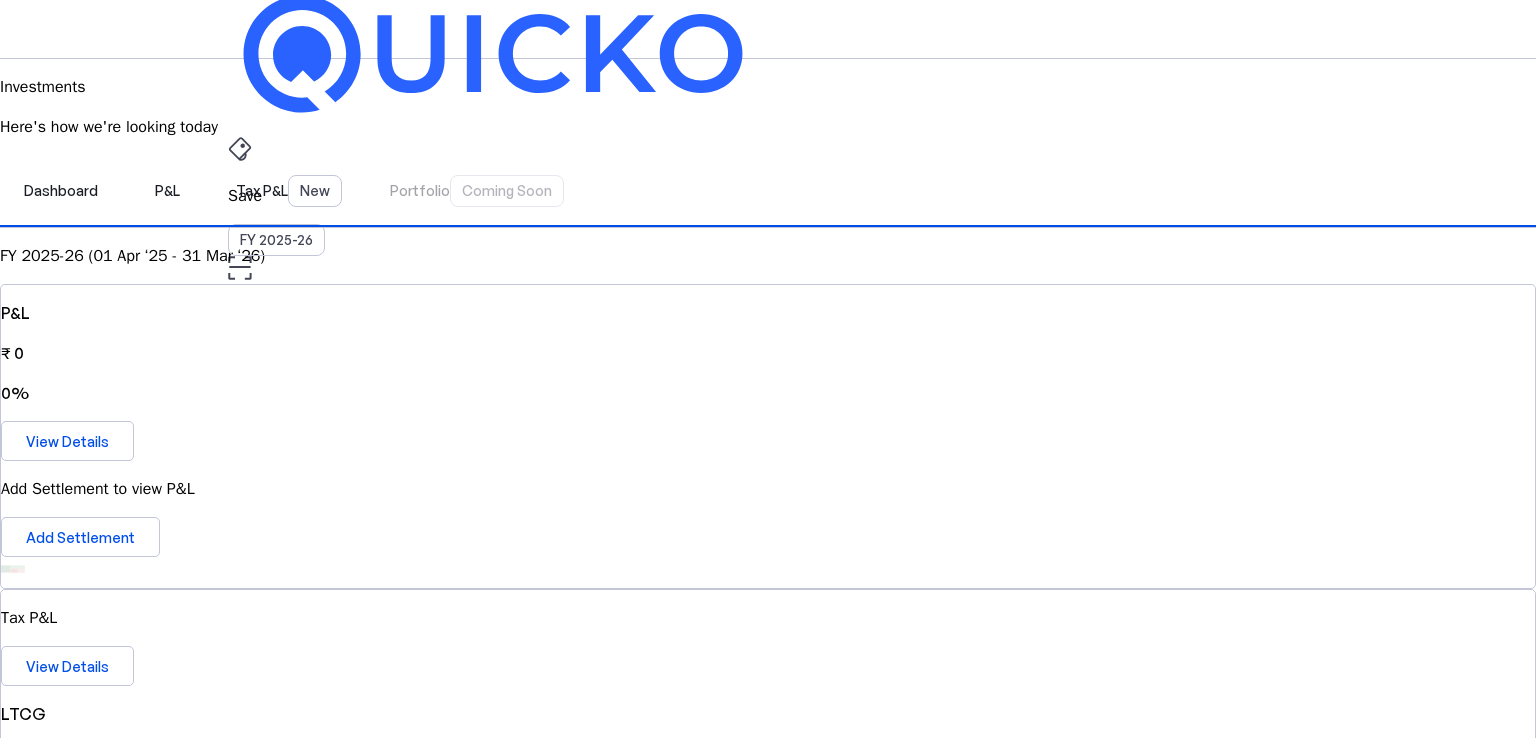 scroll, scrollTop: 0, scrollLeft: 0, axis: both 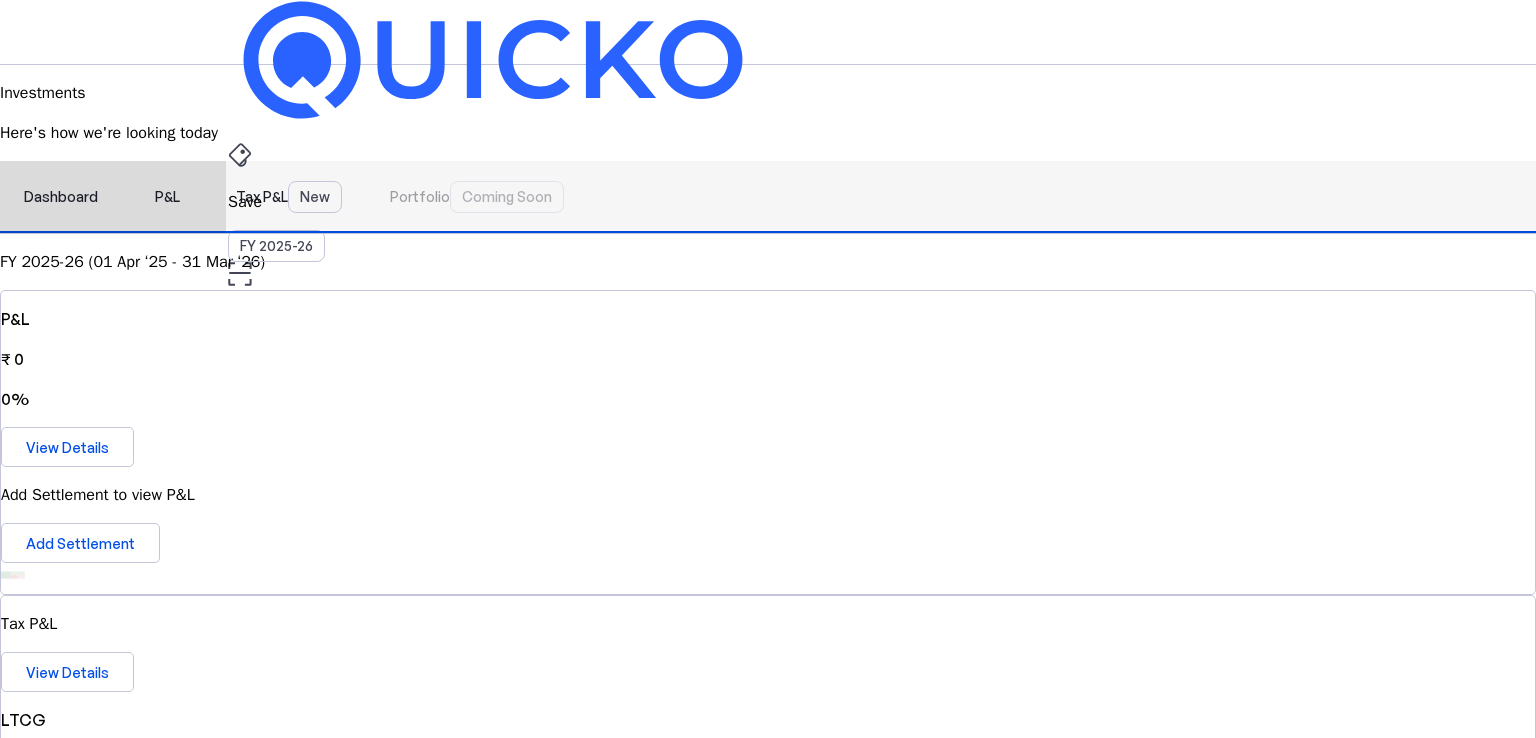 click on "P&L" at bounding box center [167, 197] 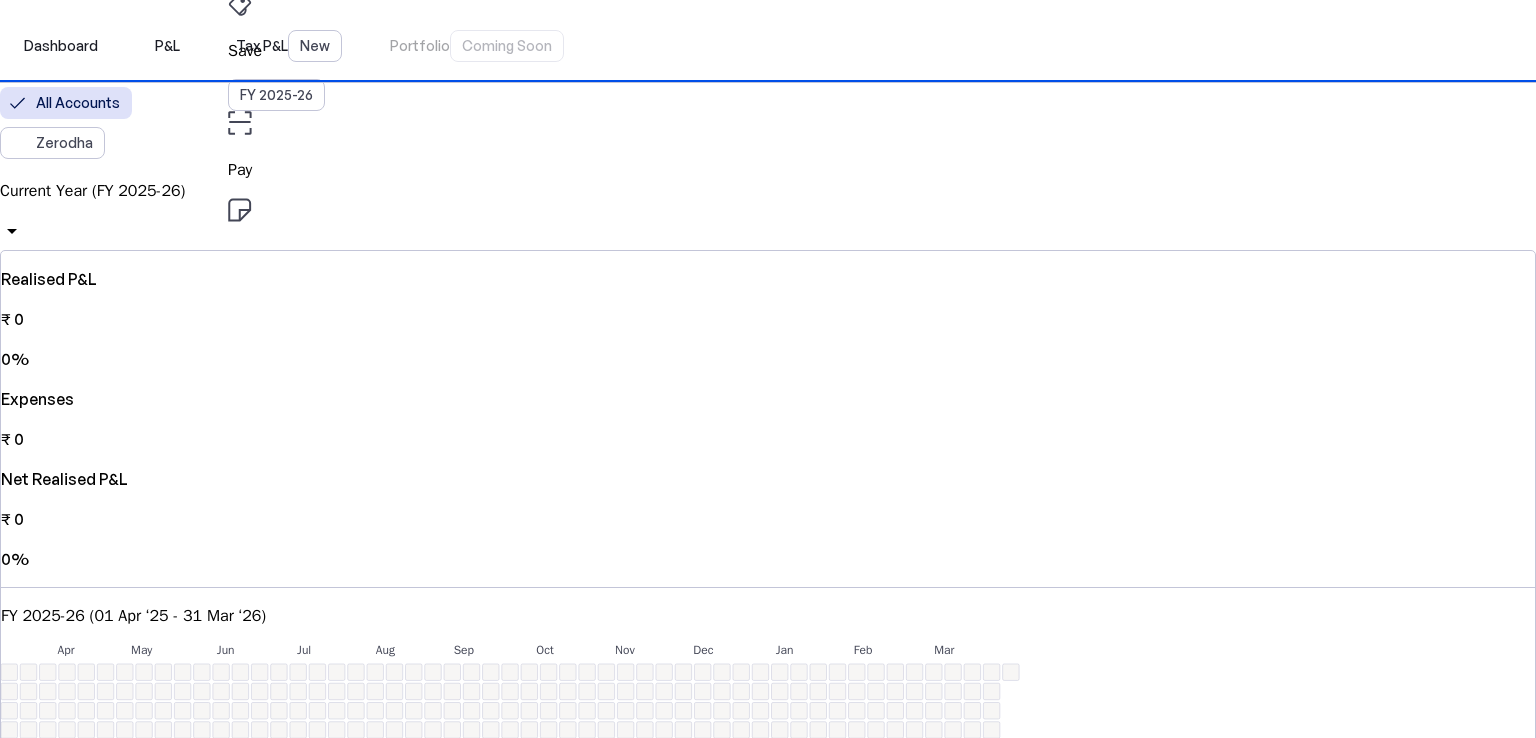 scroll, scrollTop: 0, scrollLeft: 0, axis: both 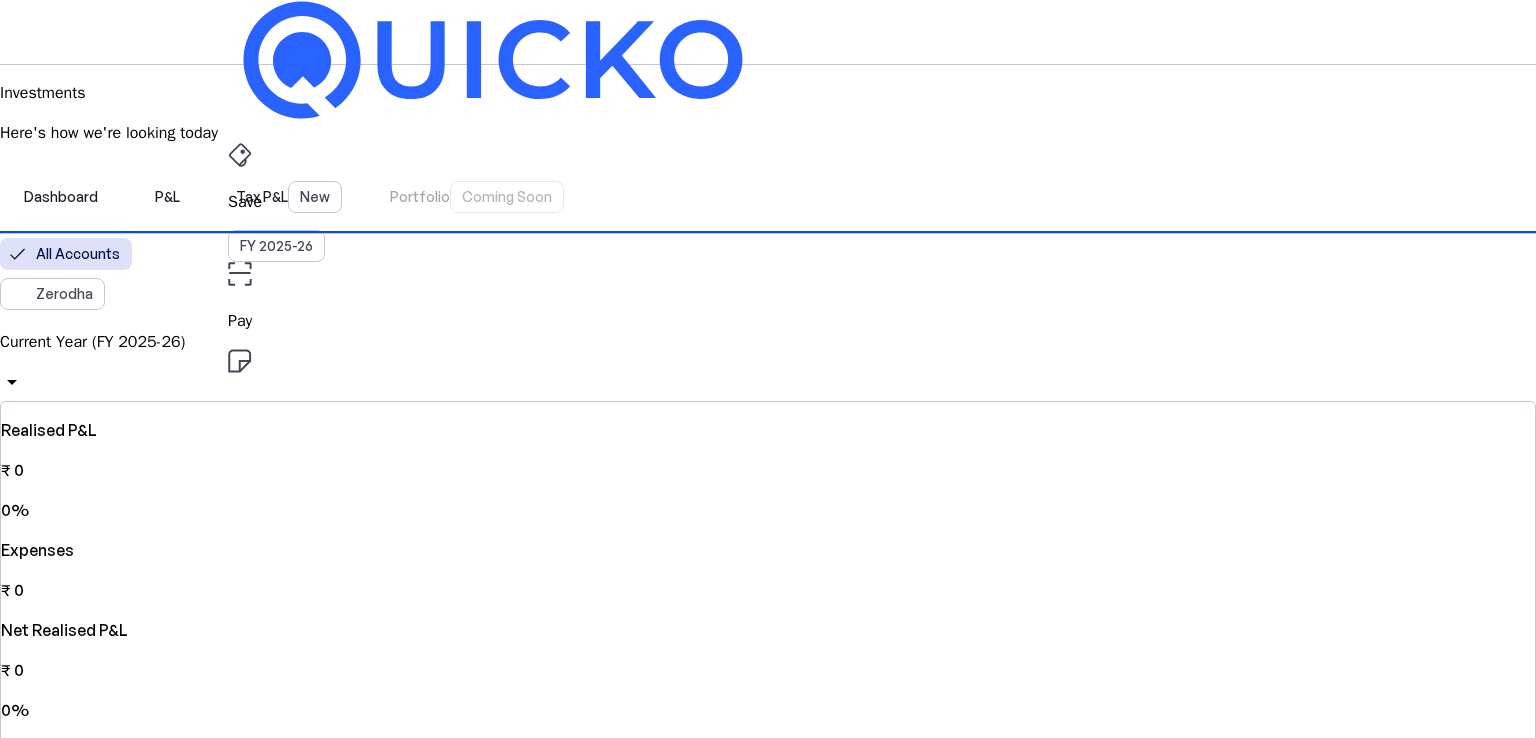 click on "arrow_drop_down" at bounding box center [240, 536] 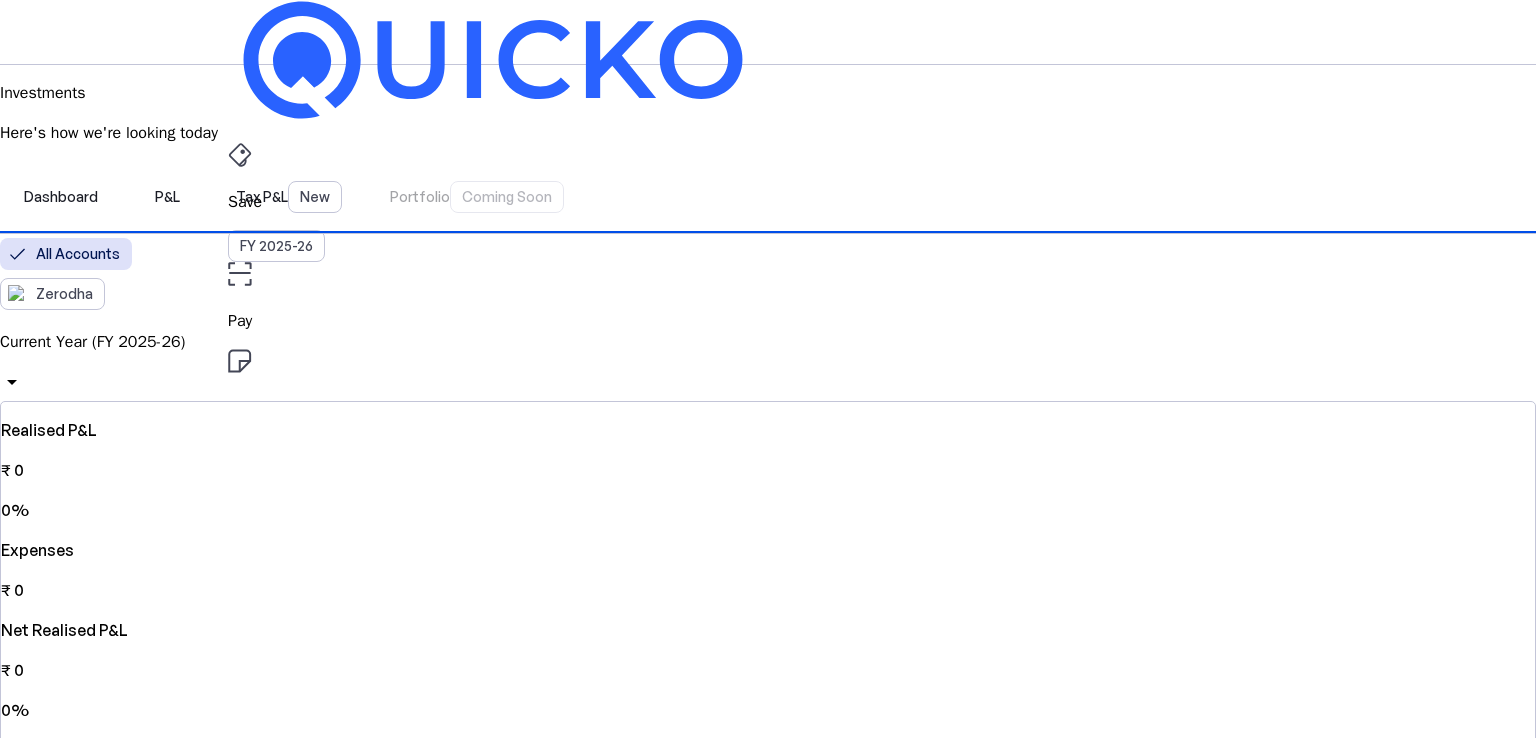 click on "GS" at bounding box center (244, 587) 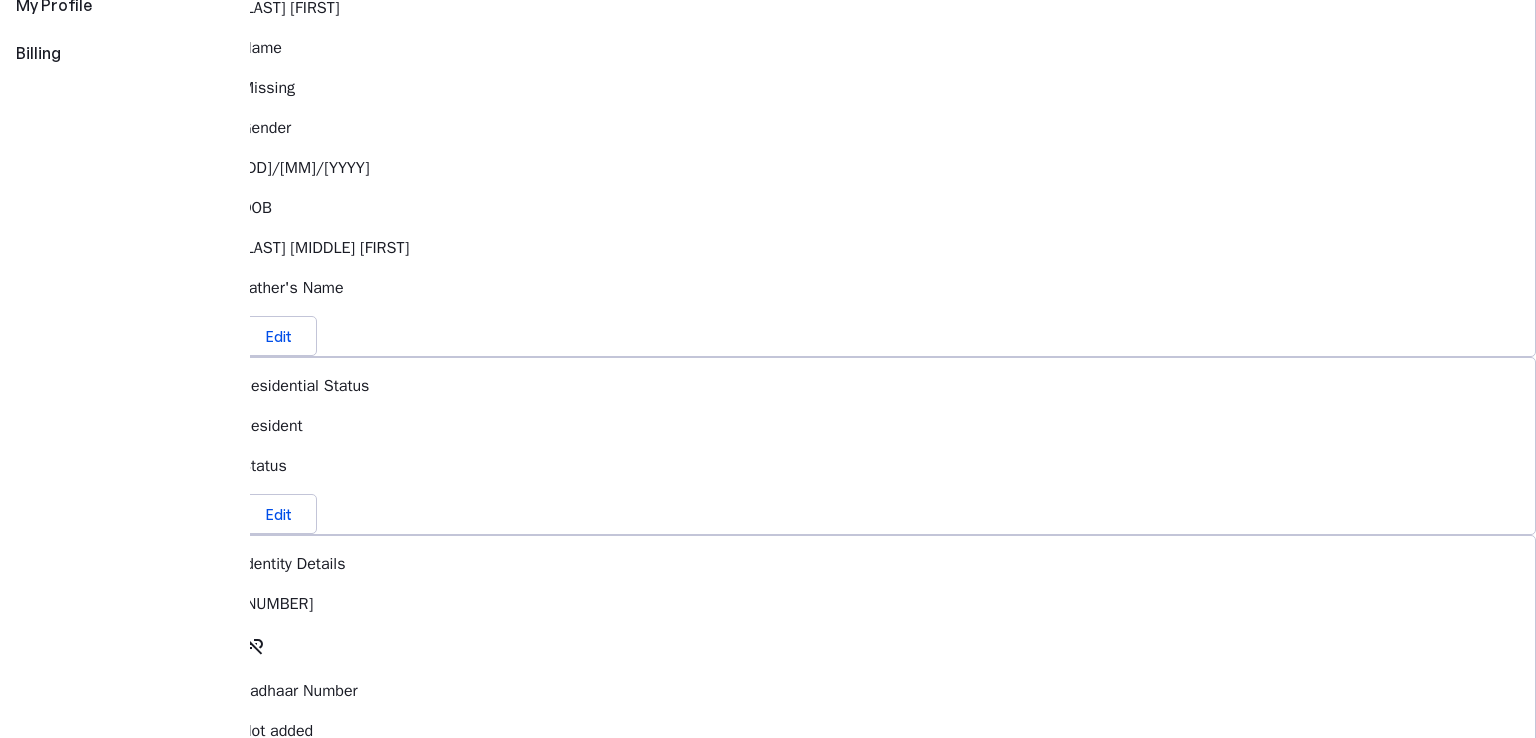 scroll, scrollTop: 0, scrollLeft: 0, axis: both 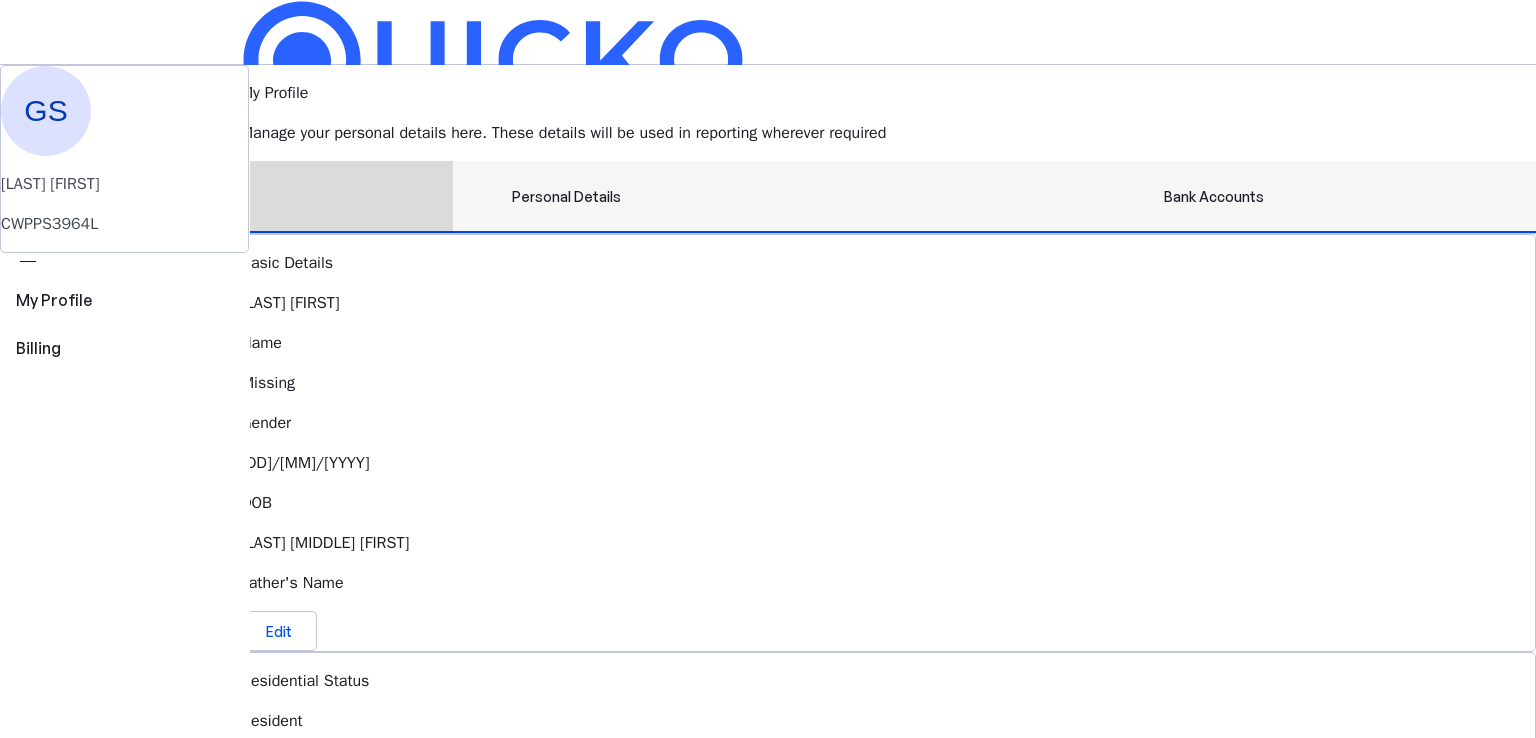 click on "Bank Accounts" at bounding box center (1214, 197) 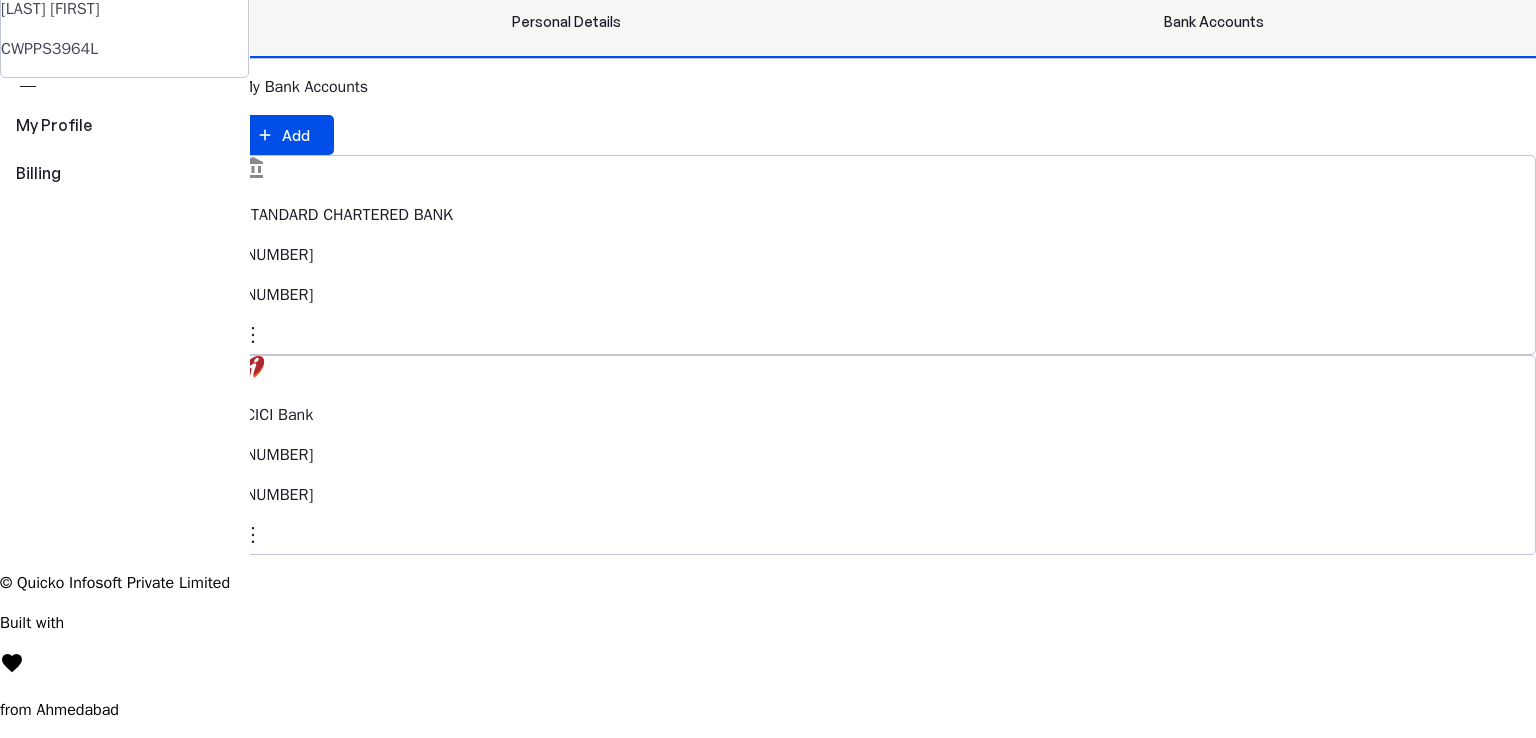 scroll, scrollTop: 216, scrollLeft: 0, axis: vertical 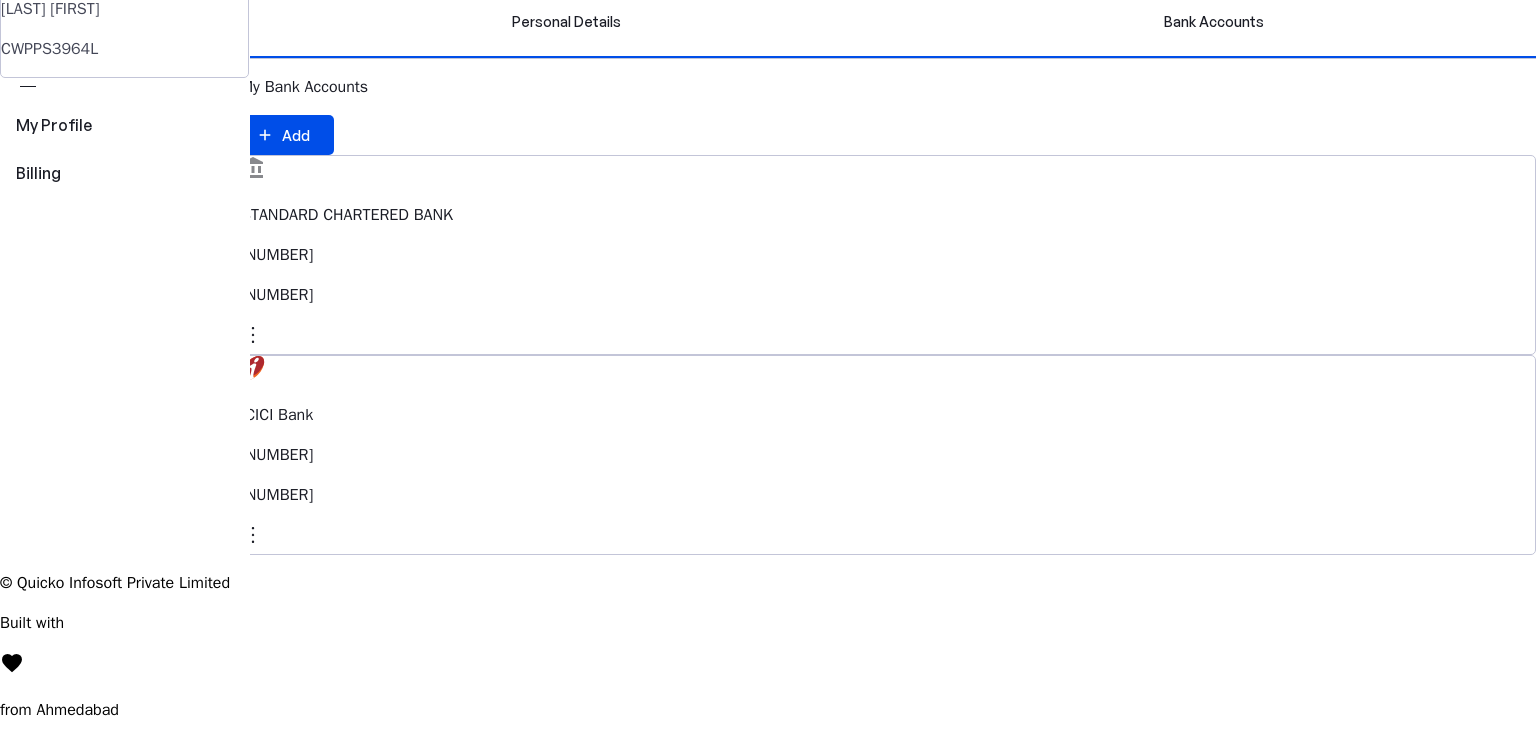 click at bounding box center [253, 335] 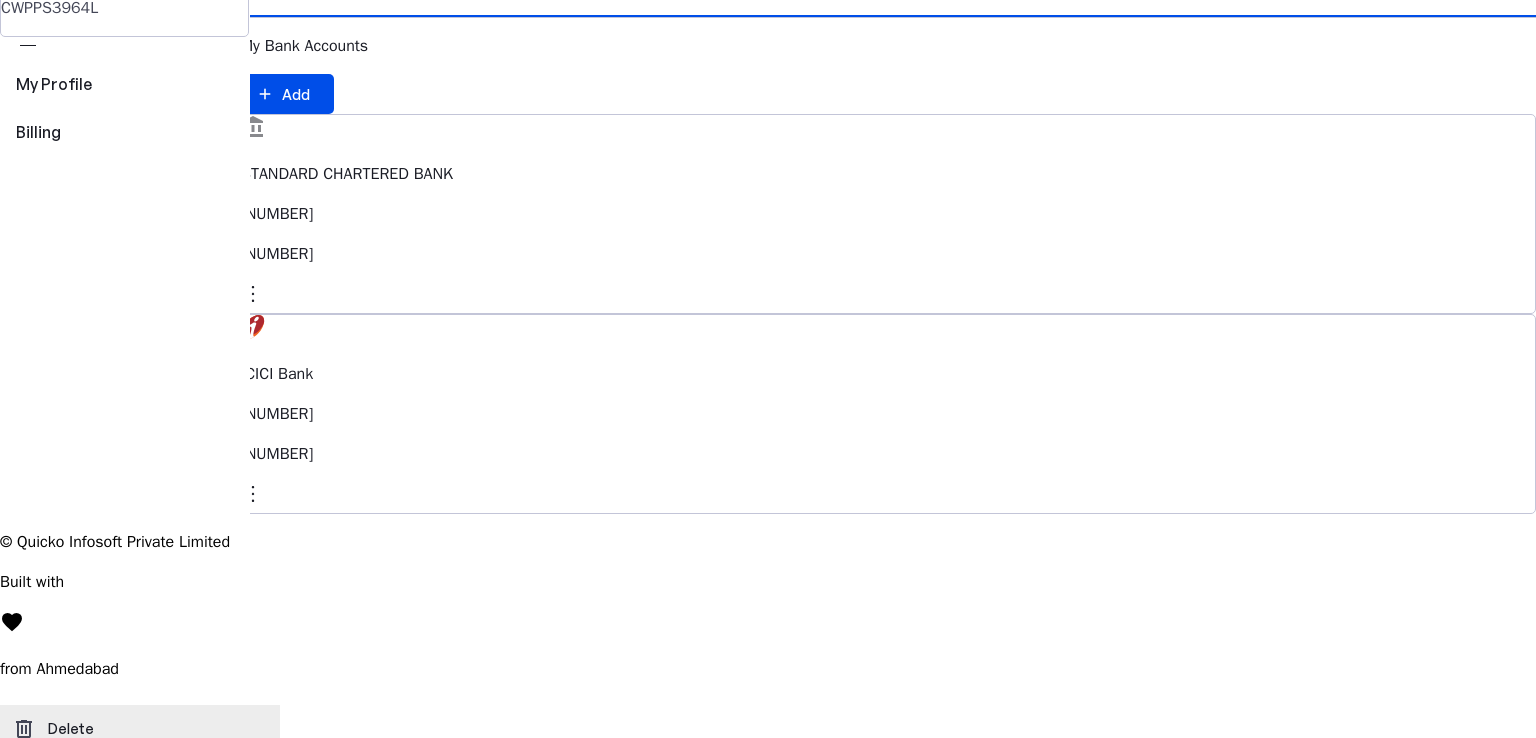 click on "Delete" at bounding box center (158, 729) 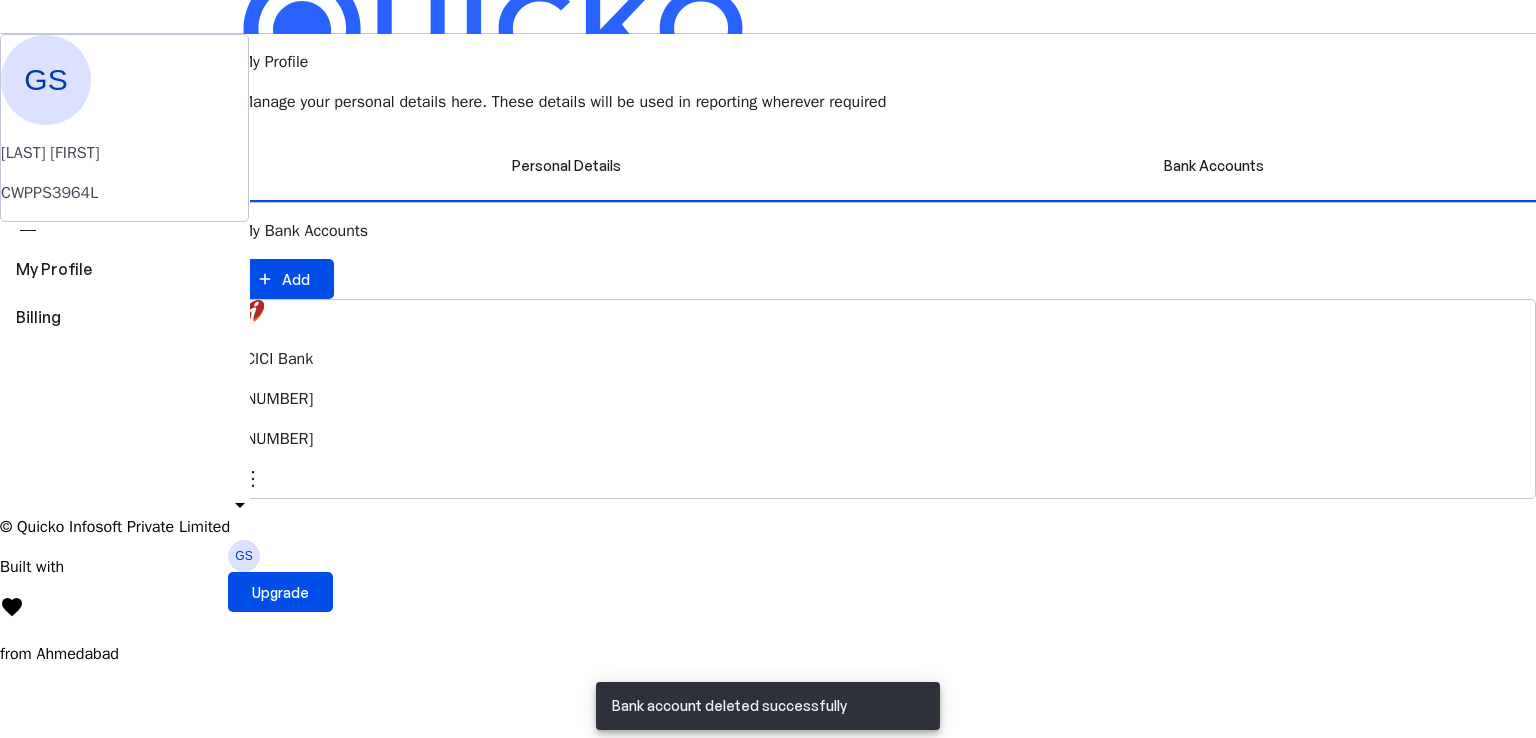 scroll, scrollTop: 0, scrollLeft: 0, axis: both 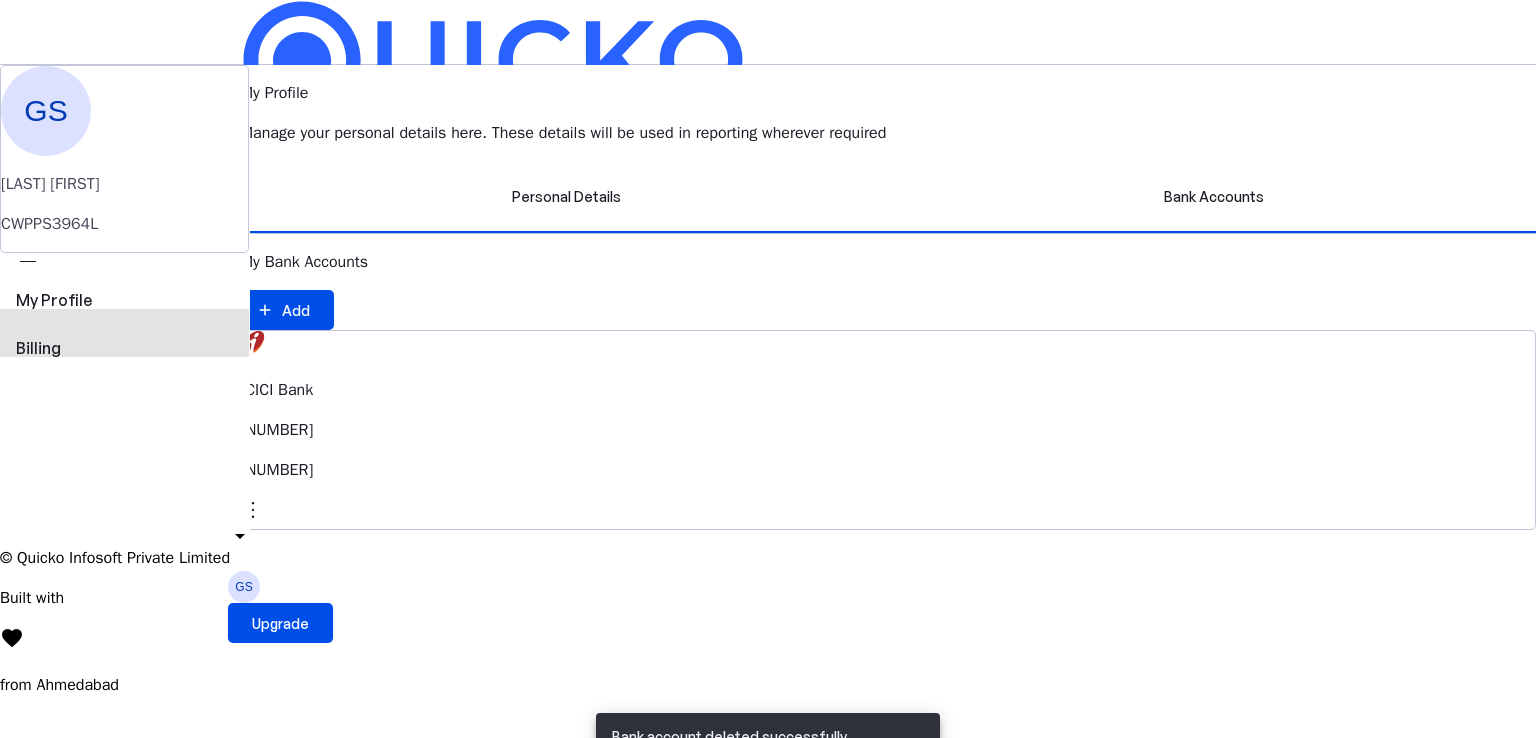 click on "view_carousel Billing" at bounding box center (124, 325) 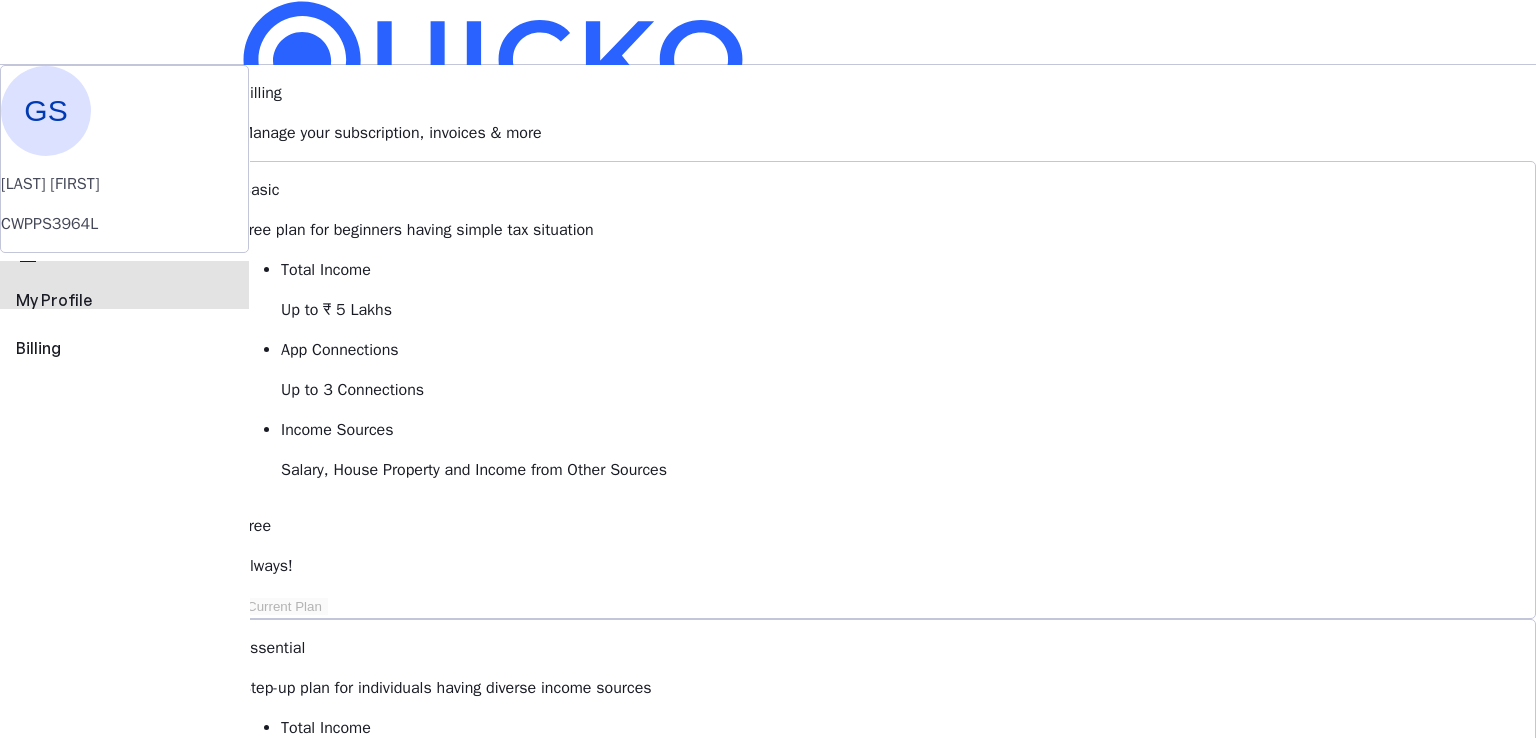 click on "My Profile" at bounding box center [124, 300] 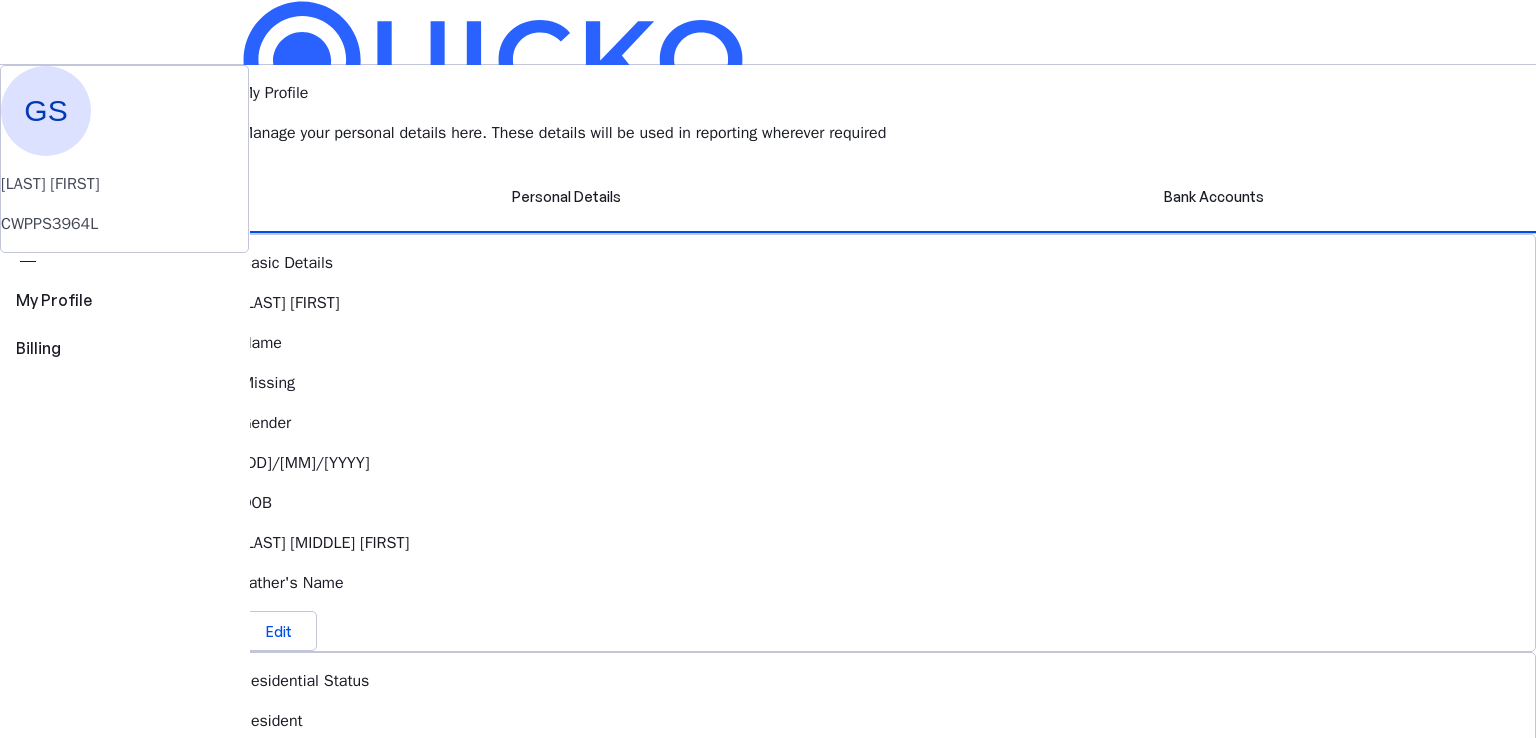 click on "Save" at bounding box center [768, 202] 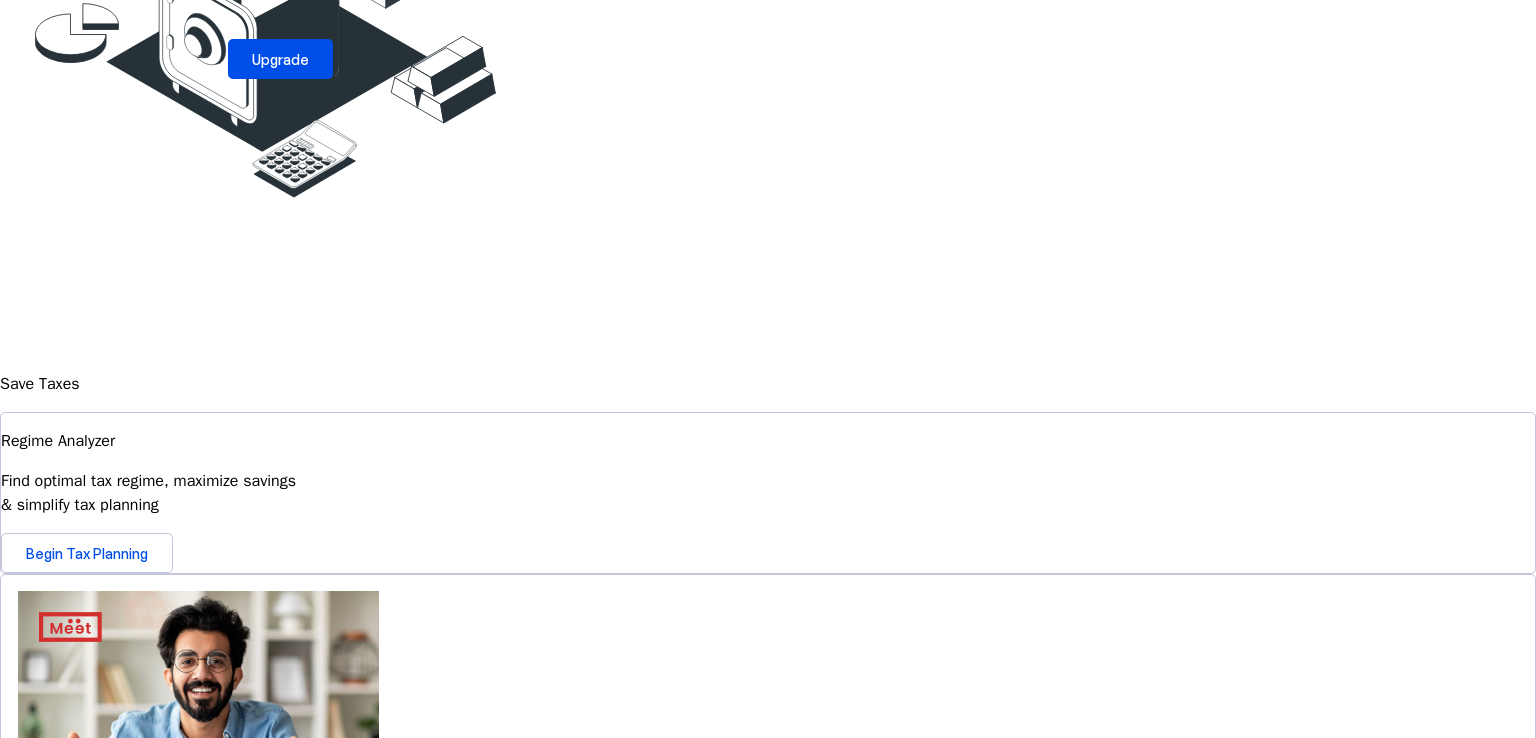 scroll, scrollTop: 0, scrollLeft: 0, axis: both 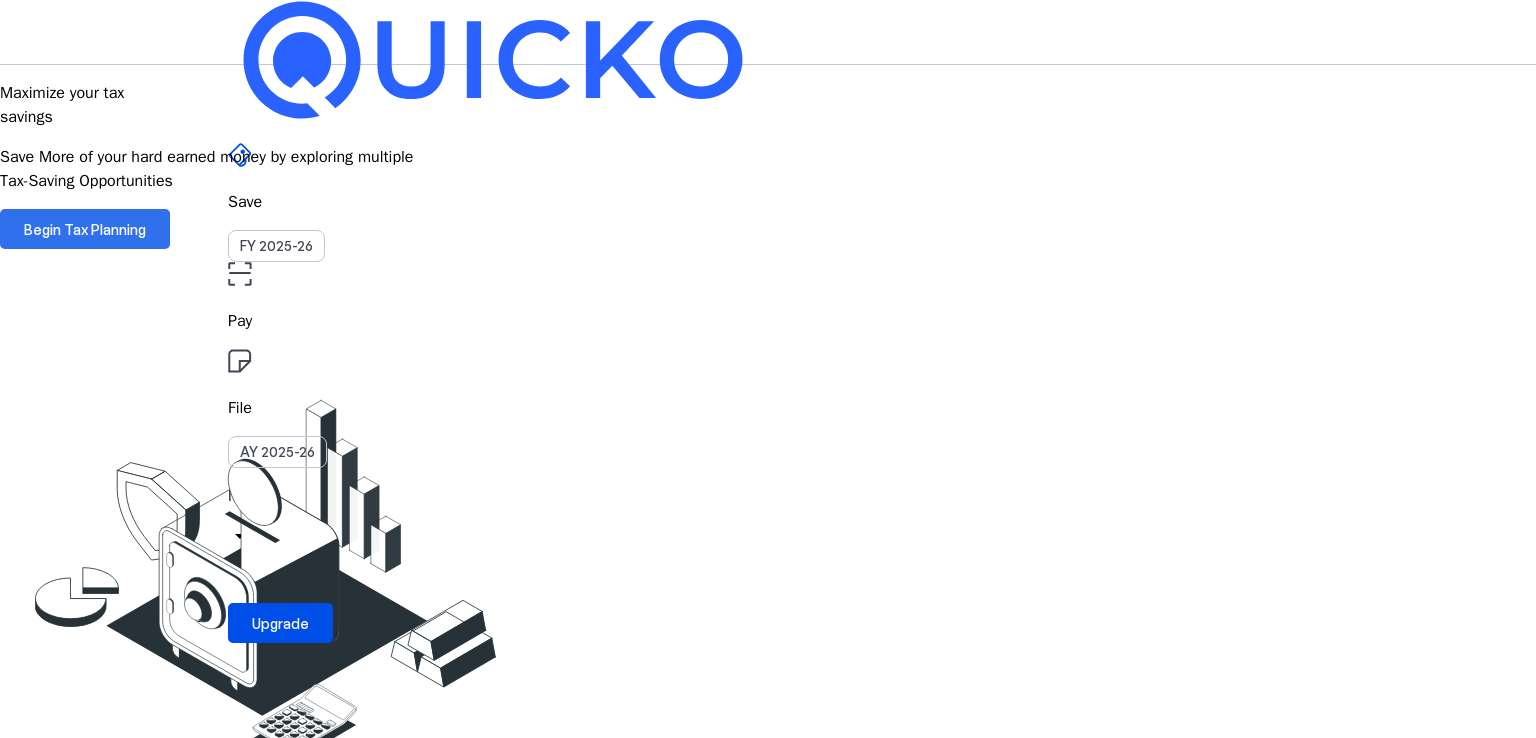 click at bounding box center [85, 229] 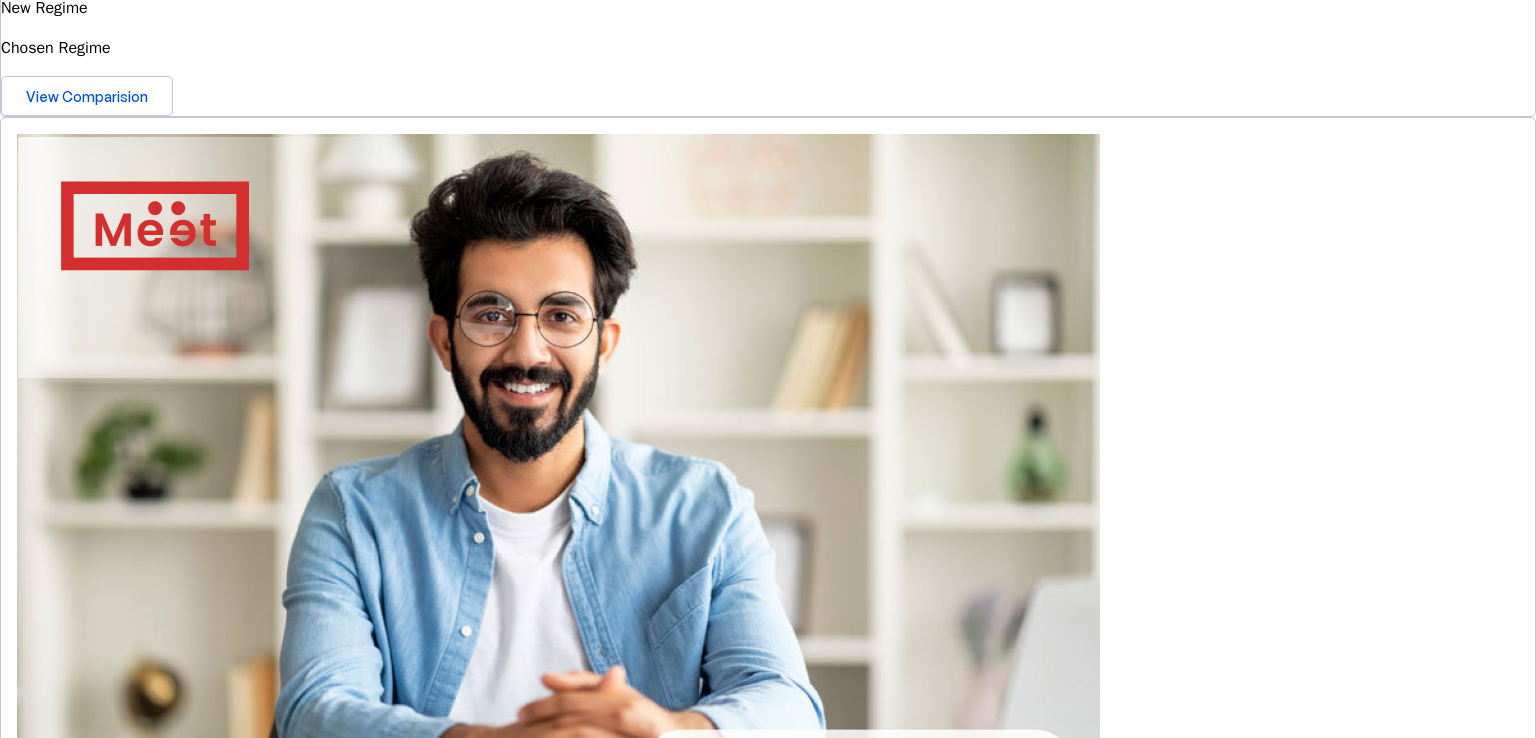 scroll, scrollTop: 696, scrollLeft: 0, axis: vertical 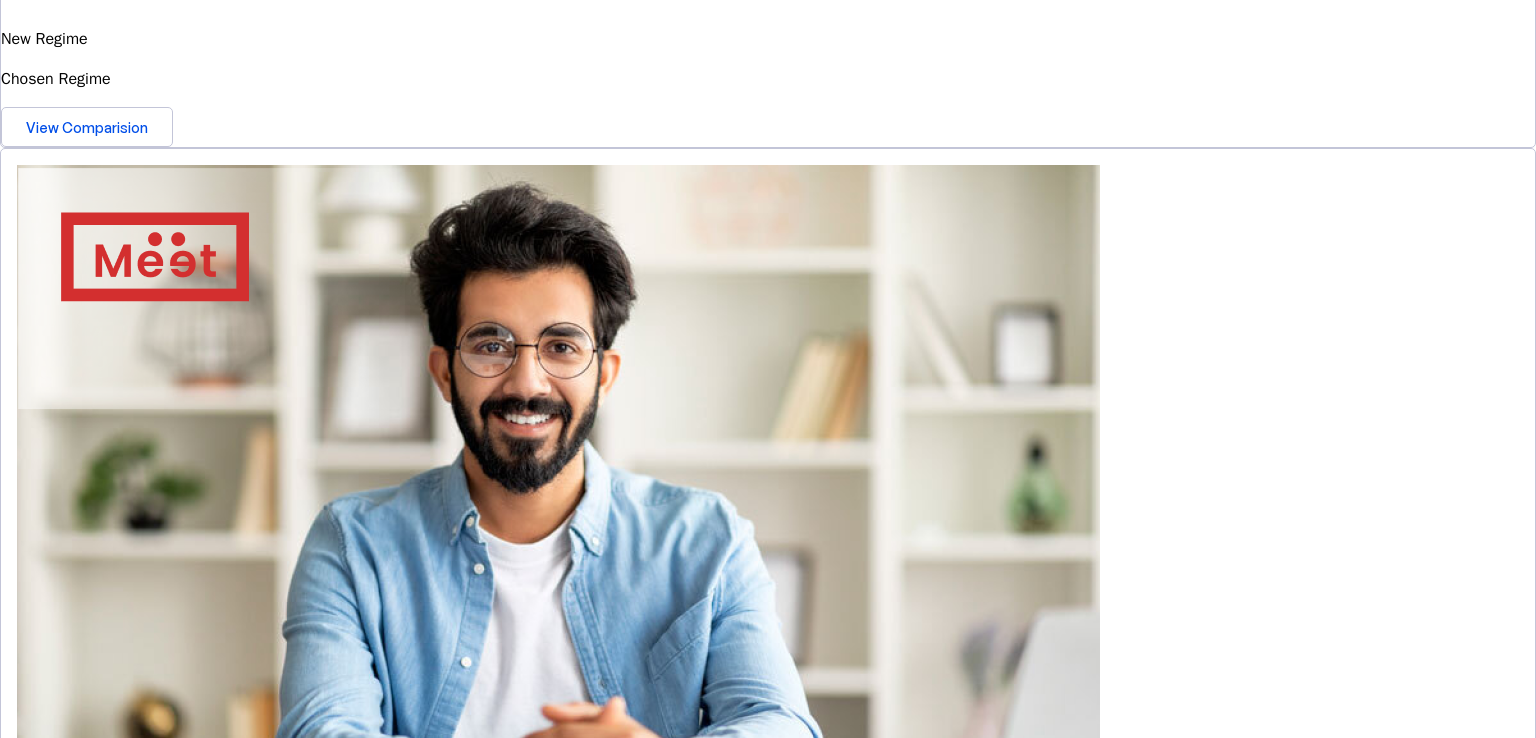 click on "View Simulator" at bounding box center [76, 2179] 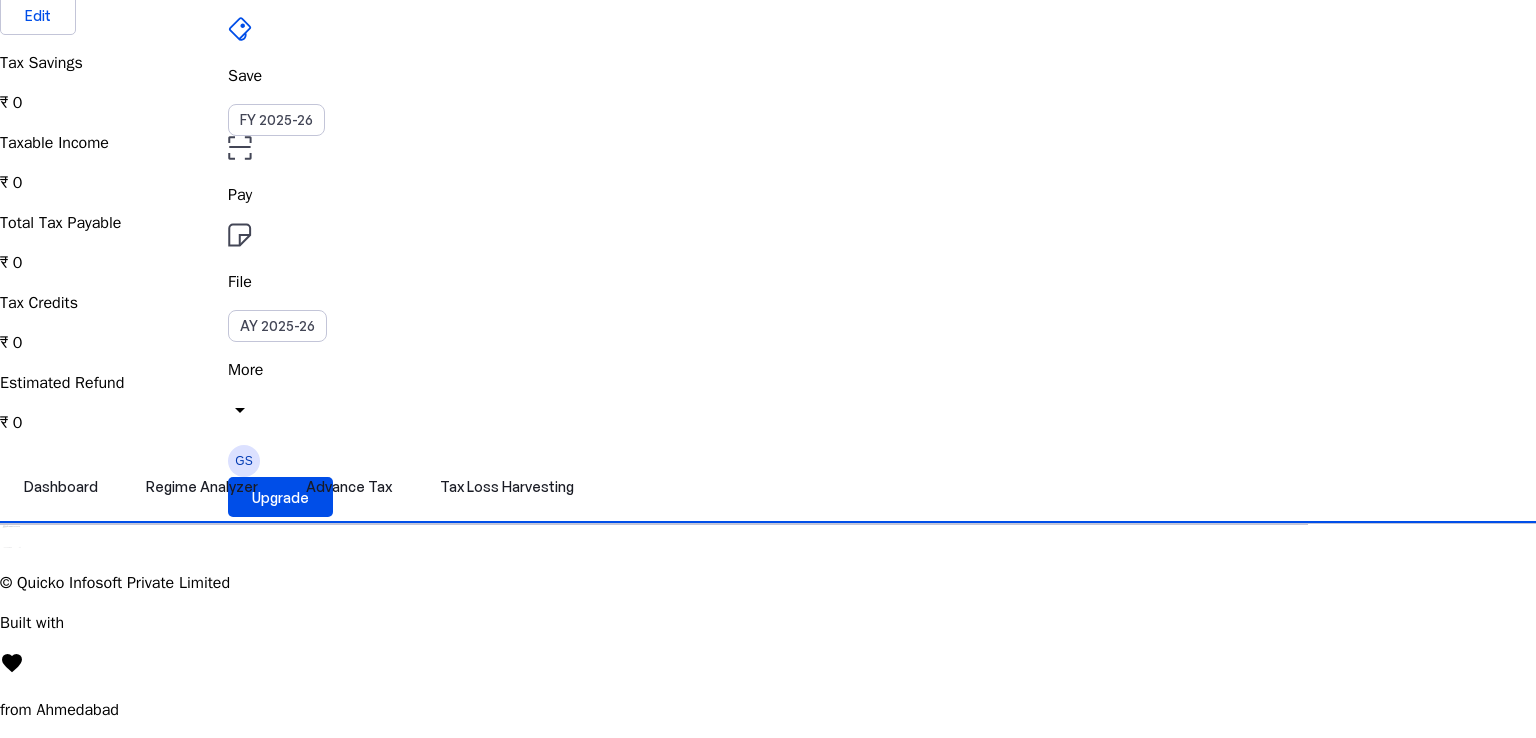 scroll, scrollTop: 1299, scrollLeft: 0, axis: vertical 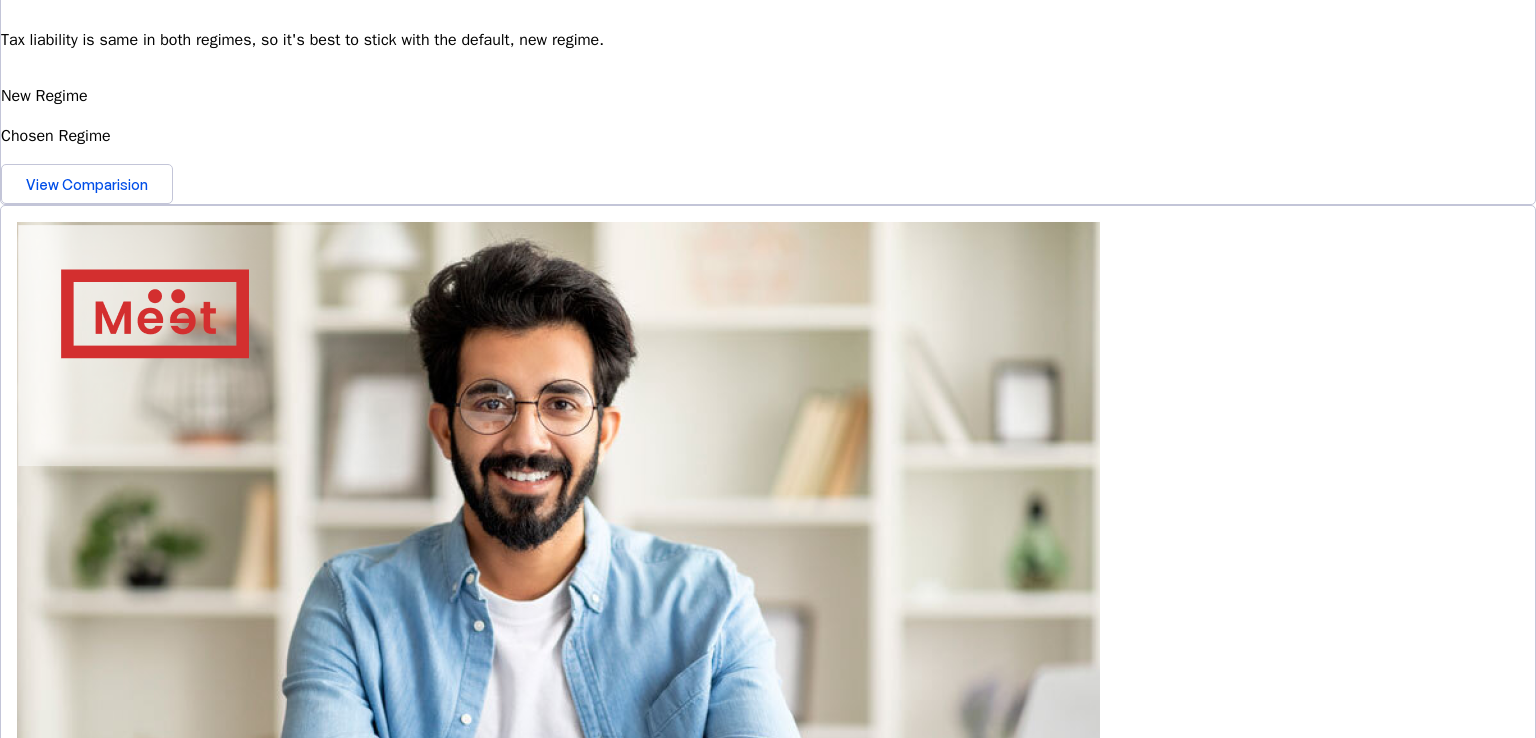 click on "Tax Loss Harvesting" at bounding box center [768, 1997] 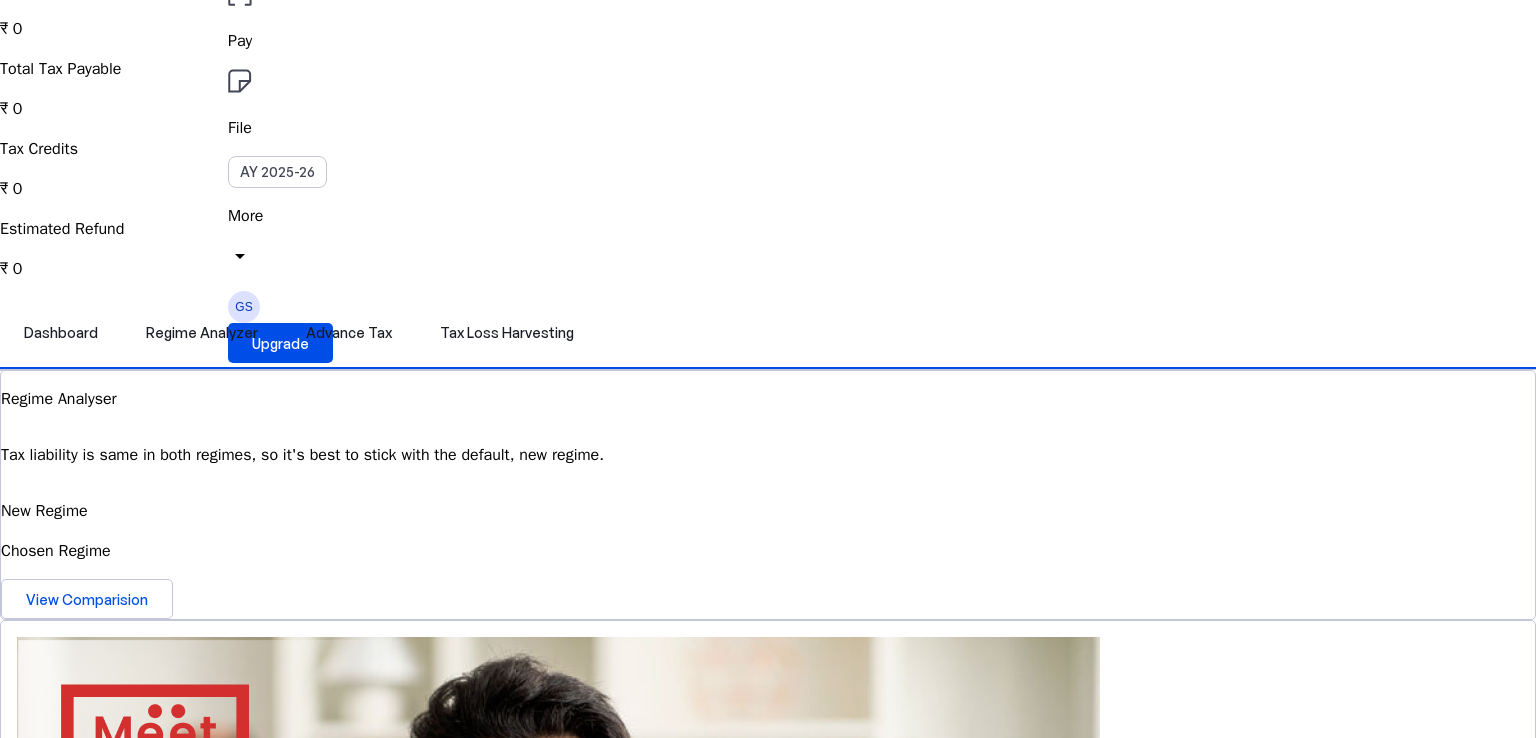 scroll, scrollTop: 0, scrollLeft: 0, axis: both 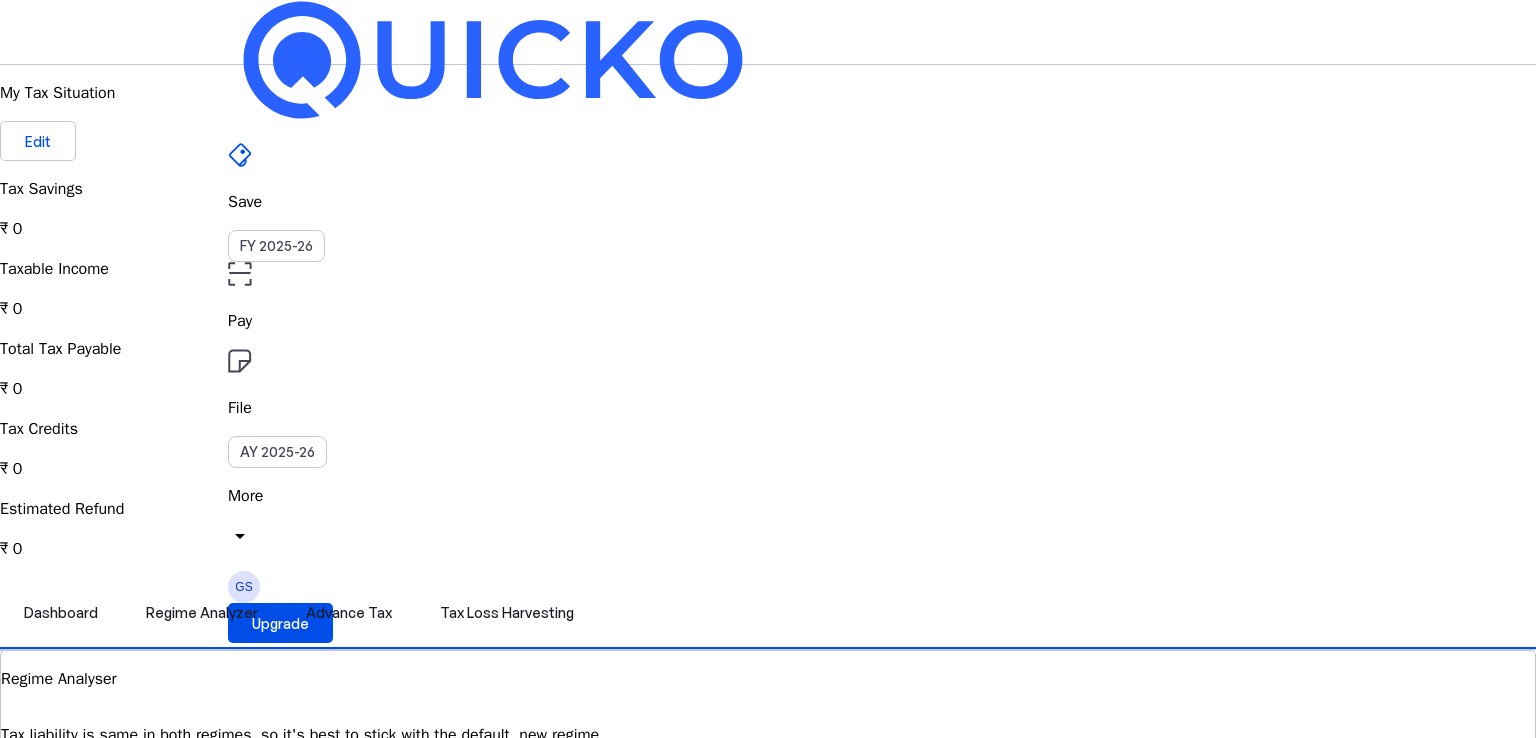 click on "Save FY 2025-26  Pay   File AY 2025-26  More  arrow_drop_down  GS   Upgrade" at bounding box center (768, 32) 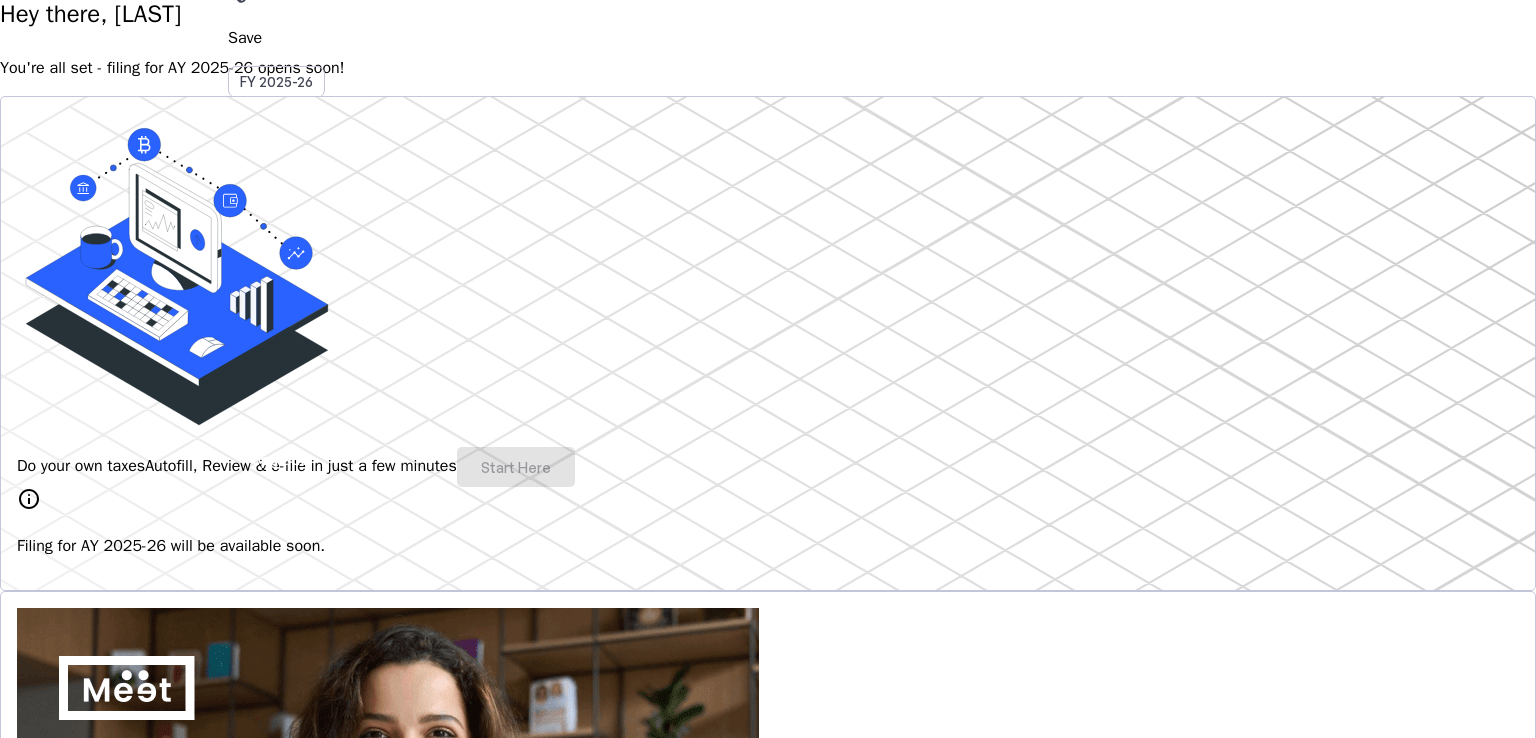 scroll, scrollTop: 163, scrollLeft: 0, axis: vertical 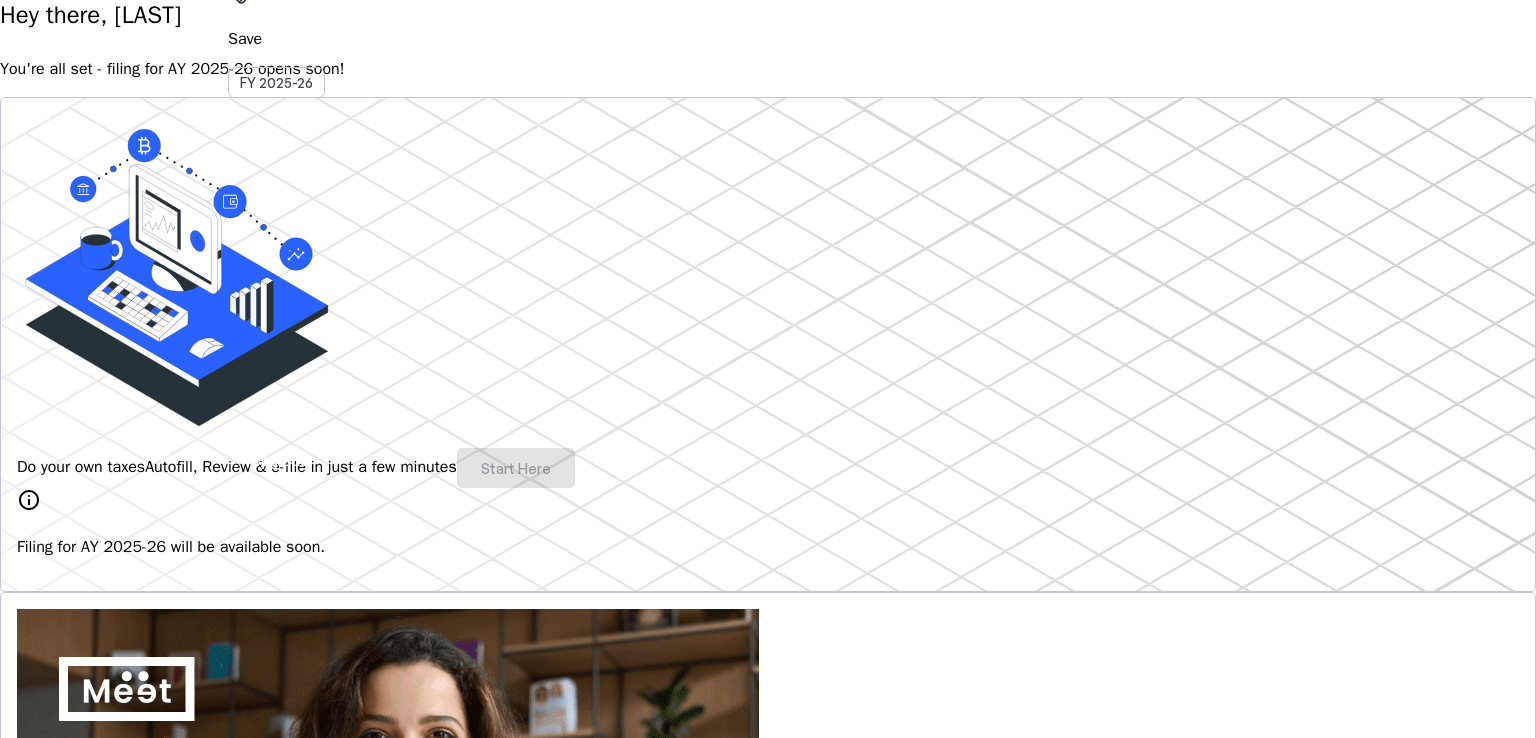 click on "Do your own taxes   Autofill, Review & e-file in just a few minutes   Start Here" at bounding box center (768, 468) 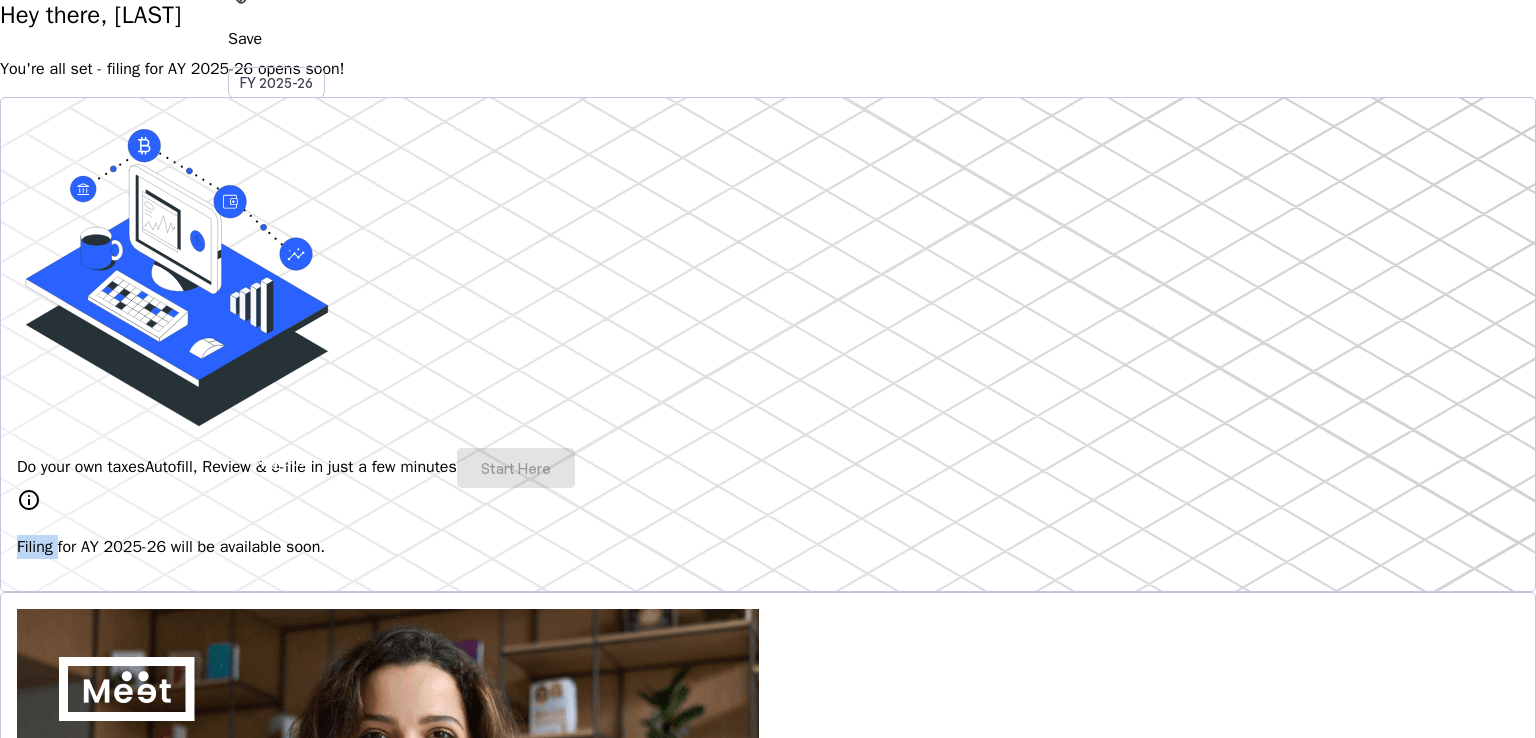 click on "Do your own taxes   Autofill, Review & e-file in just a few minutes   Start Here" at bounding box center [768, 468] 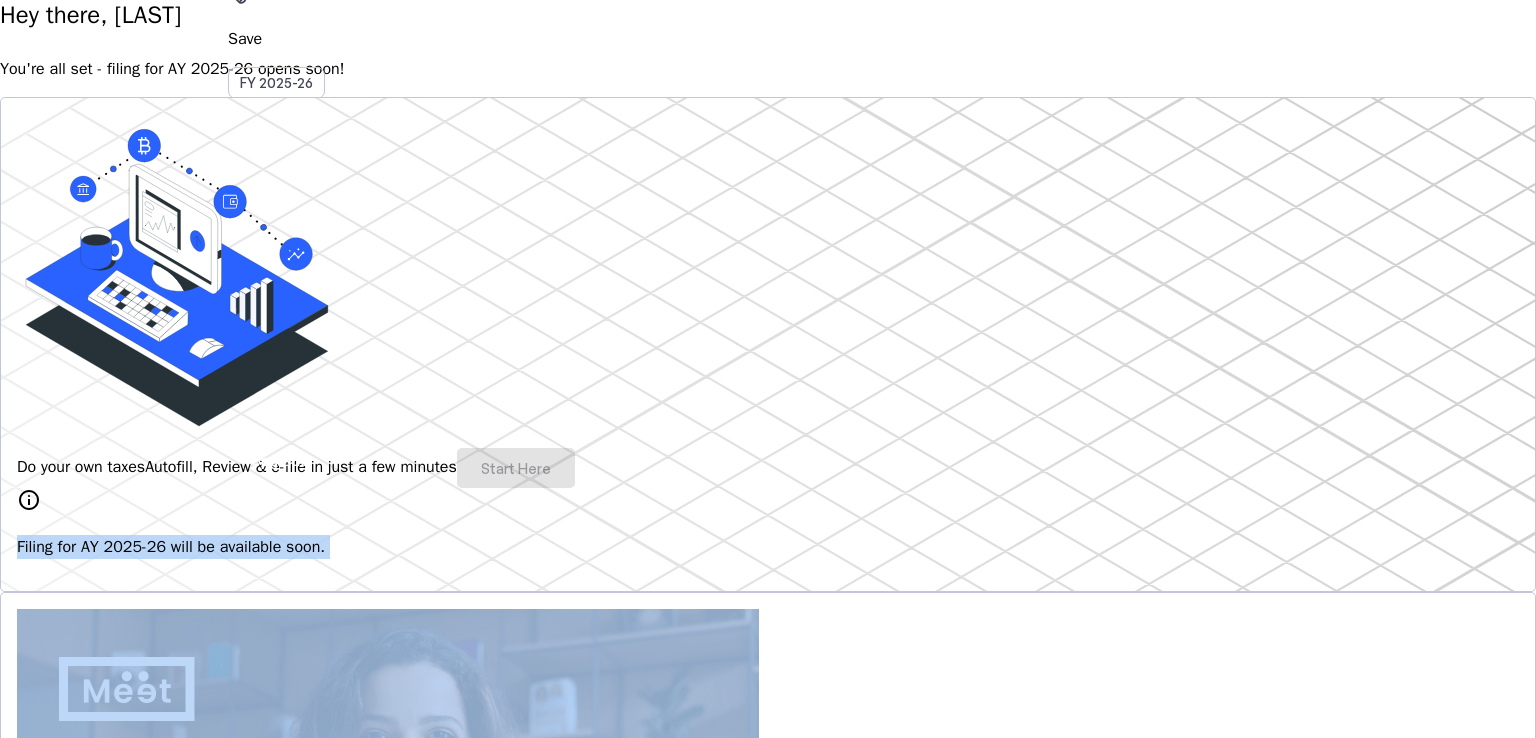 click on "Do your own taxes   Autofill, Review & e-file in just a few minutes   Start Here" at bounding box center (768, 468) 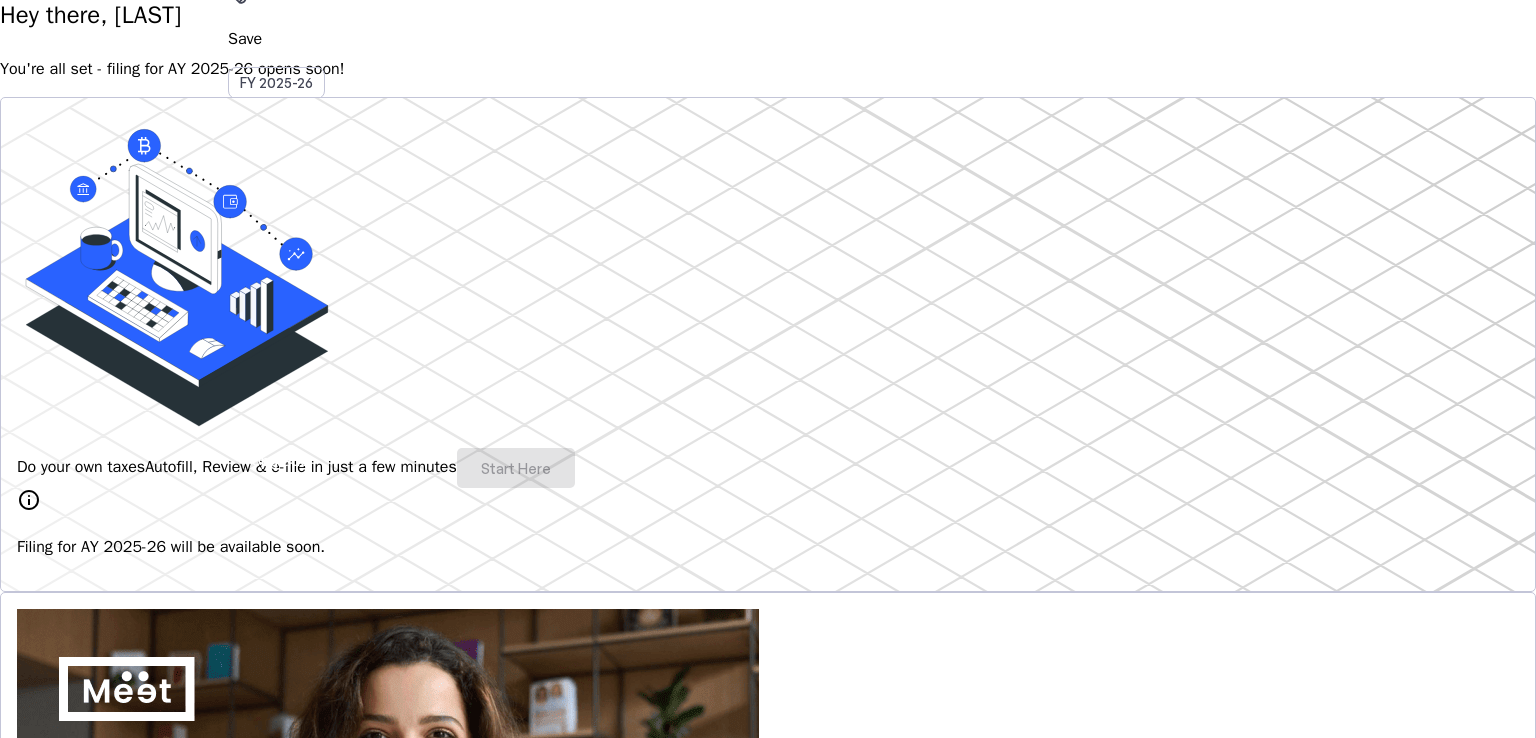 click on "Save FY 2025-26  Pay   File AY 2025-26  More  arrow_drop_down  GS   Upgrade  info Filing for AY 2025-26 will be enabled shortly. We're getting things ready to make your filing experience smoother than ever.  Hey there, [LAST]   You're all set - filing for AY 2025-26 opens soon!   Do your own taxes   Autofill, Review & e-file in just a few minutes   Start Here  info Filing for AY 2025-26 will be available soon.   4.8/5 | 1400 reviews   We do your taxes   Expert will prepare, review & e-file your tax return, making sure nothing gets missed.   Explore   Benefits of filing on Quicko  Fetch everything using Autofill Automatically retrieve your income, deductions, tax credits & losses directly from ITD. No need of any forms! Connect to multiple apps In just a few clicks, seamlessly fetch all your trades directly from your broker and ensure accurate reporting. Get Personalized Insights Gain full visibility into the computation. Easily view and understand how your taxes are calculated.  Explore  Learn More FAQs" at bounding box center [768, 1507] 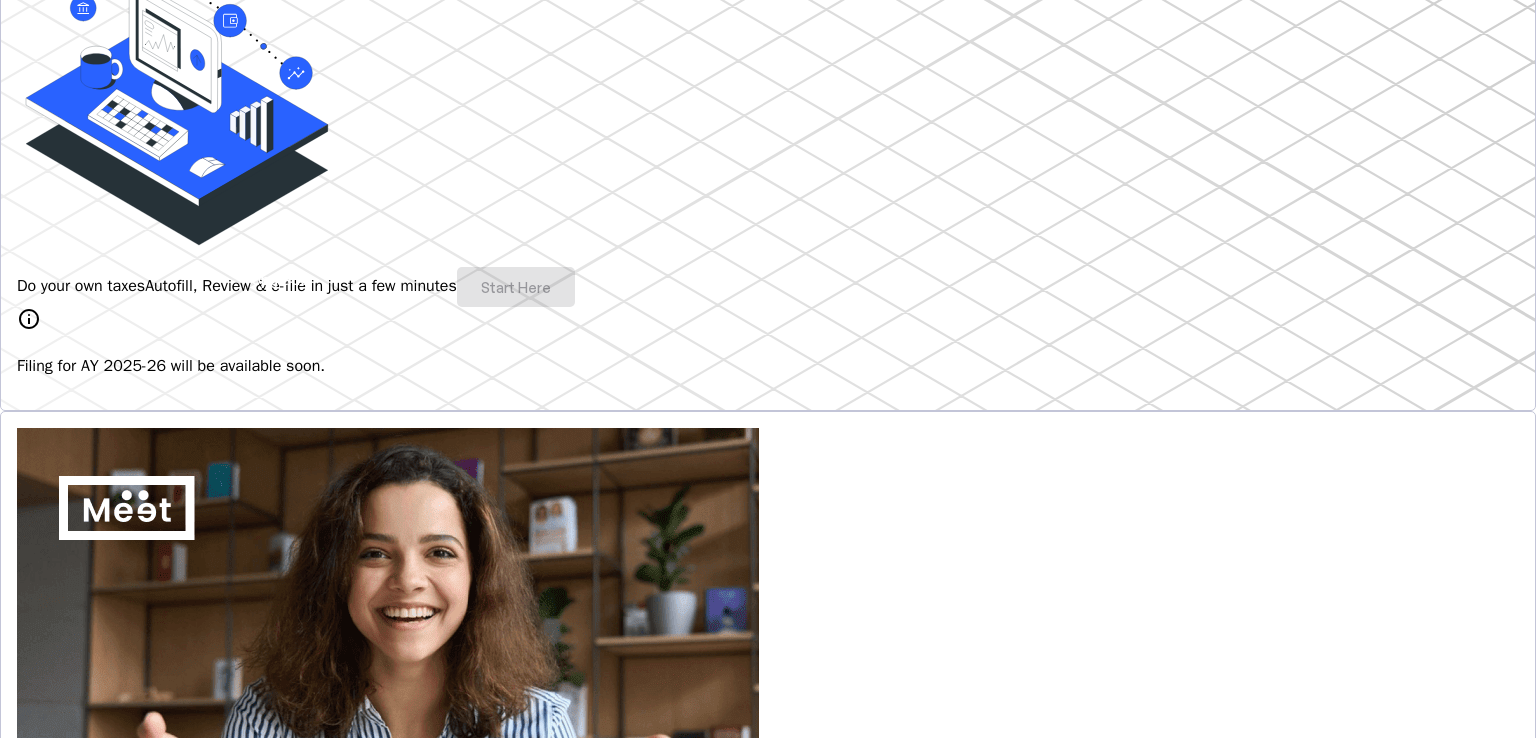 scroll, scrollTop: 0, scrollLeft: 0, axis: both 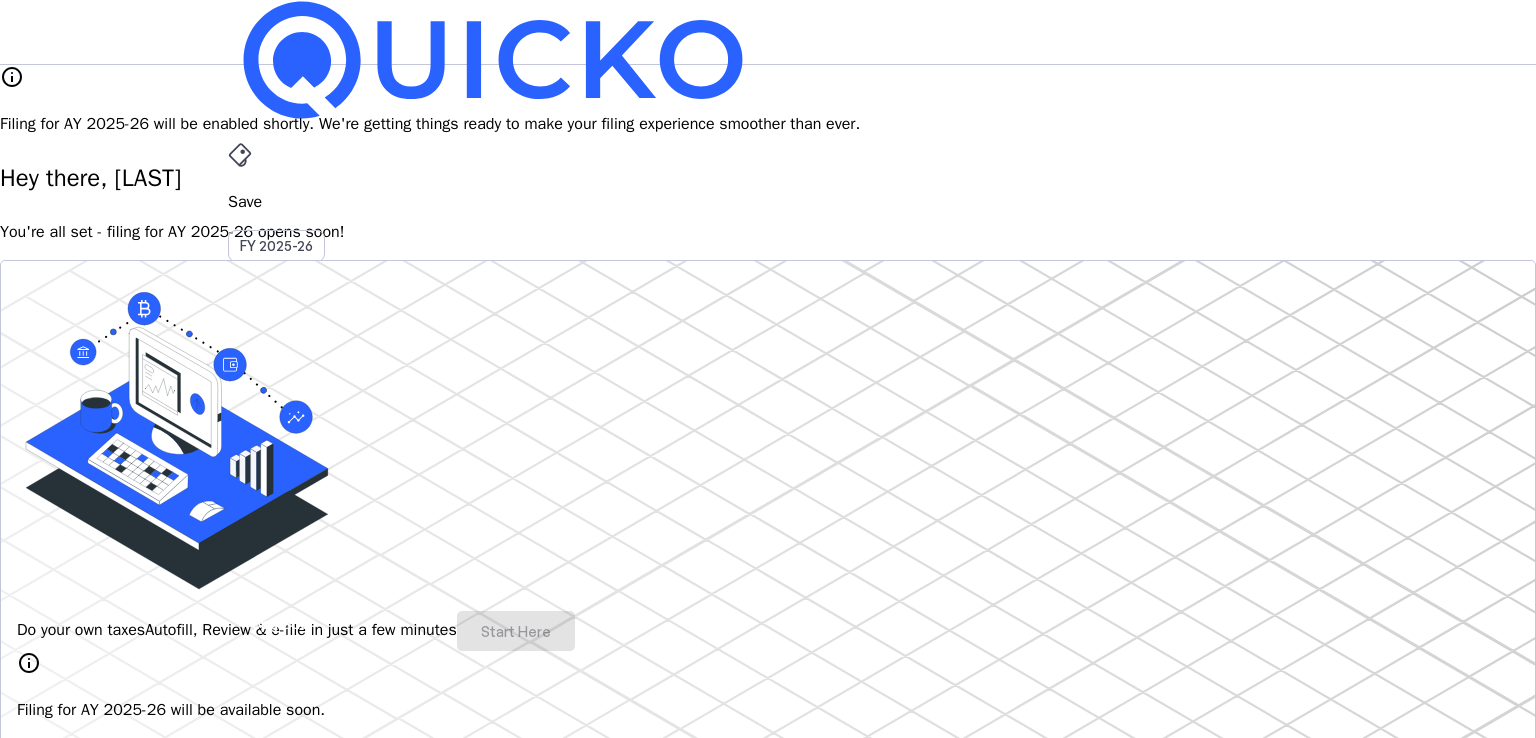 click on "More" at bounding box center [768, 496] 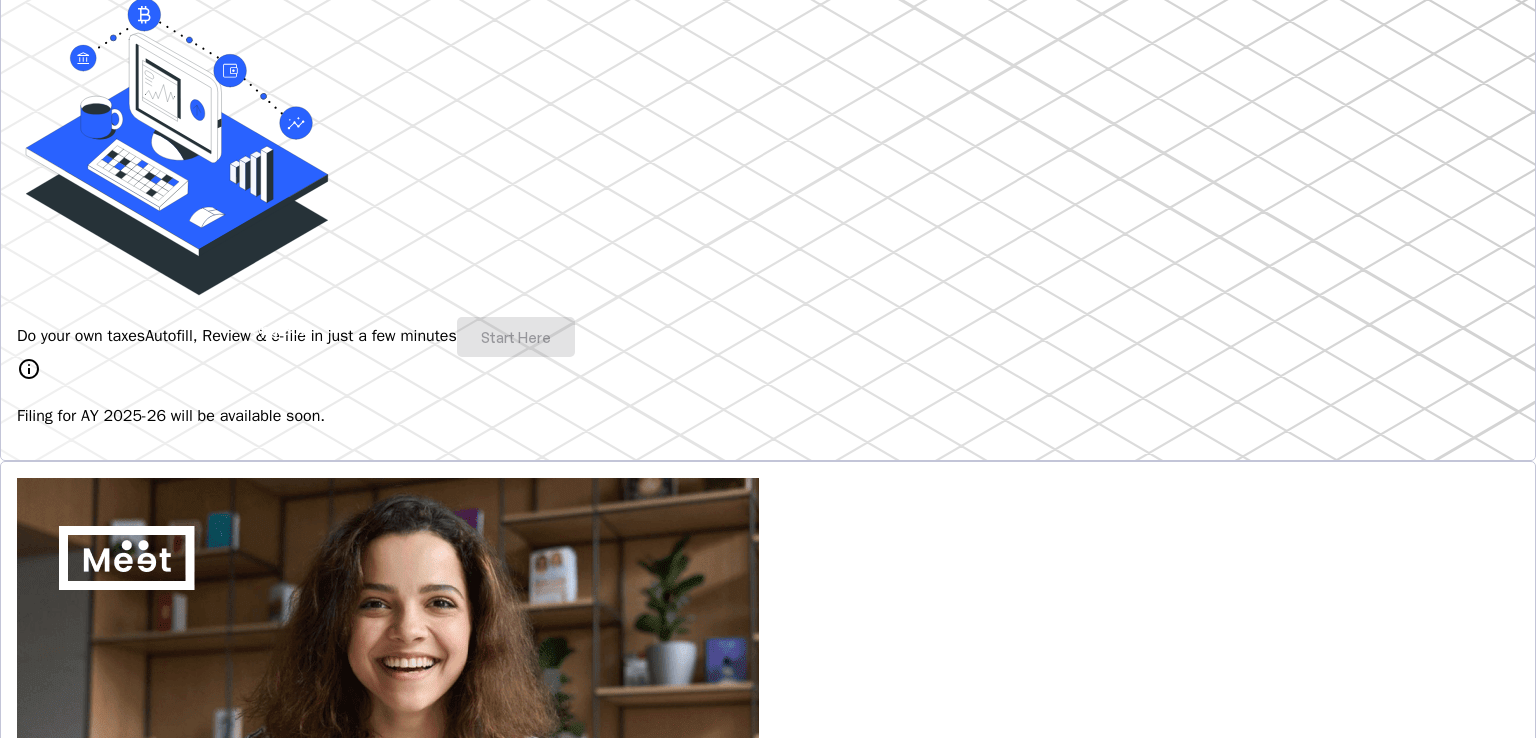 click on "Do your own taxes   Autofill, Review & e-file in just a few minutes   Start Here" at bounding box center (768, 337) 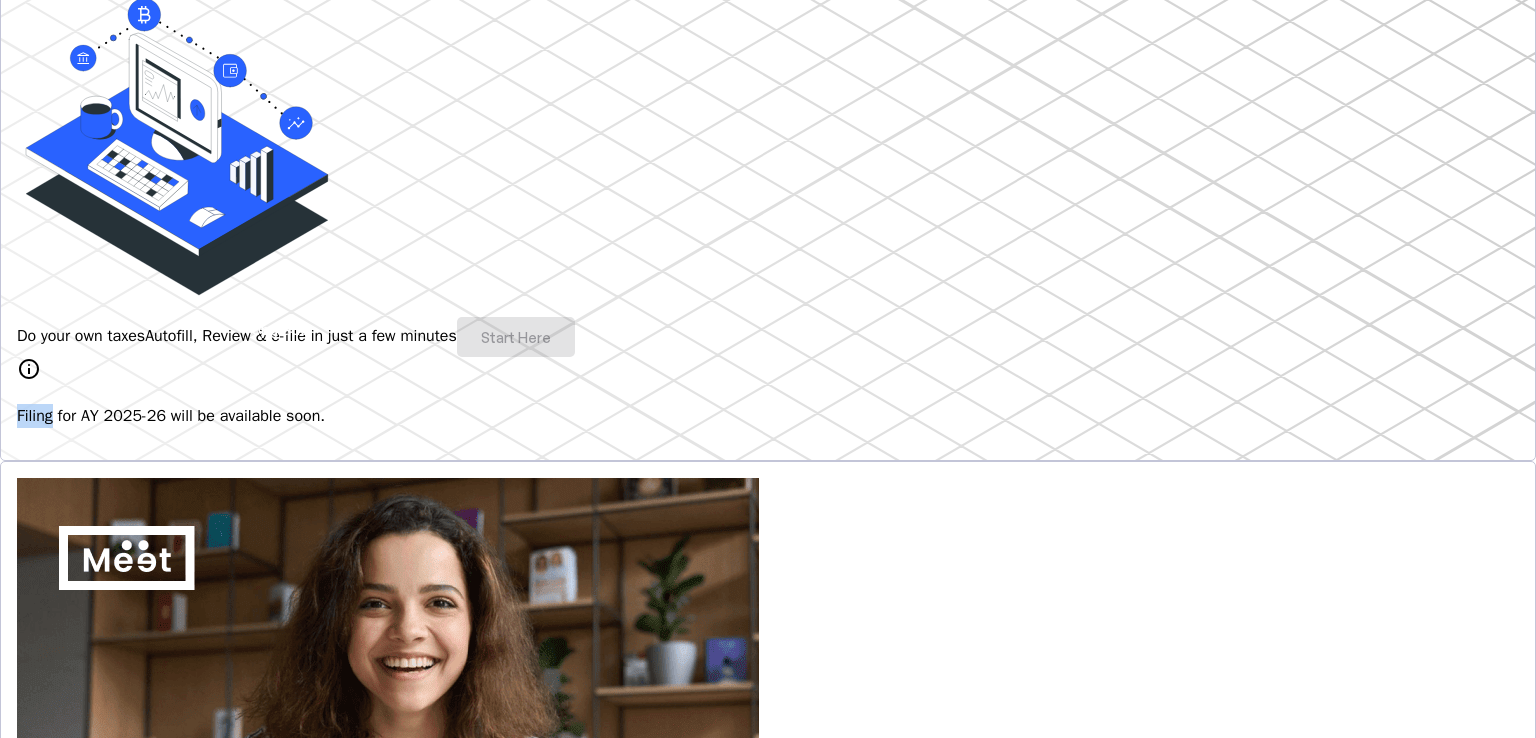 click on "Do your own taxes   Autofill, Review & e-file in just a few minutes   Start Here" at bounding box center [768, 337] 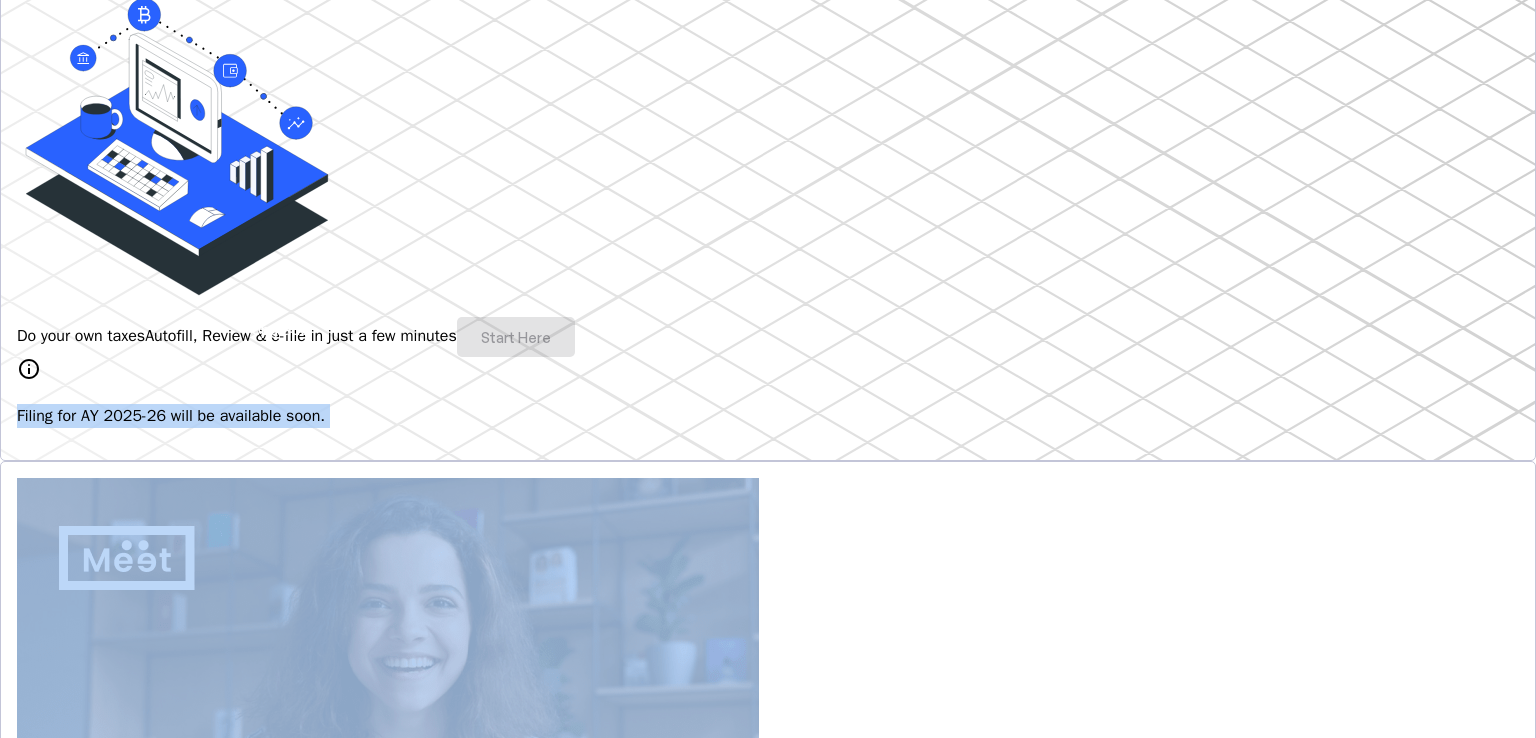 click on "Do your own taxes   Autofill, Review & e-file in just a few minutes   Start Here" at bounding box center [768, 337] 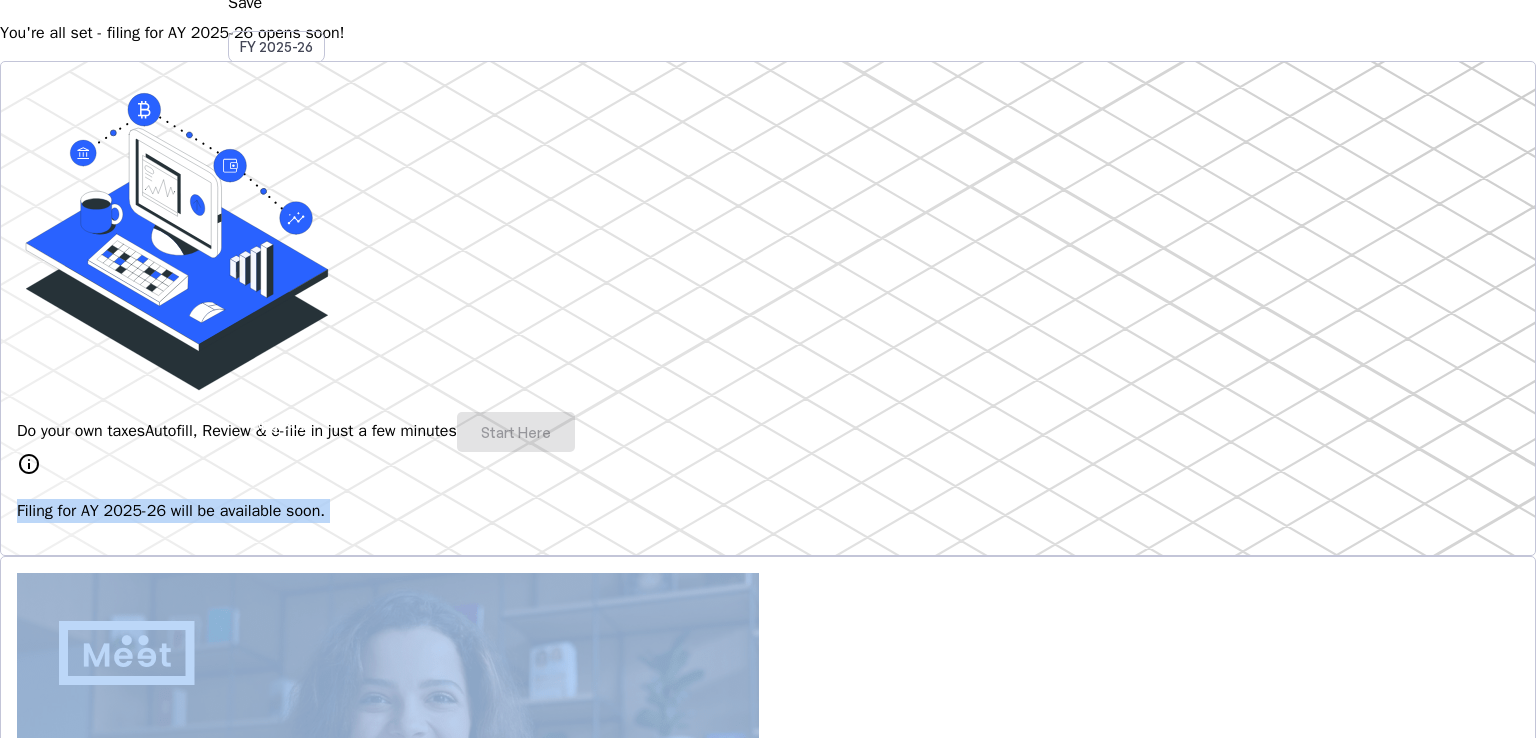 click on "Explore" at bounding box center [67, 1151] 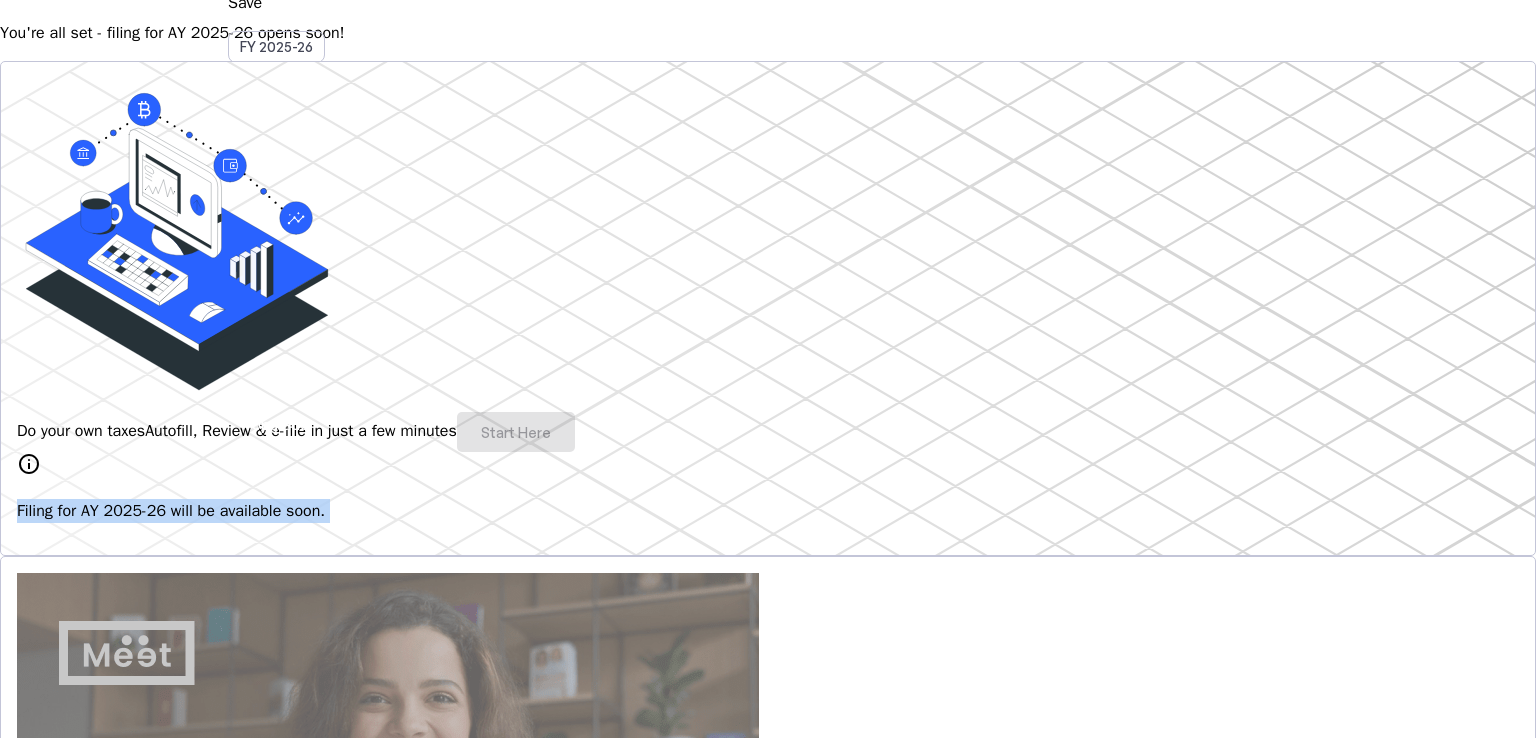 type 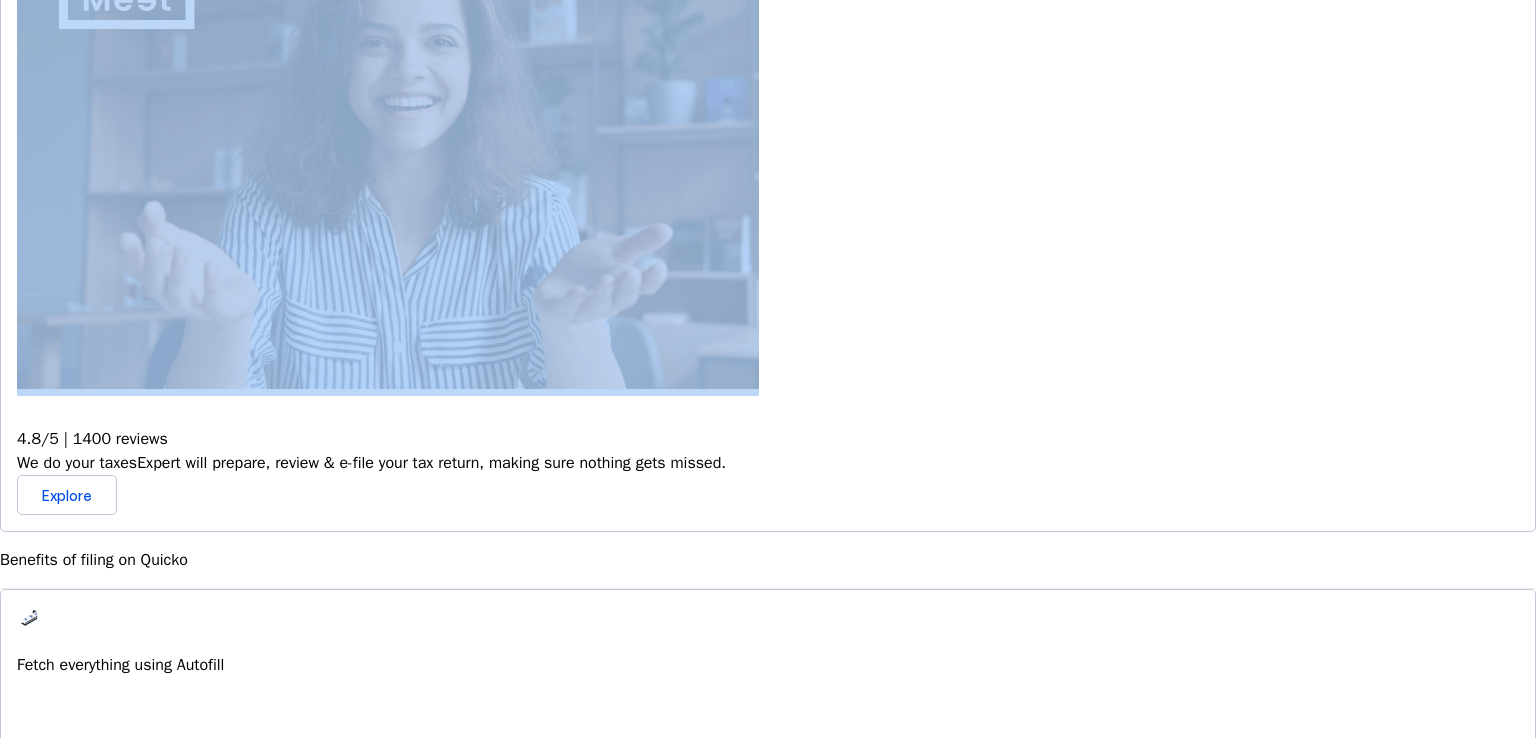 scroll, scrollTop: 852, scrollLeft: 0, axis: vertical 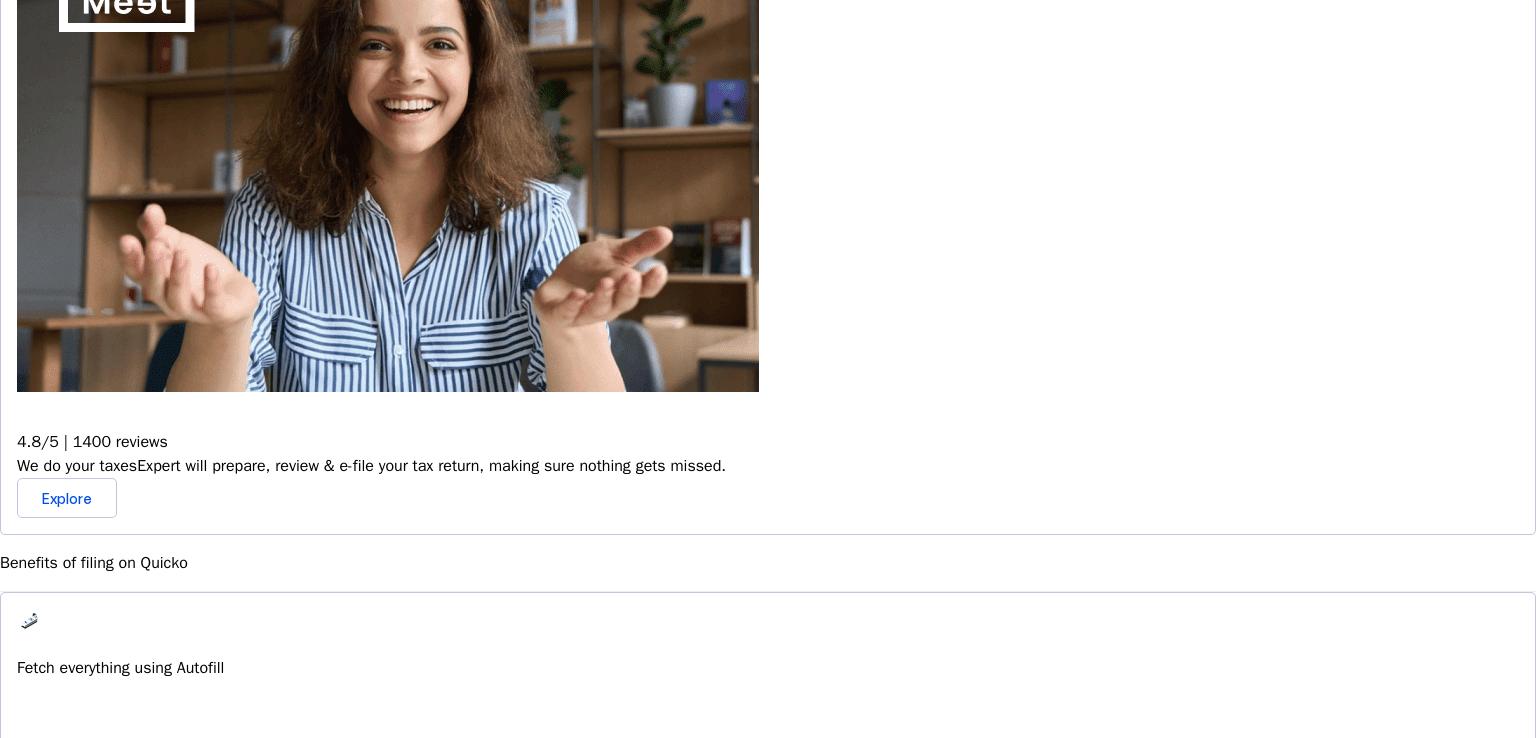 click on "Fetch everything using Autofill" at bounding box center (768, 668) 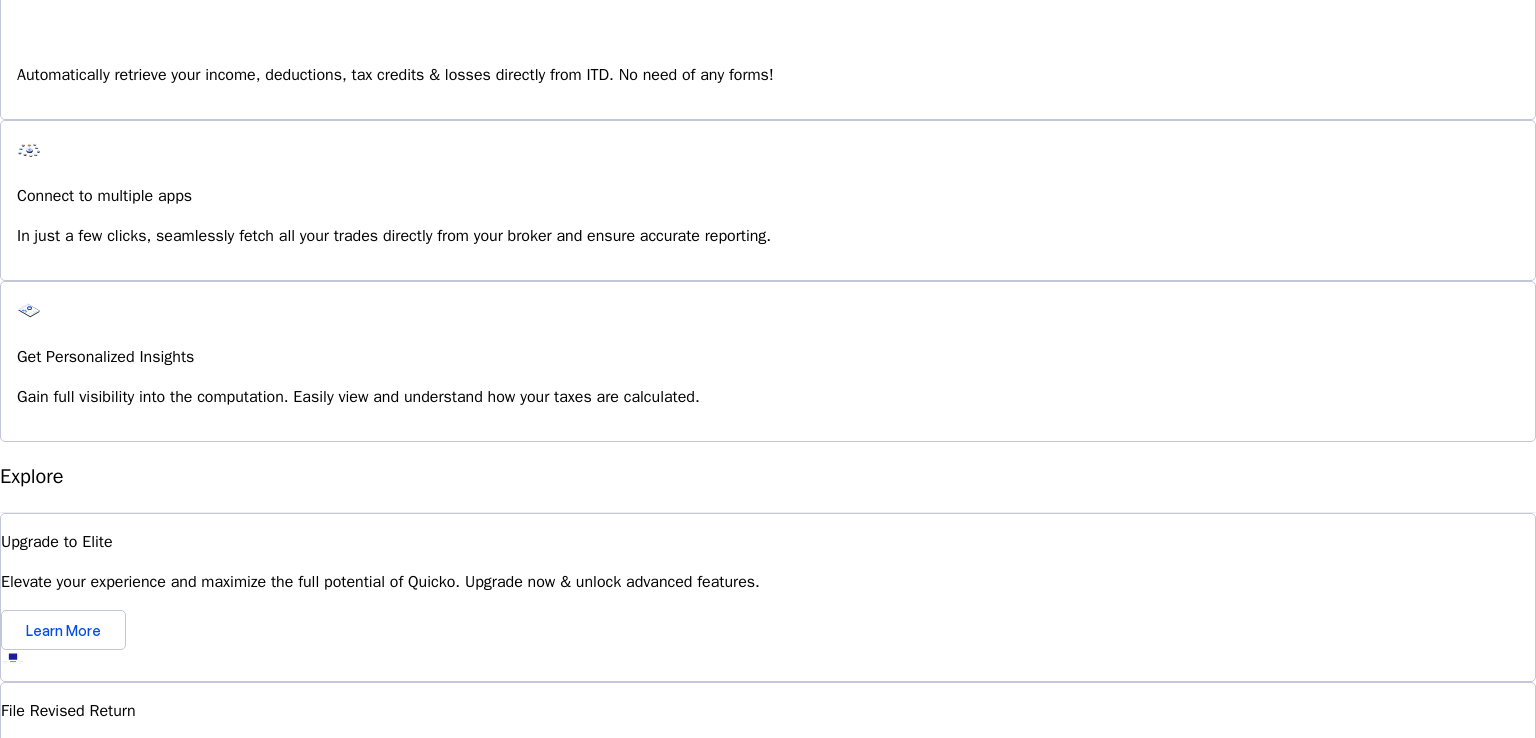 scroll, scrollTop: 1532, scrollLeft: 0, axis: vertical 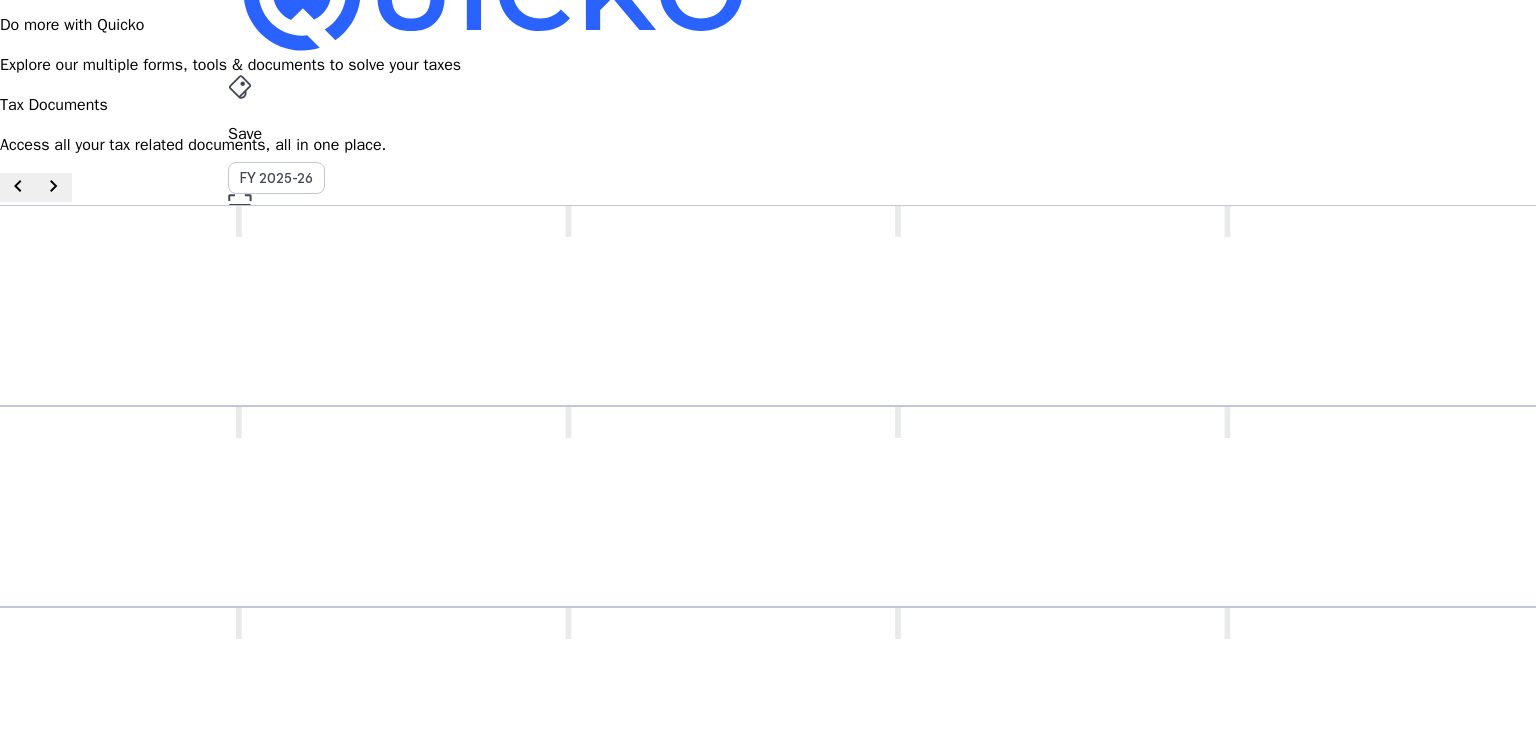 click on "chevron_left" at bounding box center (18, 186) 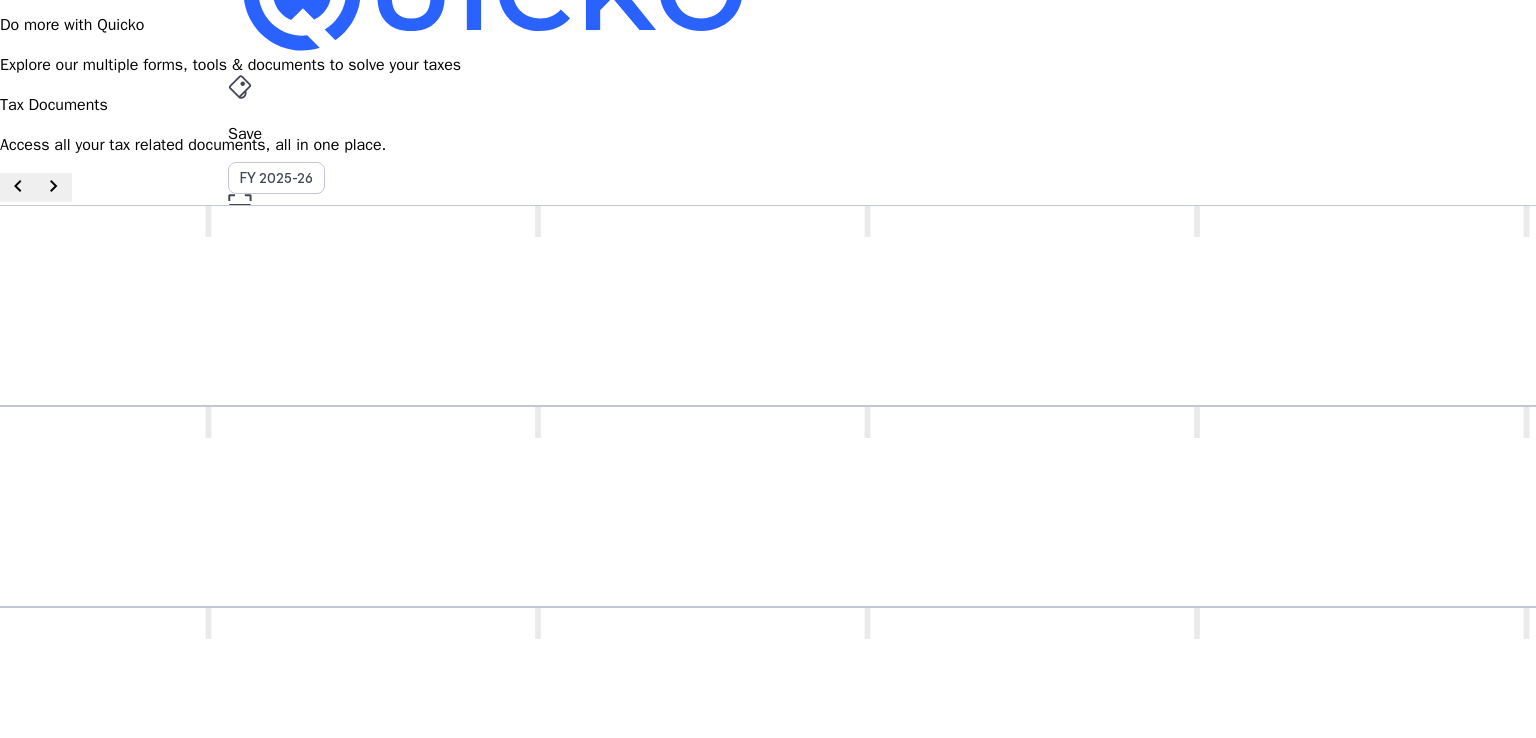 click on "chevron_right" at bounding box center (54, 186) 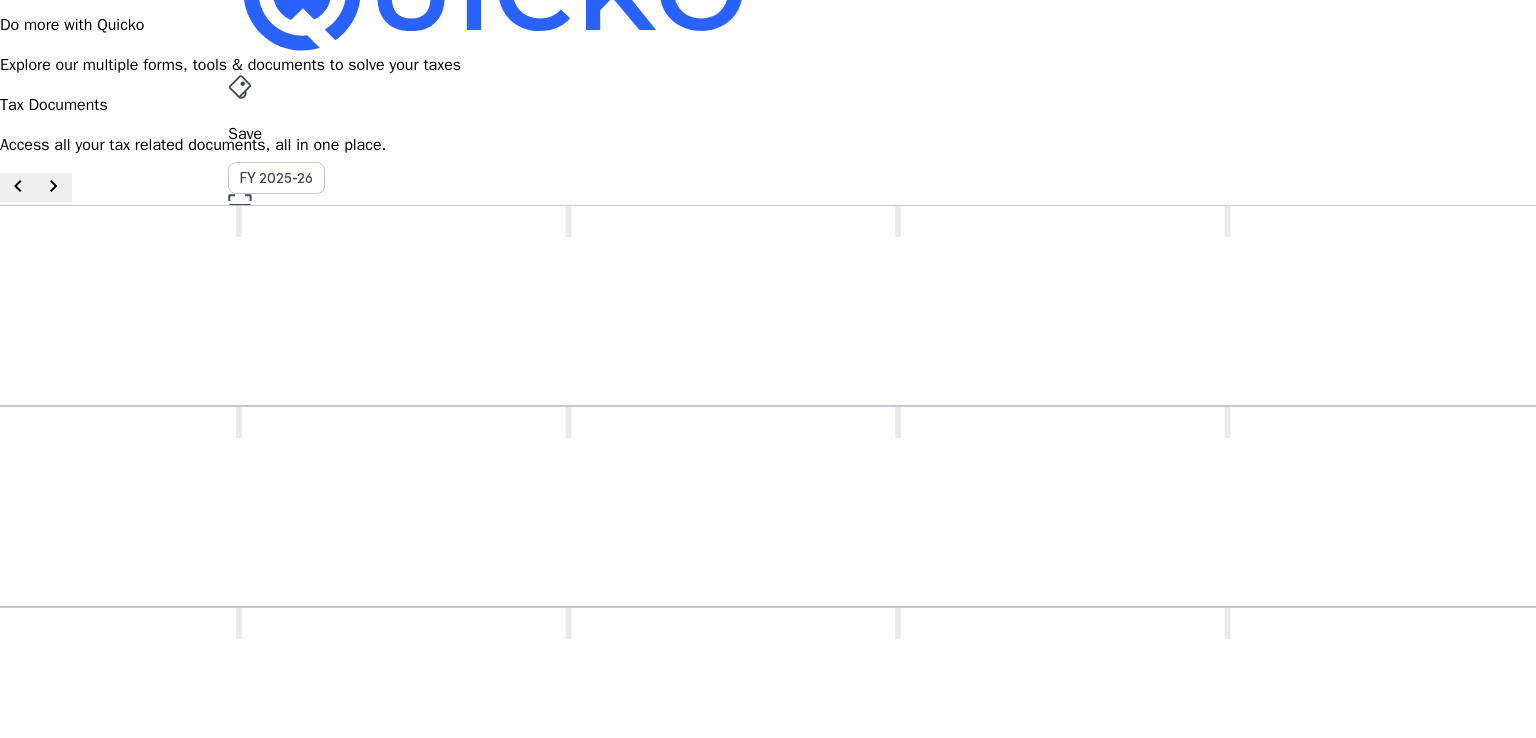 click on "chevron_left" at bounding box center (18, 186) 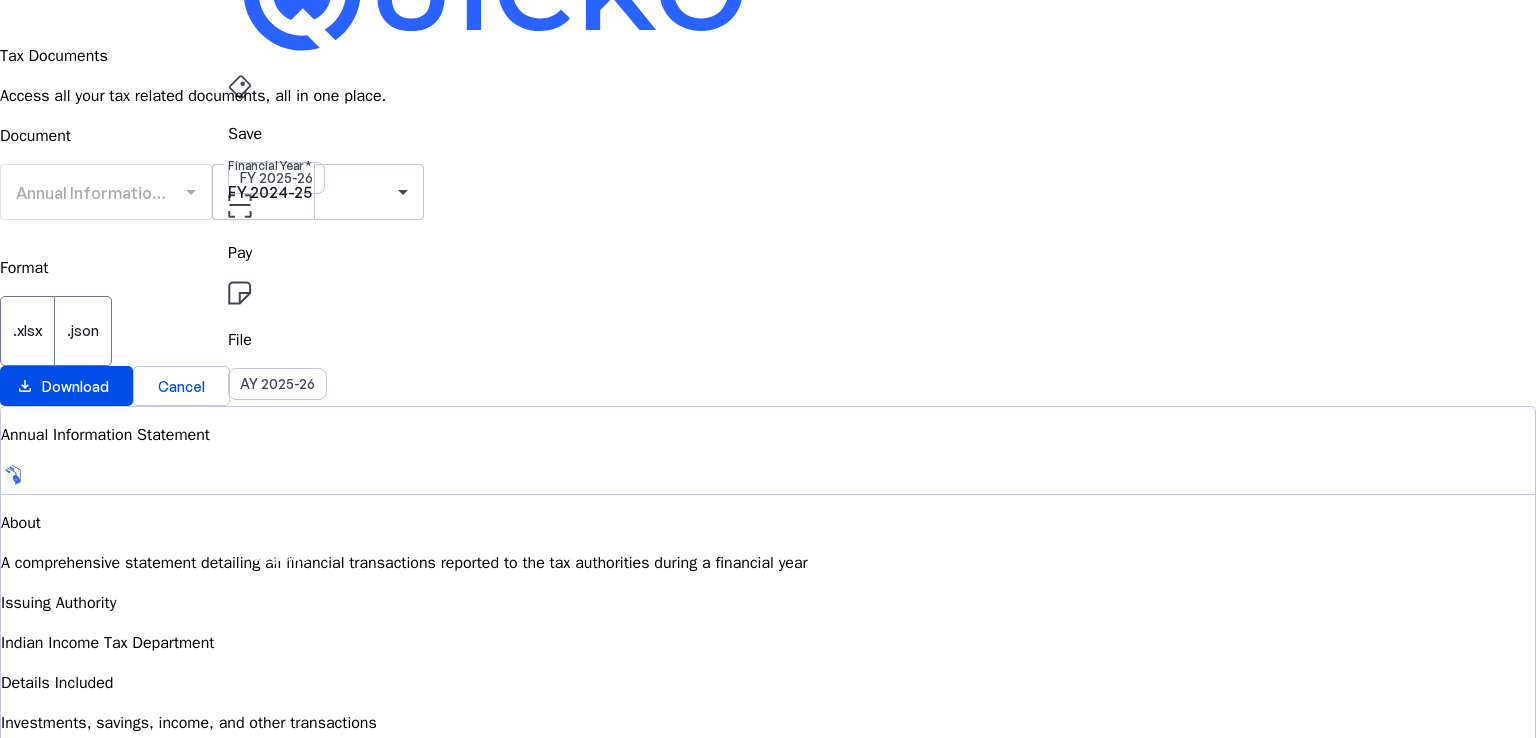 scroll, scrollTop: 0, scrollLeft: 0, axis: both 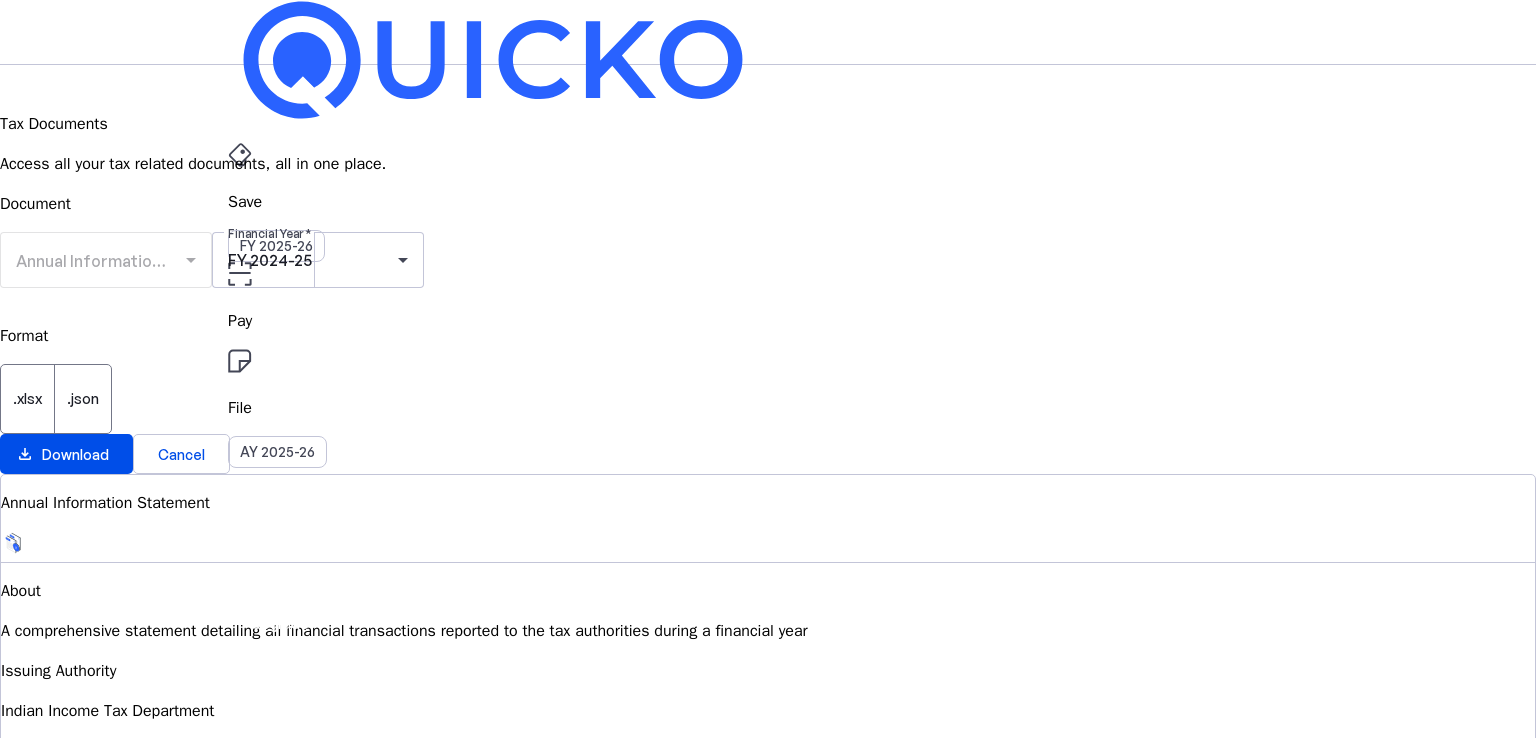 click on "Annual Information Statement (AIS)" at bounding box center [149, 261] 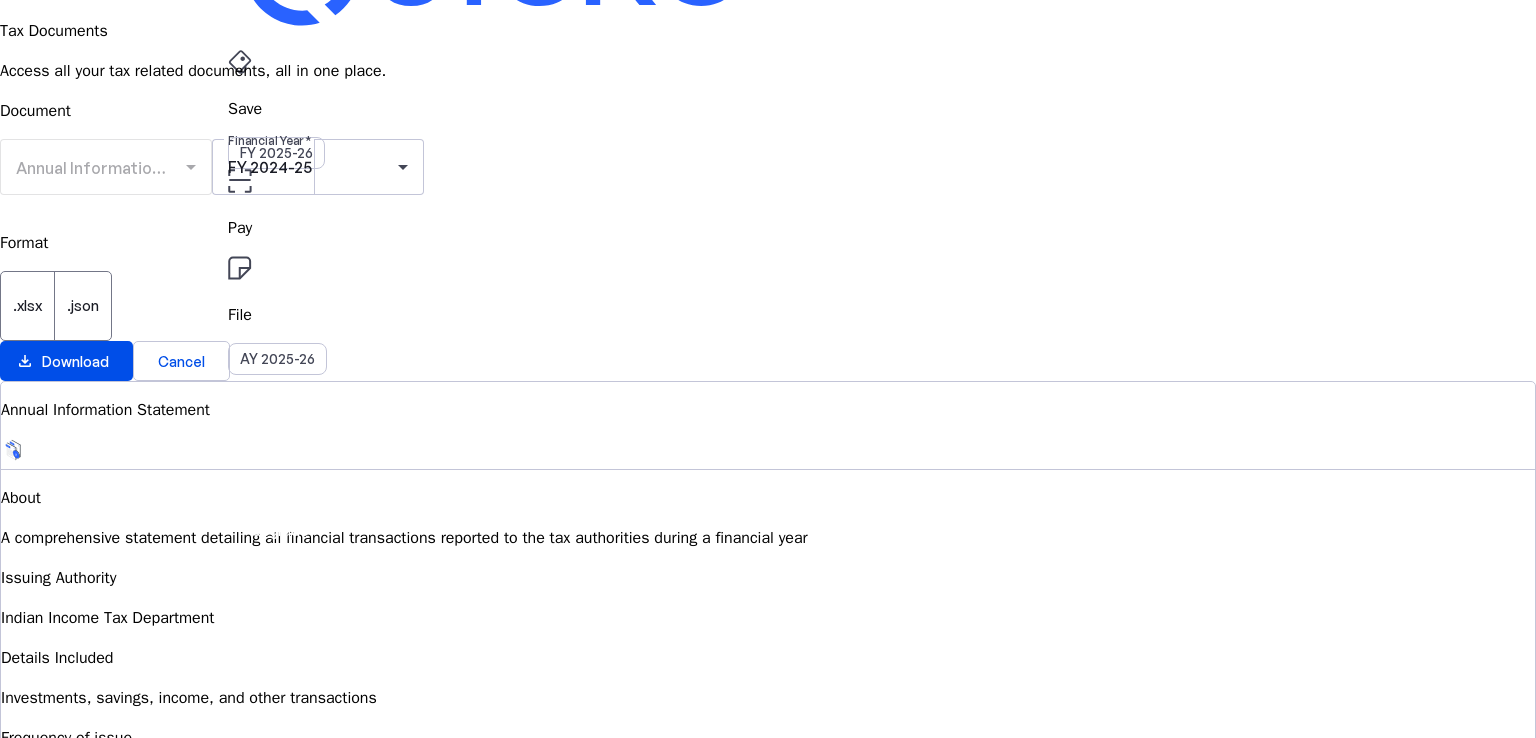 scroll, scrollTop: 0, scrollLeft: 0, axis: both 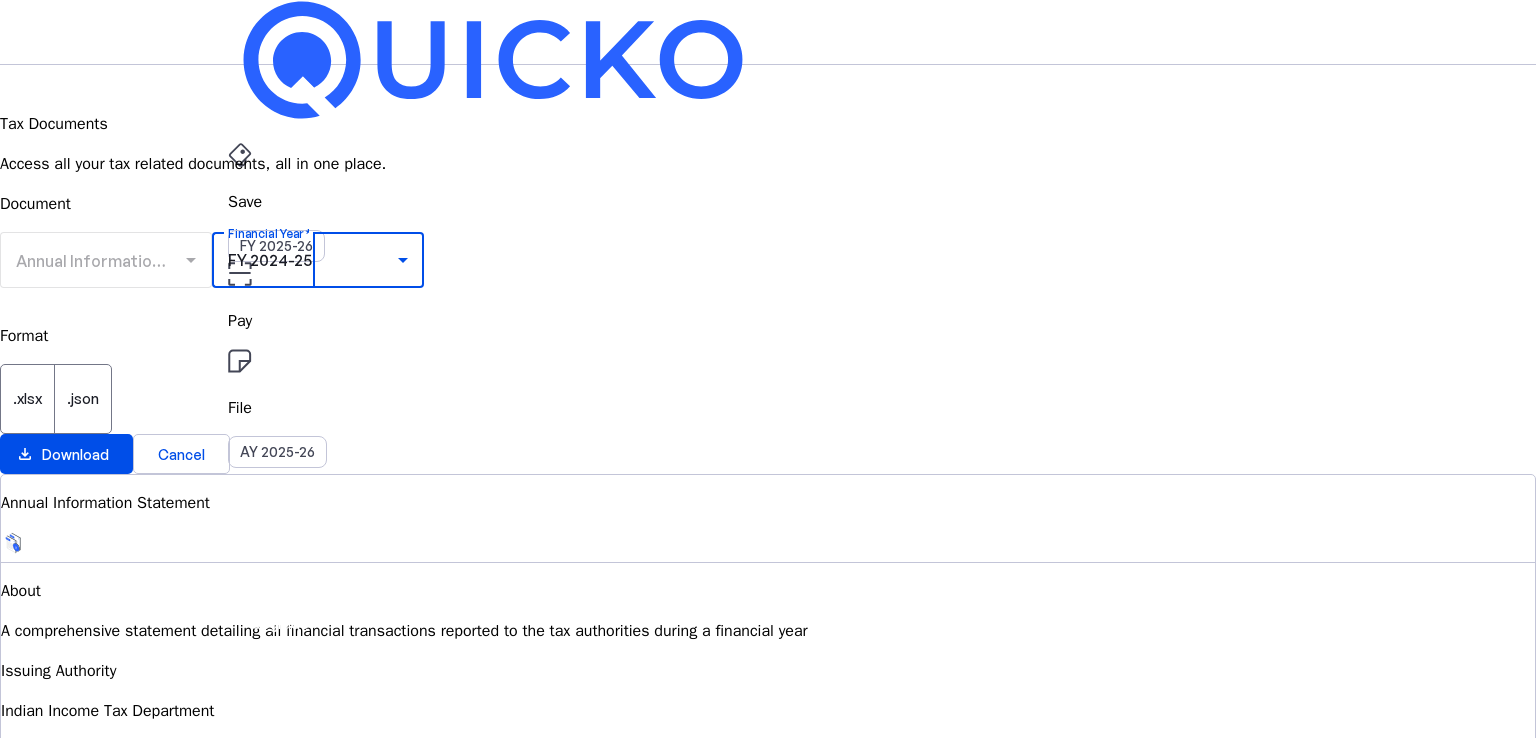 click on "FY 2024-25" at bounding box center (270, 260) 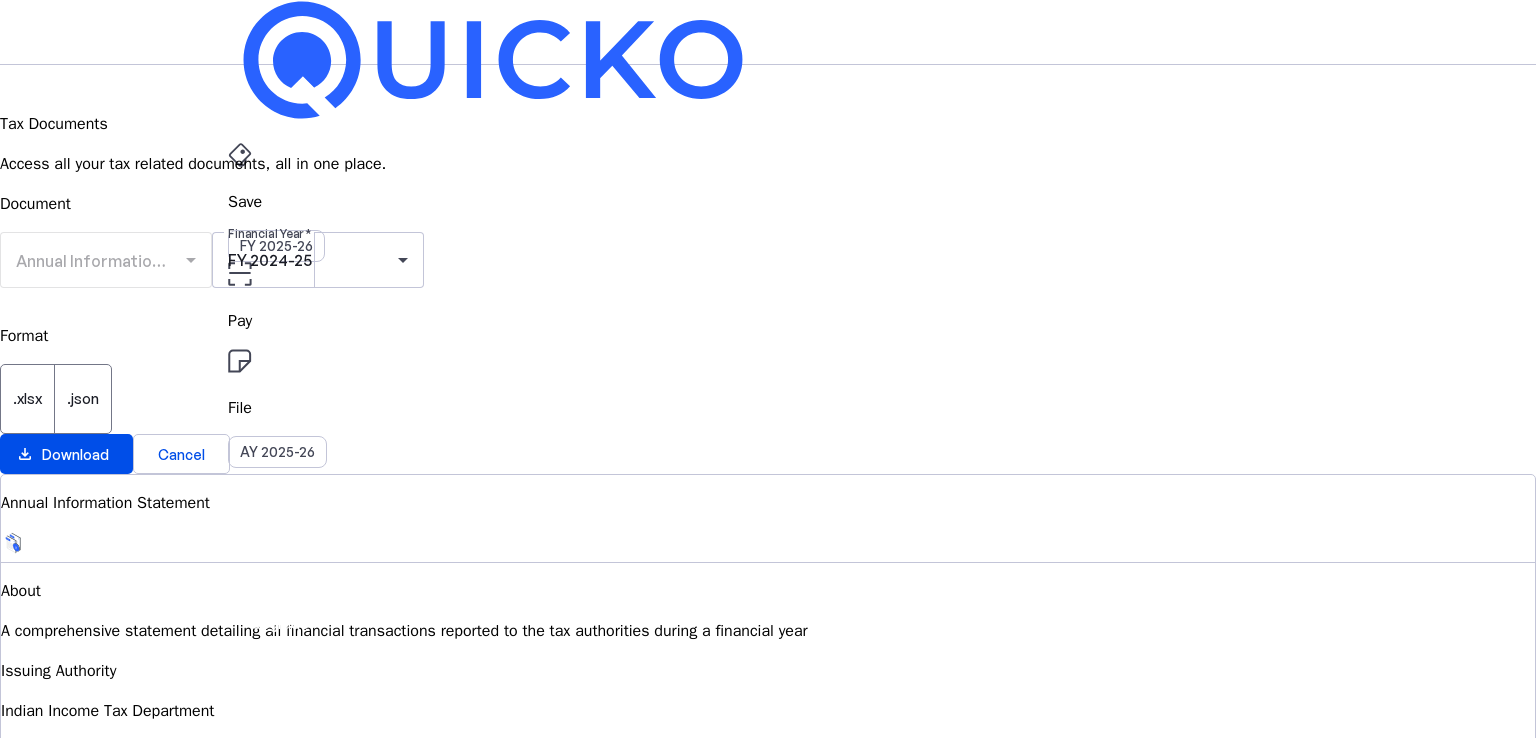 click on "Save FY 2025-26  Pay   File AY 2025-26  Tax Documents  arrow_drop_down  GS   Upgrade  Tax Documents Access all your tax related documents, all in one place. Document Annual Information Statement (AIS) Financial Year FY 2024-25 Format .xlsx .json download_file  Download  Cancel Annual Information Statement About A comprehensive statement detailing all financial transactions reported to the tax authorities during a financial year Issuing Authority Indian Income Tax Department Details Included Investments, savings, income, and other transactions Frequency of issue Periodically (throughout the year) © Quicko Infosoft Private Limited Built with favorite from Ahmedabad" at bounding box center (768, 533) 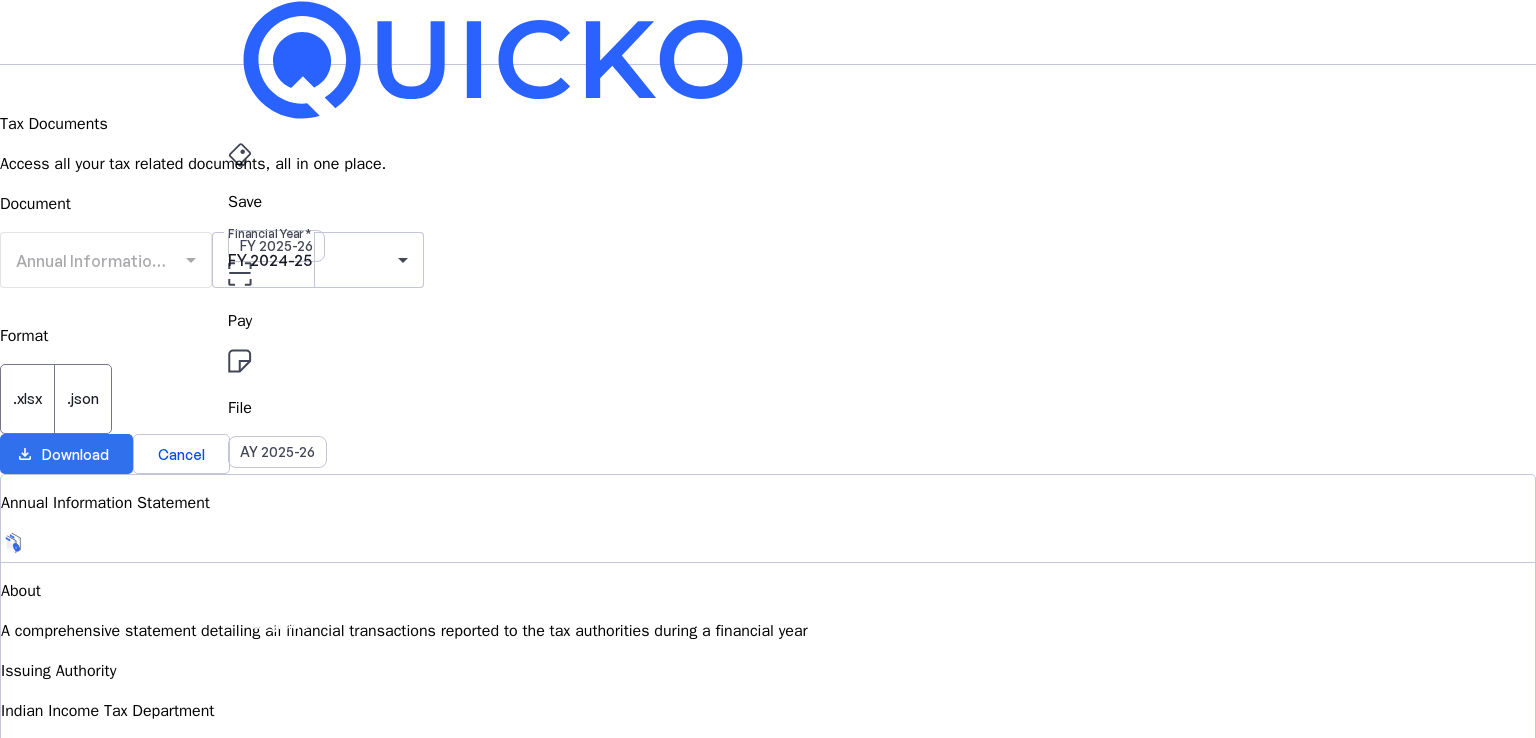click on "Download" at bounding box center (75, 454) 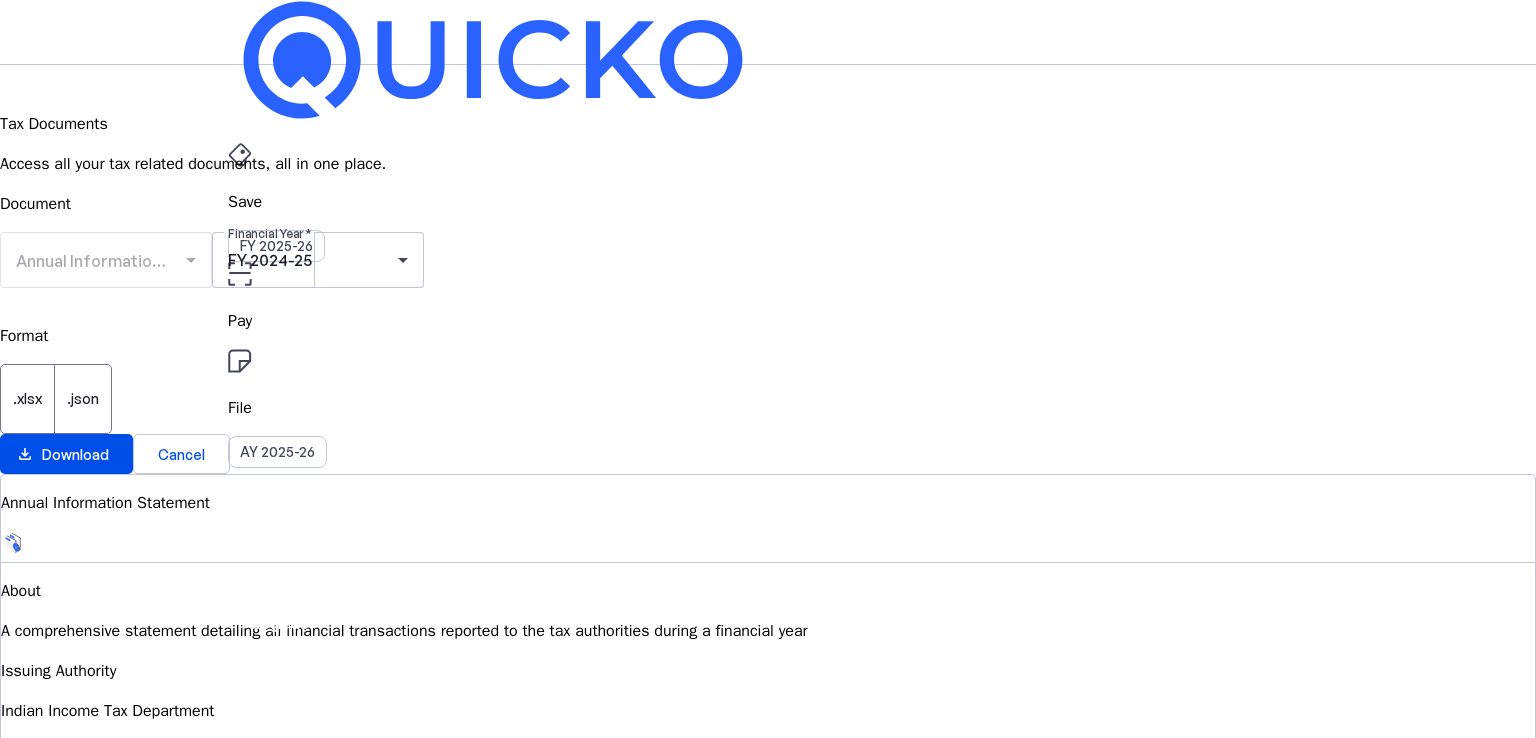 scroll, scrollTop: 93, scrollLeft: 0, axis: vertical 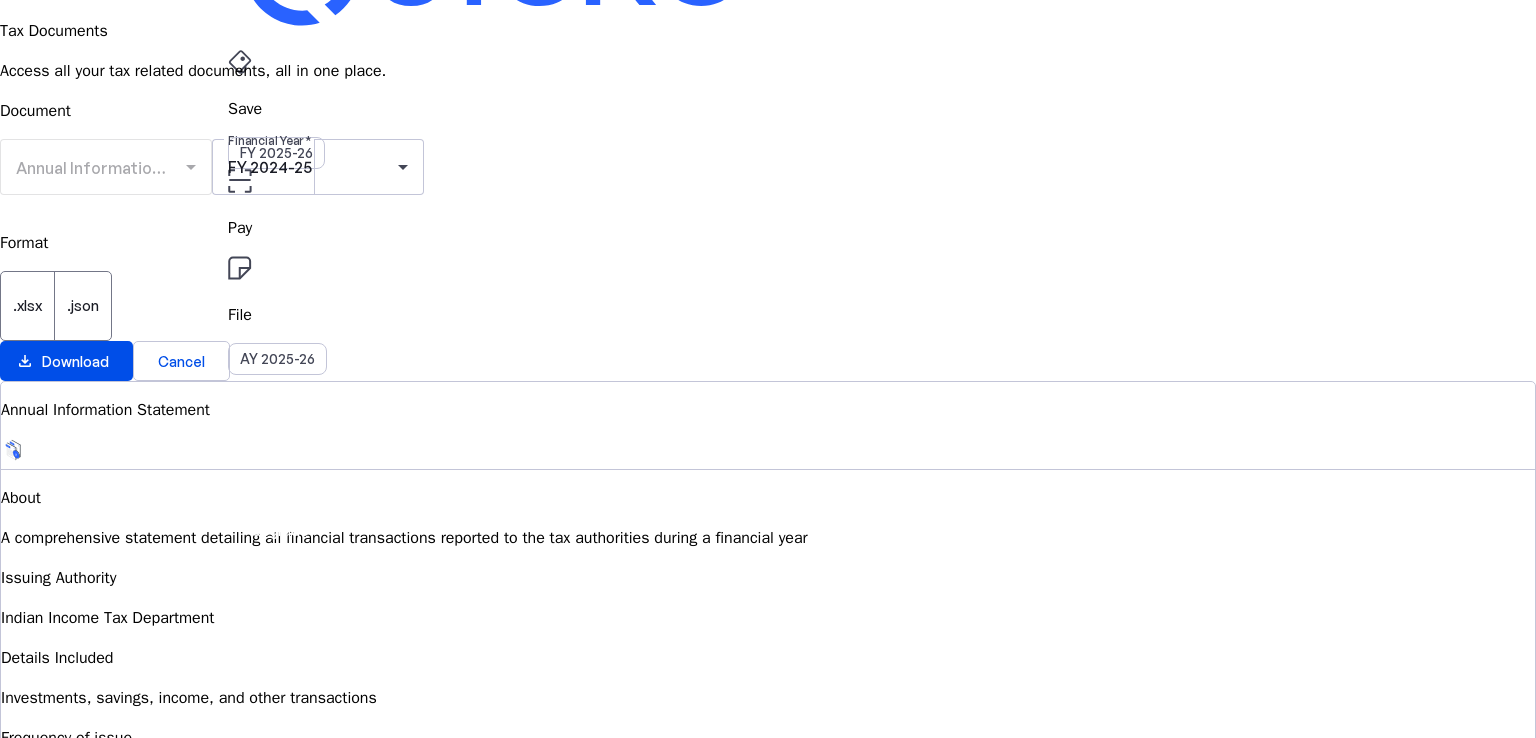 click on ".json" at bounding box center (83, 306) 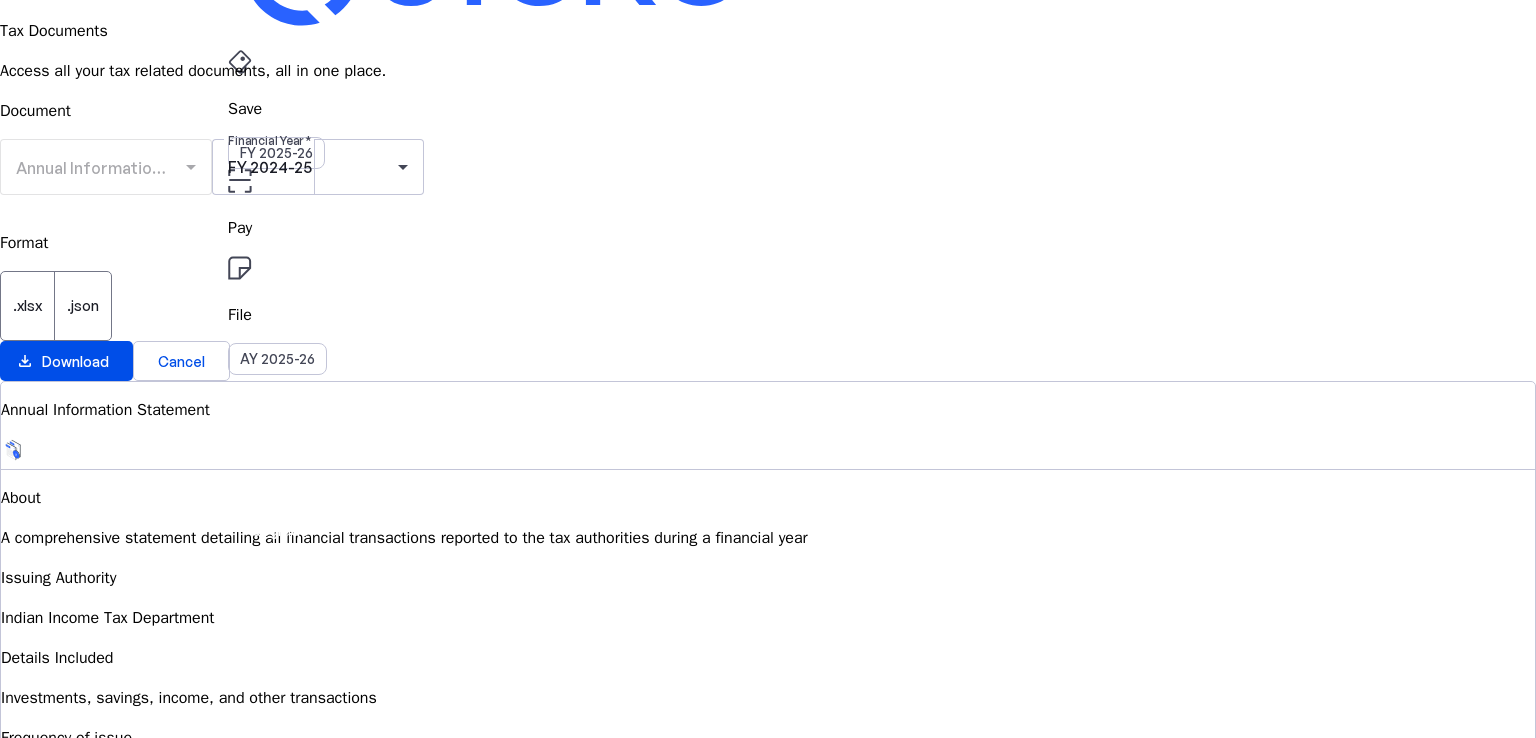 scroll, scrollTop: 0, scrollLeft: 0, axis: both 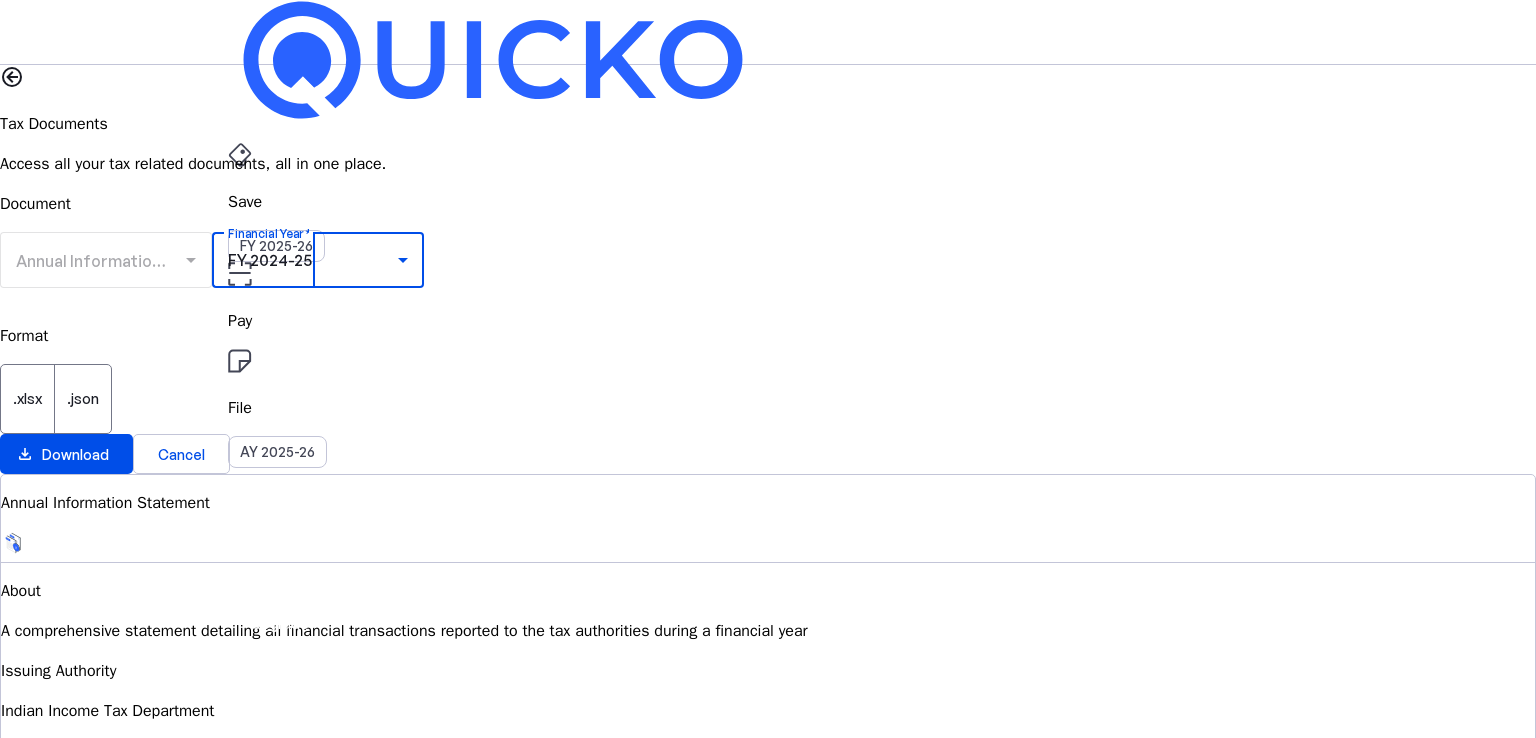 click on "FY 2024-25" at bounding box center (313, 260) 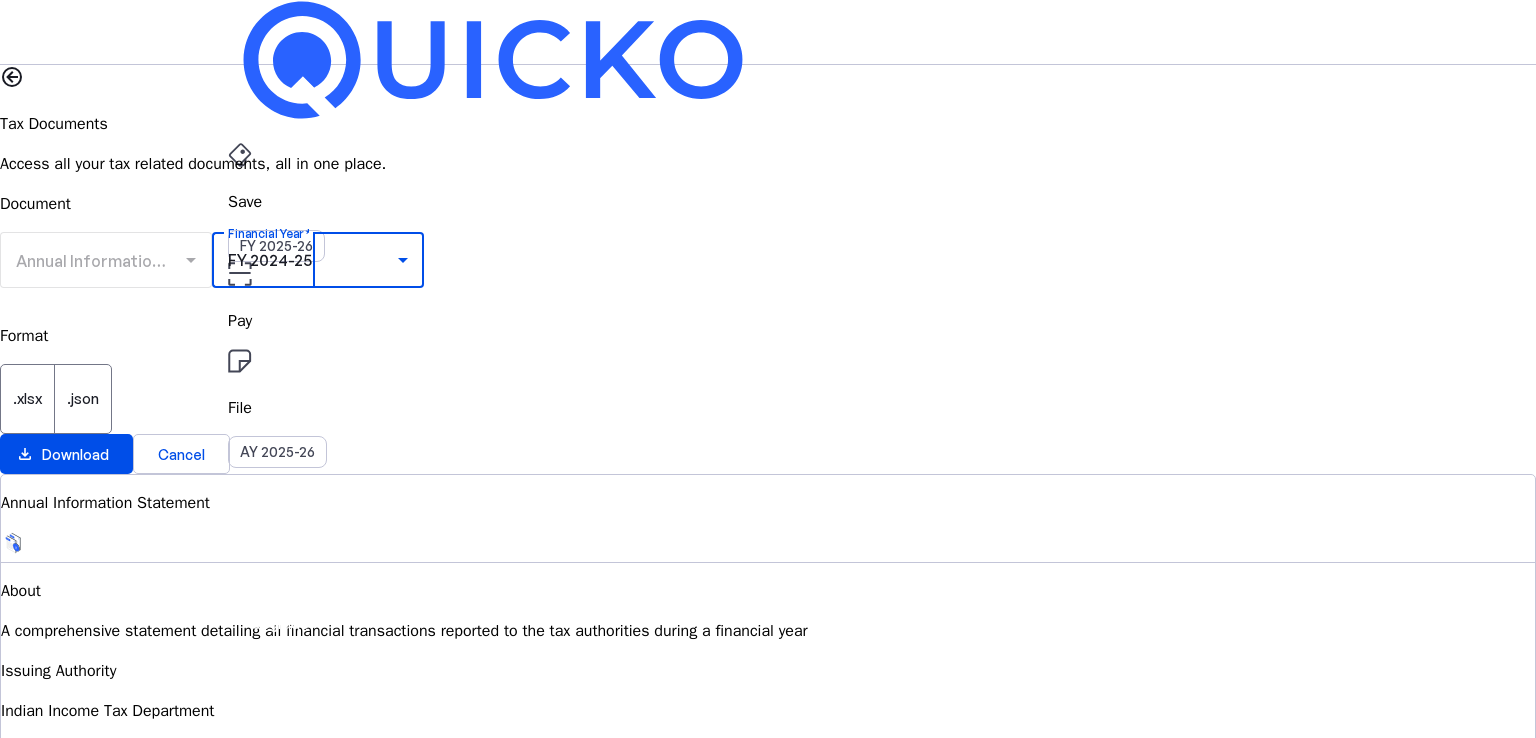 click on "FY 2025-26" at bounding box center [309, 1115] 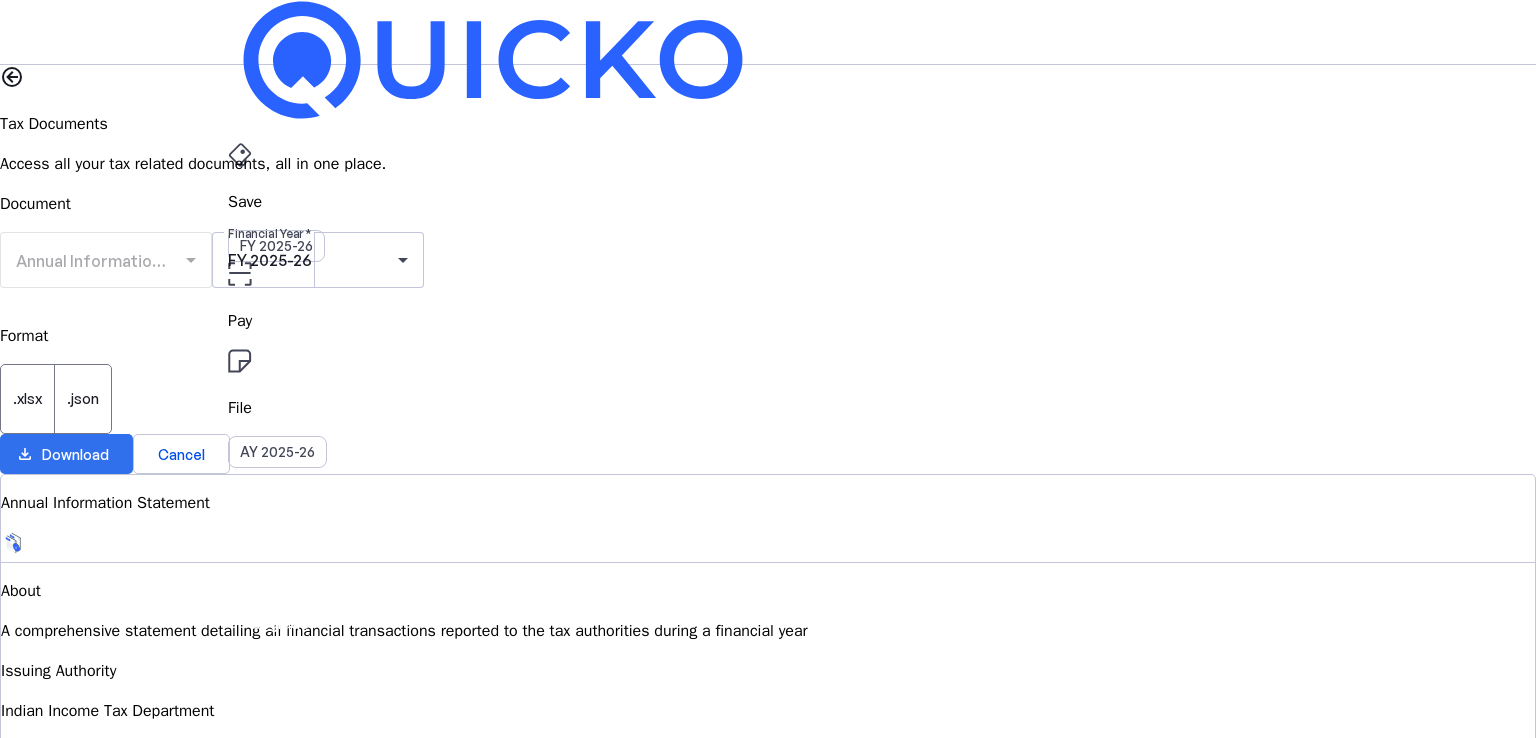 click on "Download" at bounding box center (75, 454) 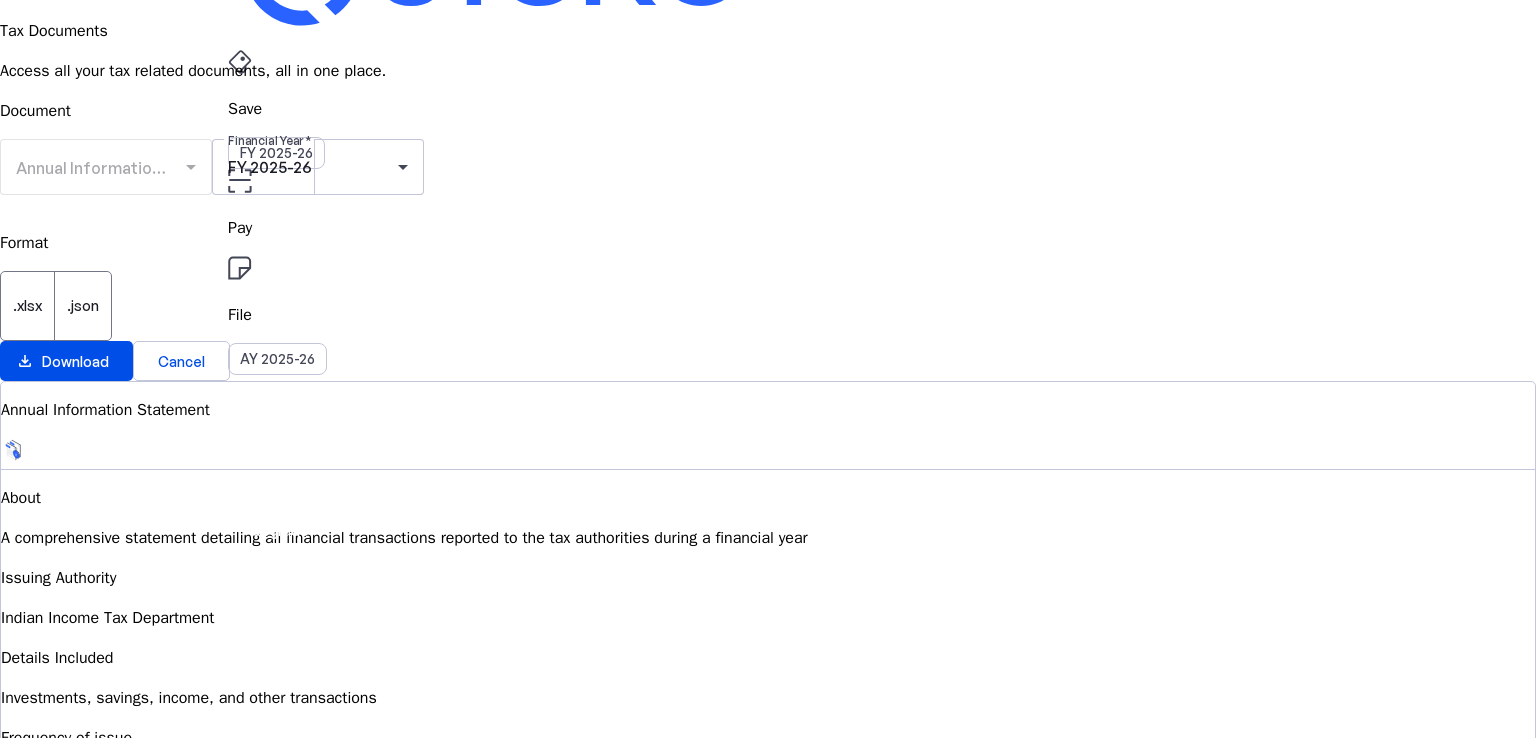 scroll, scrollTop: 0, scrollLeft: 0, axis: both 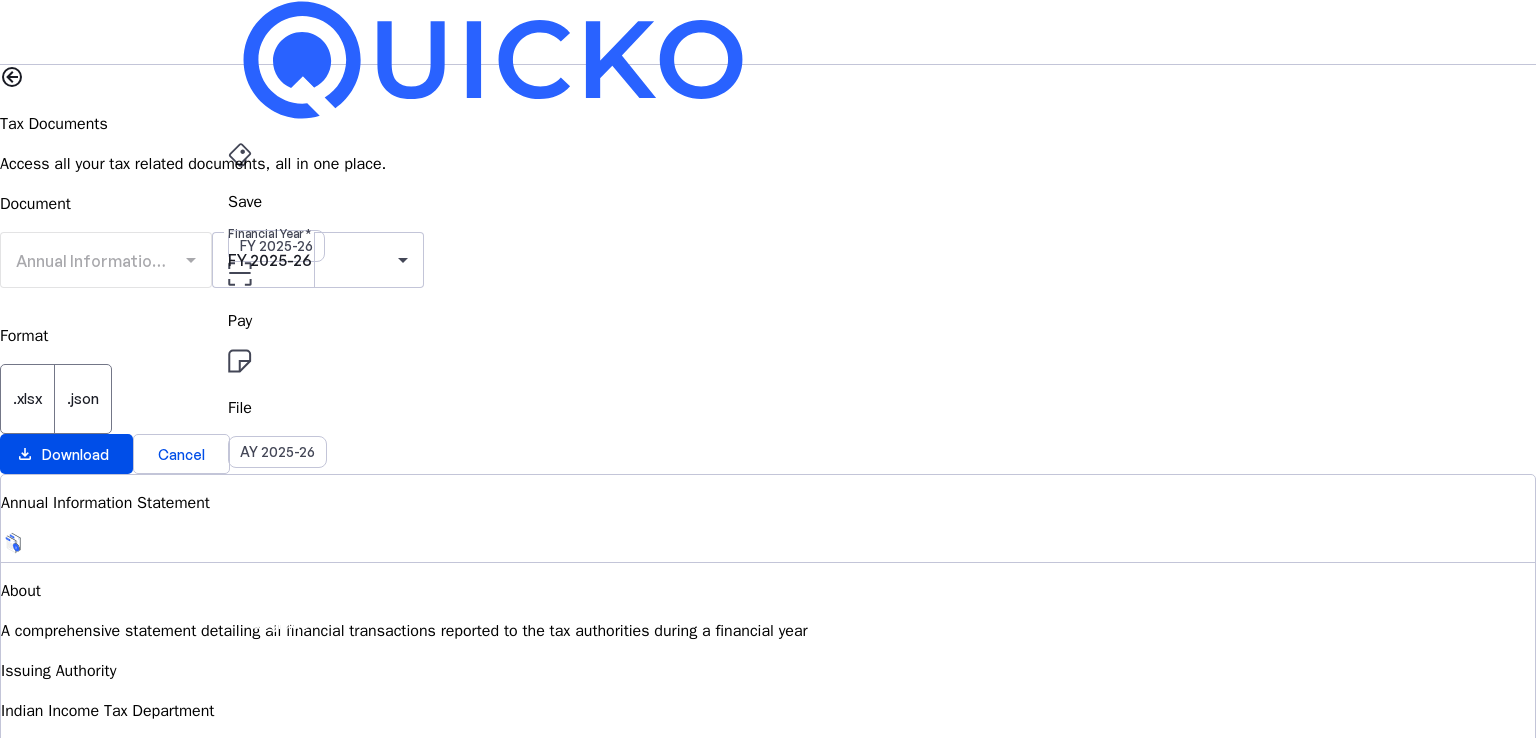 click on "File" at bounding box center [768, 202] 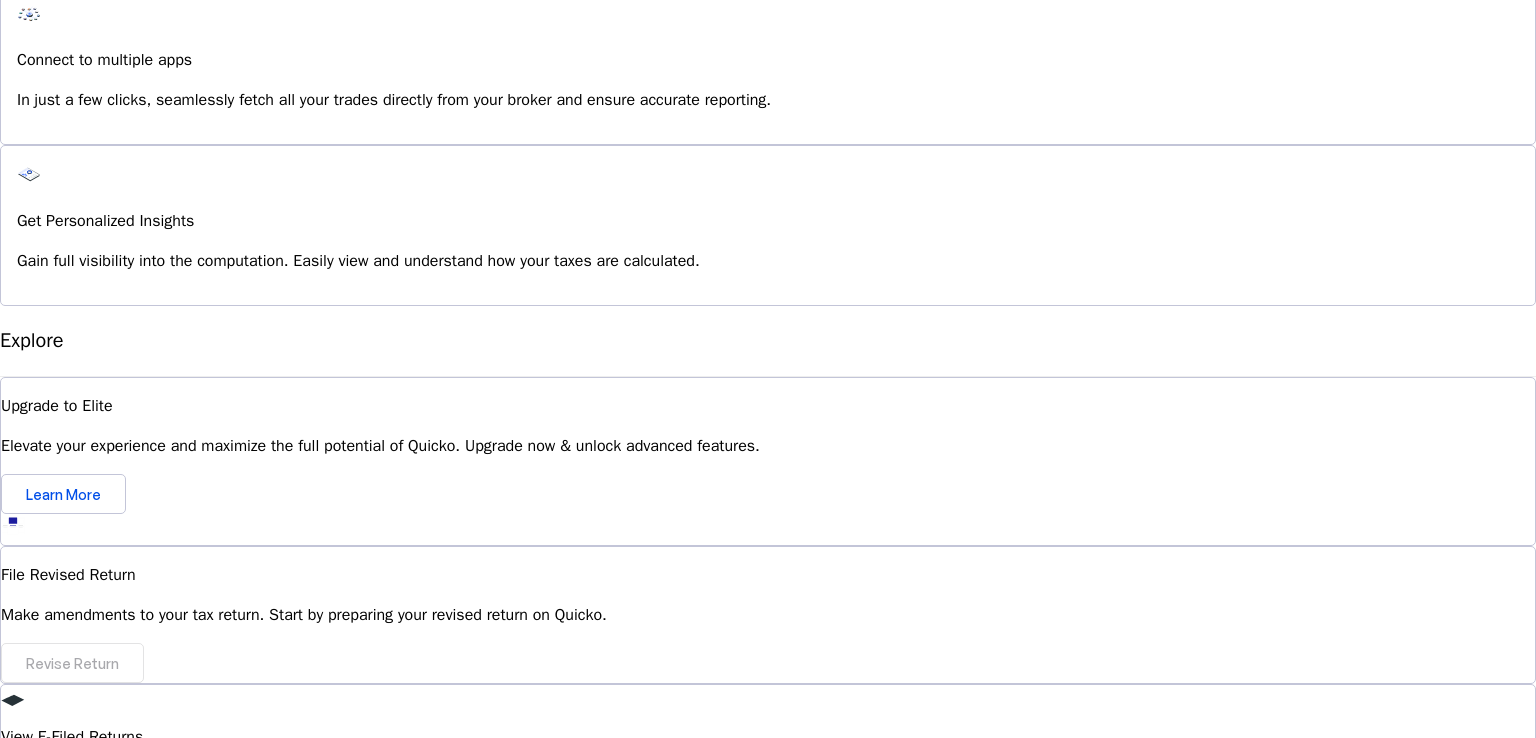 scroll, scrollTop: 1668, scrollLeft: 0, axis: vertical 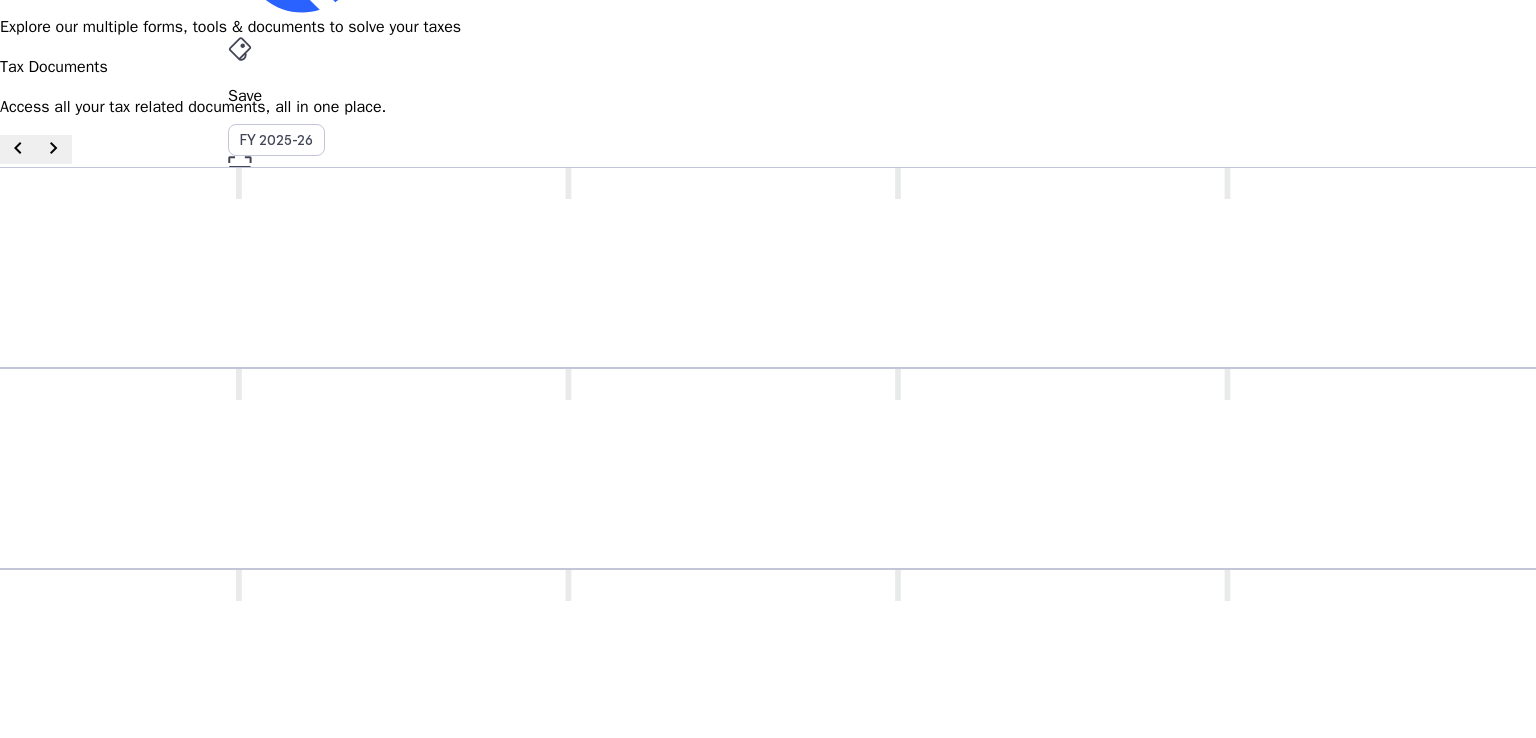 click on "Income Tax Return (ITR) The complete filed income tax return document that declares income, deductions, and computes tax liability.  Download as .pdf  chevron_right" at bounding box center [900, 926] 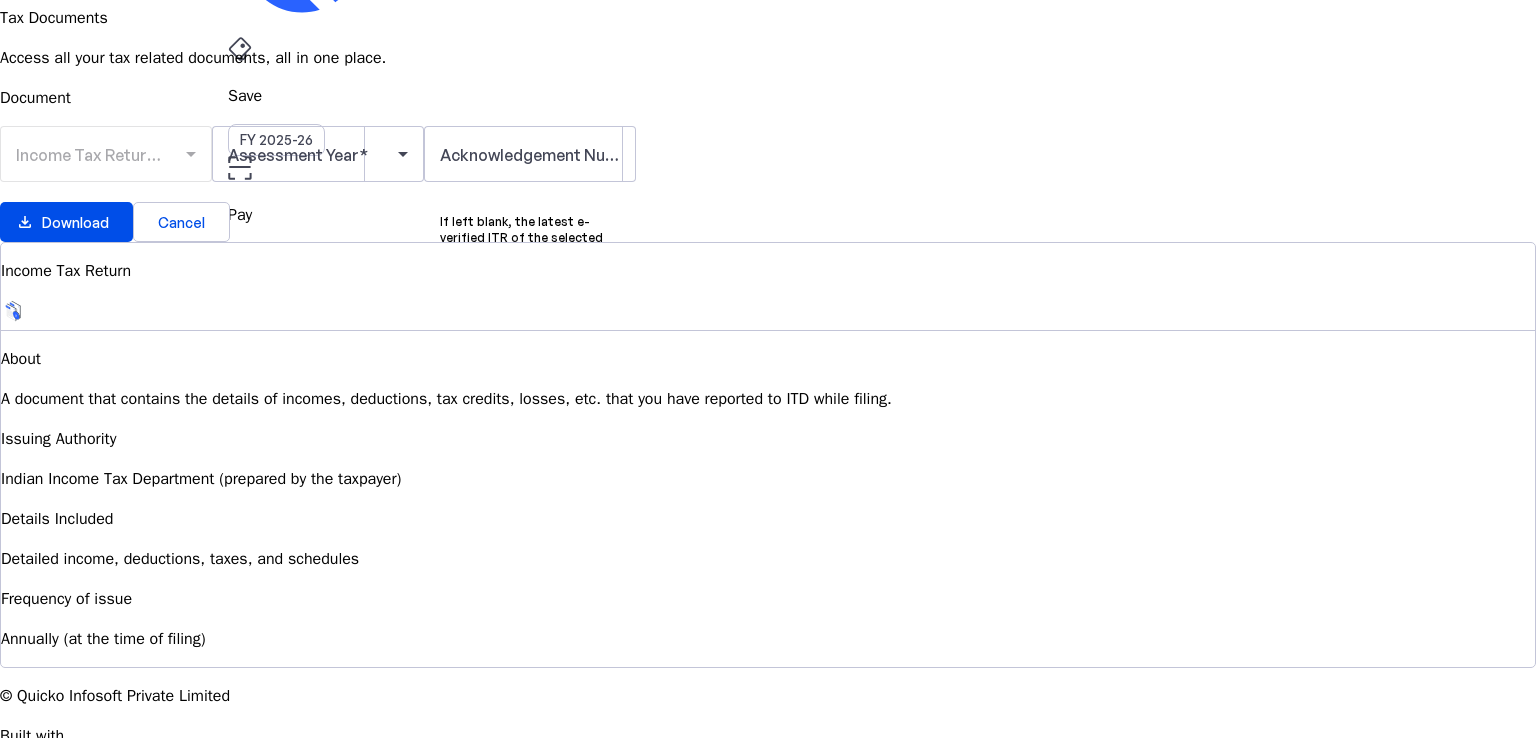 scroll, scrollTop: 0, scrollLeft: 0, axis: both 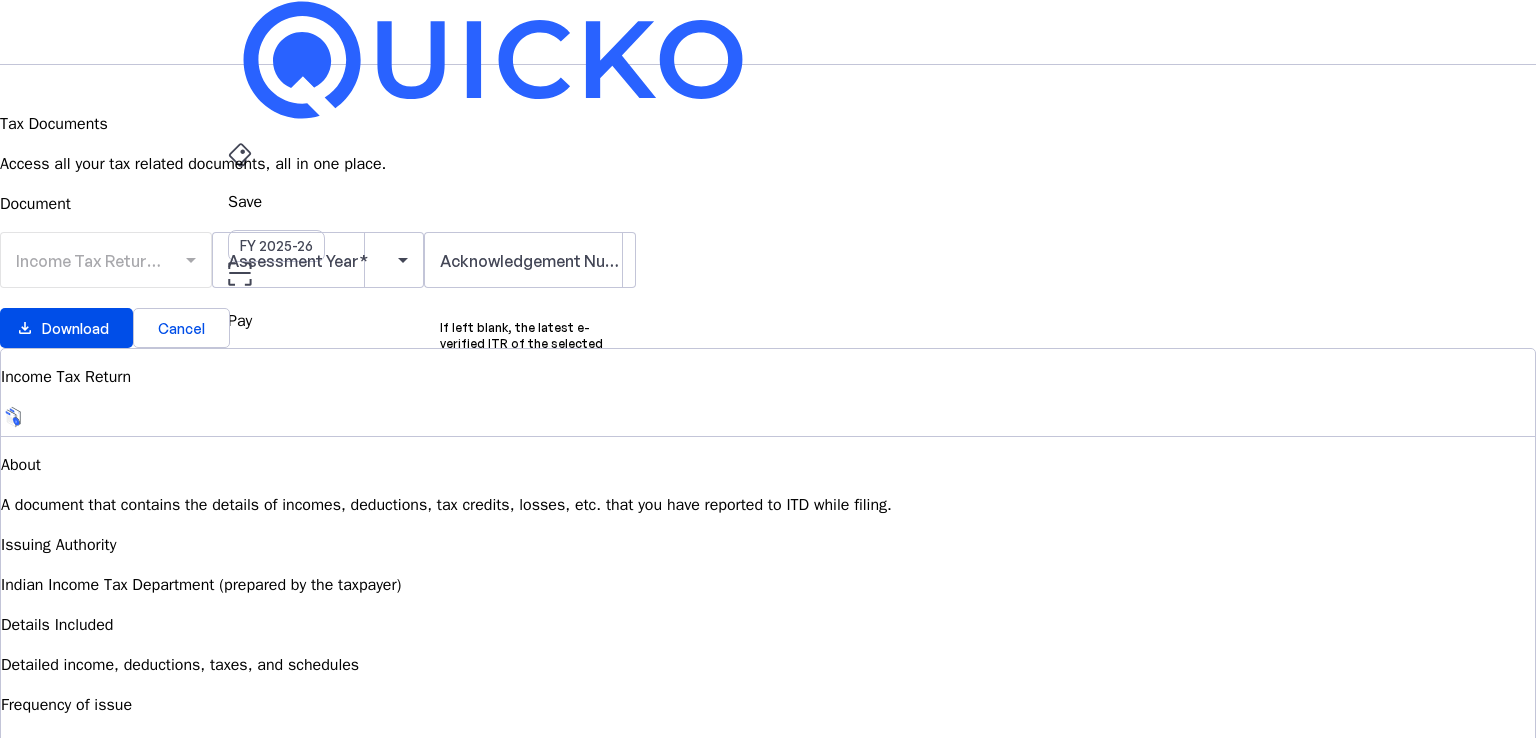 click on "Income Tax Return (ITR)" at bounding box center (106, 270) 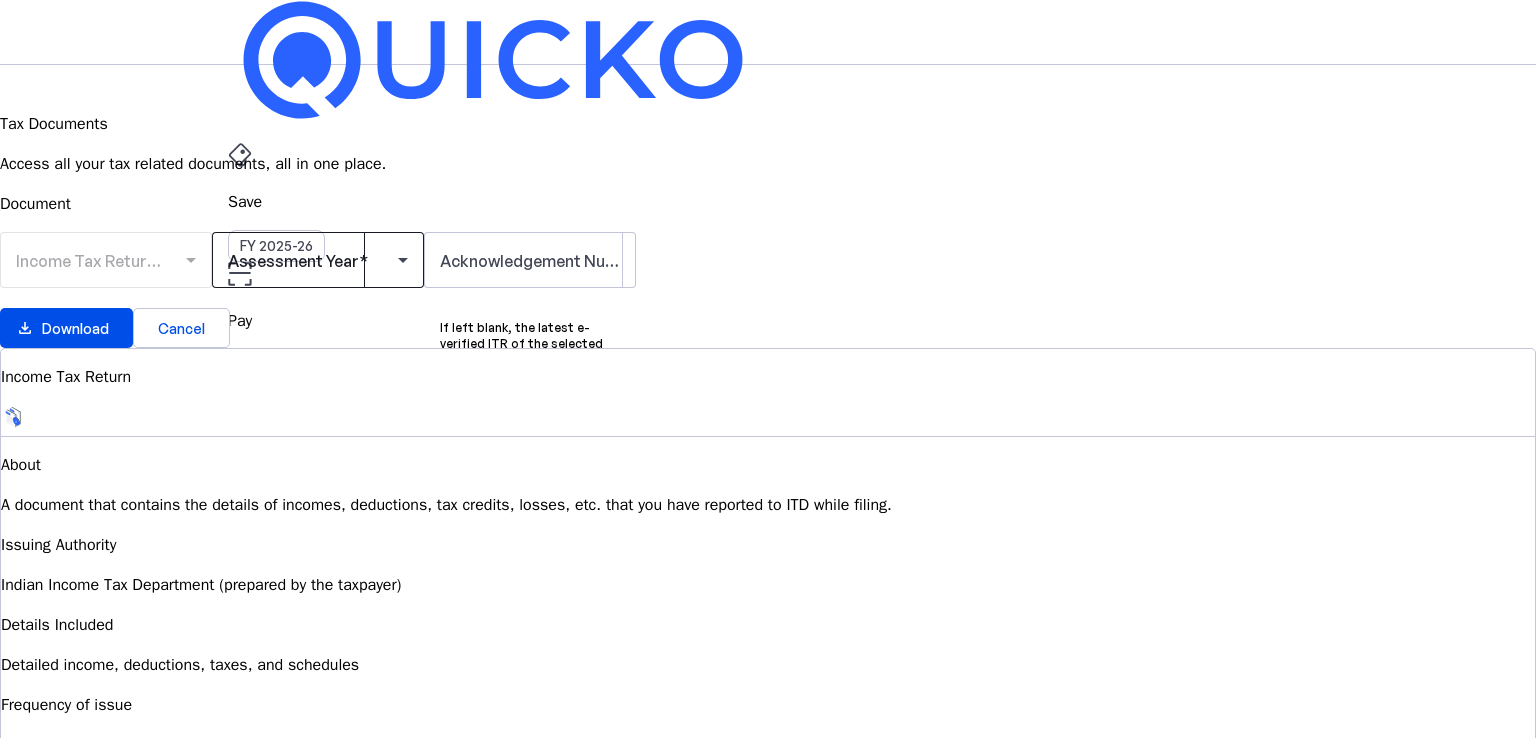 click at bounding box center [318, 260] 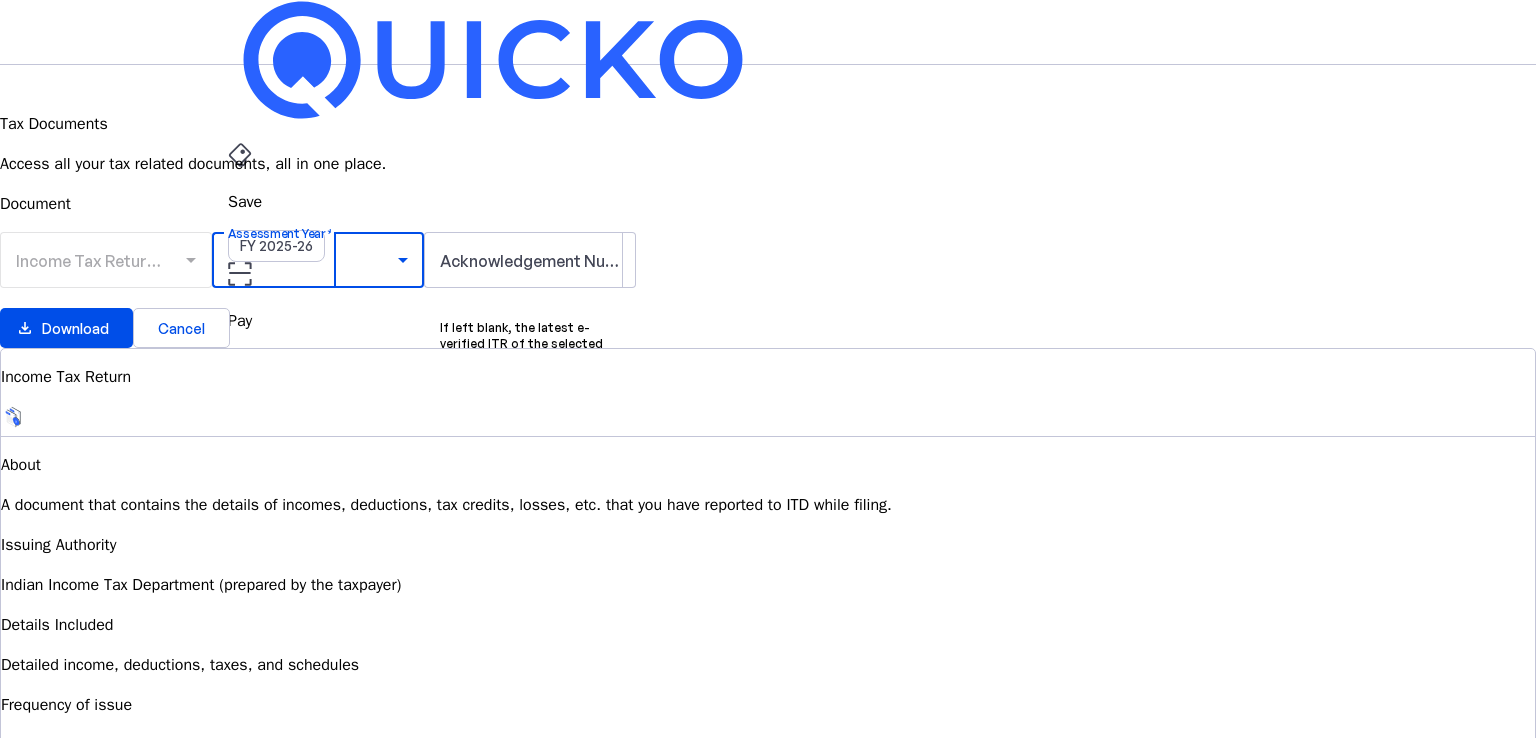 click on "AY 2024-25" at bounding box center [309, 1037] 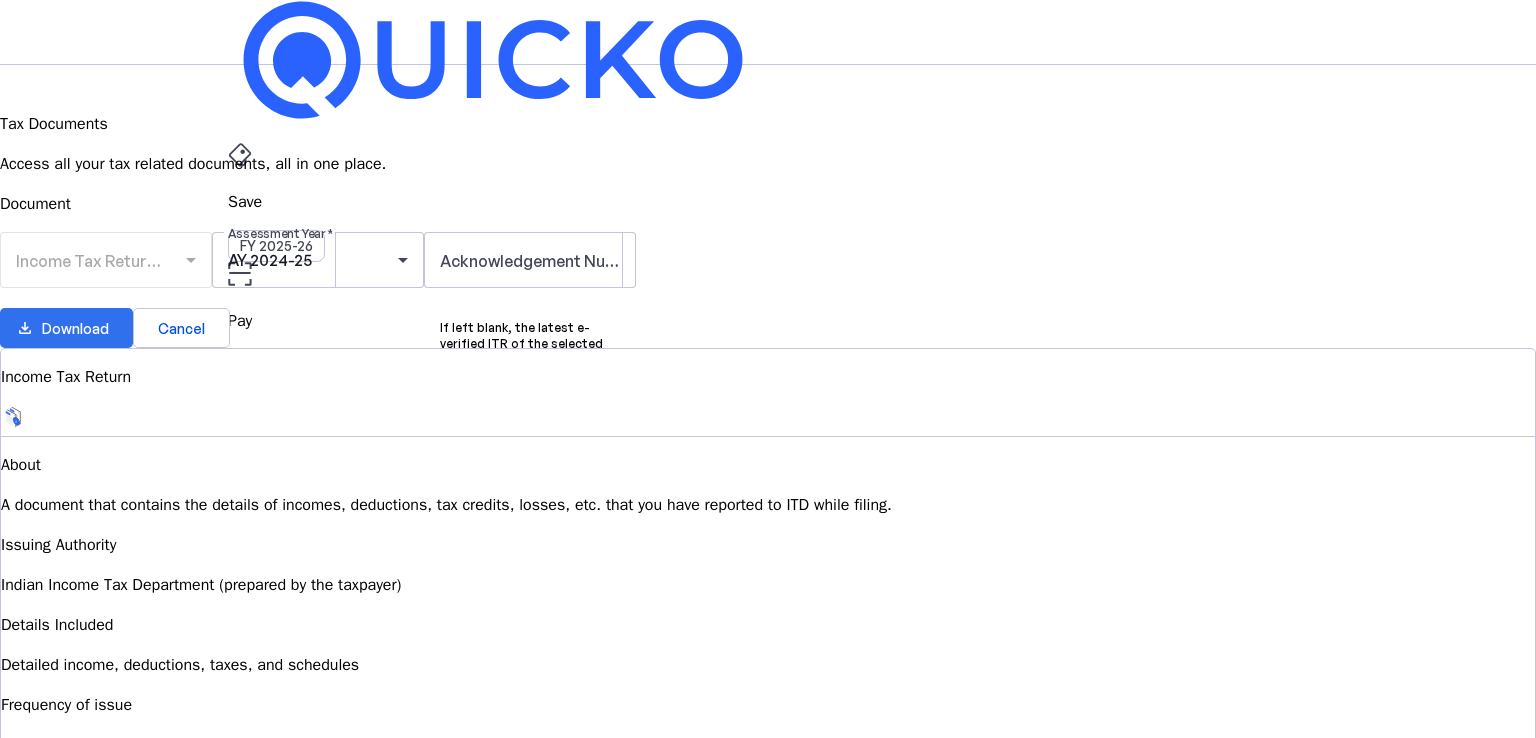click on "Download" at bounding box center [75, 328] 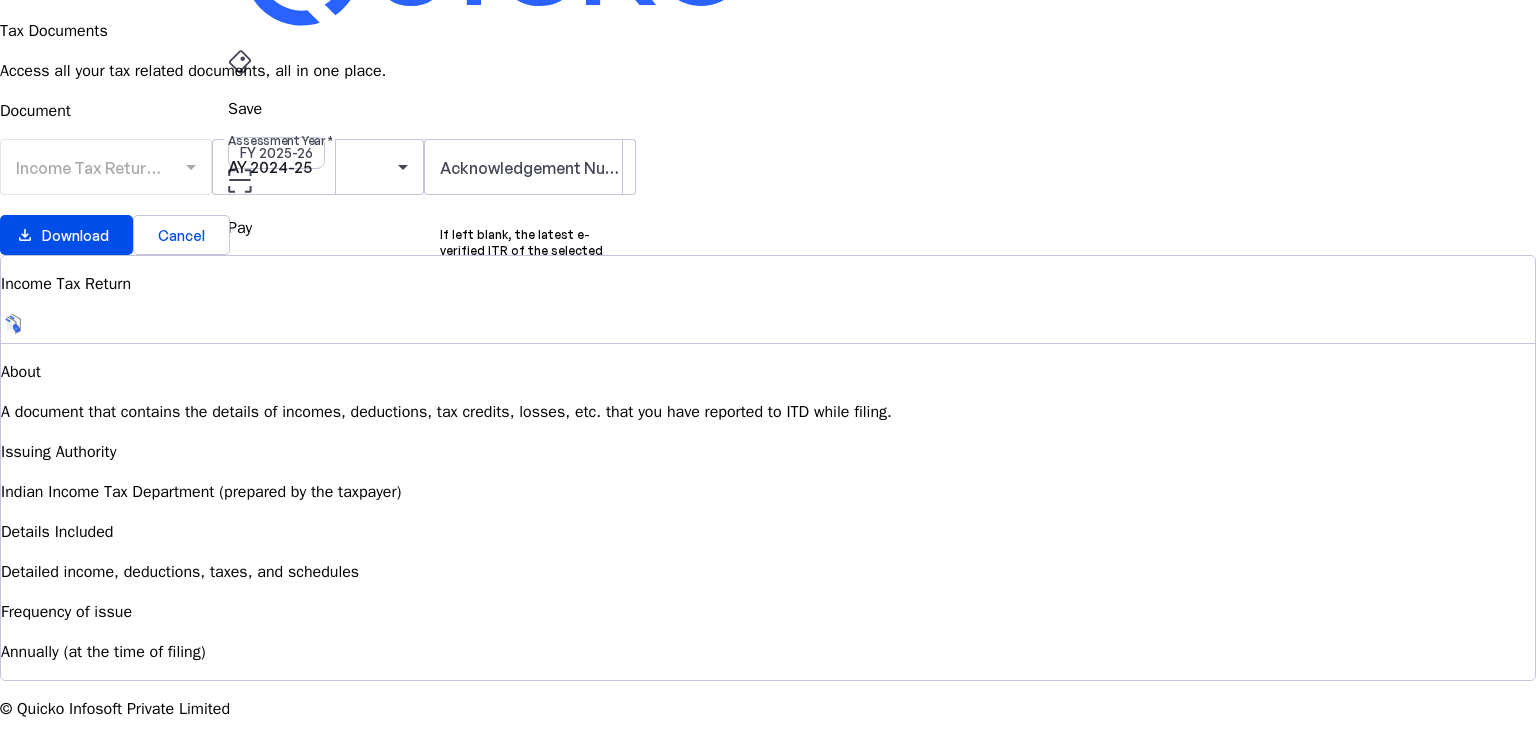 scroll, scrollTop: 0, scrollLeft: 0, axis: both 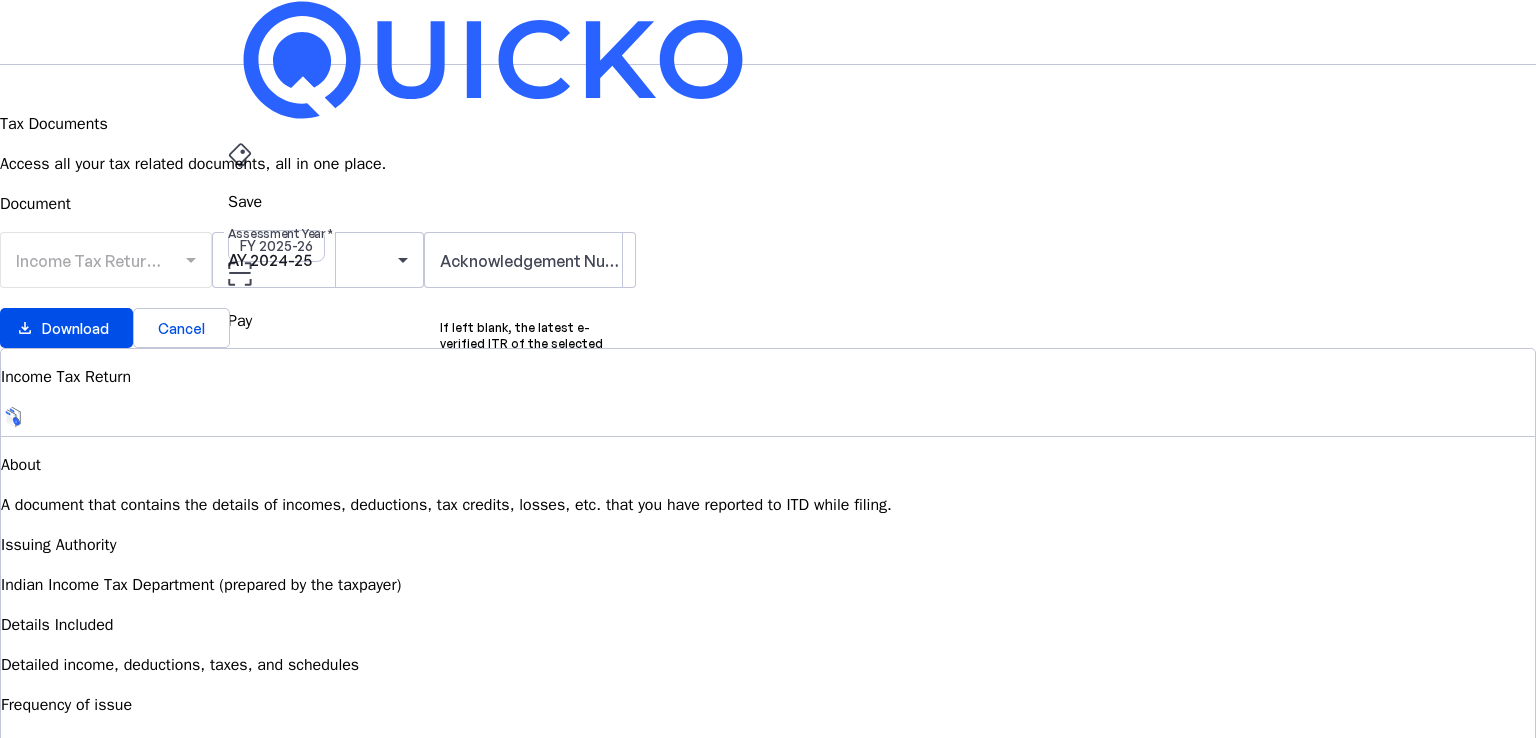 click on "Tax Documents" at bounding box center [768, 496] 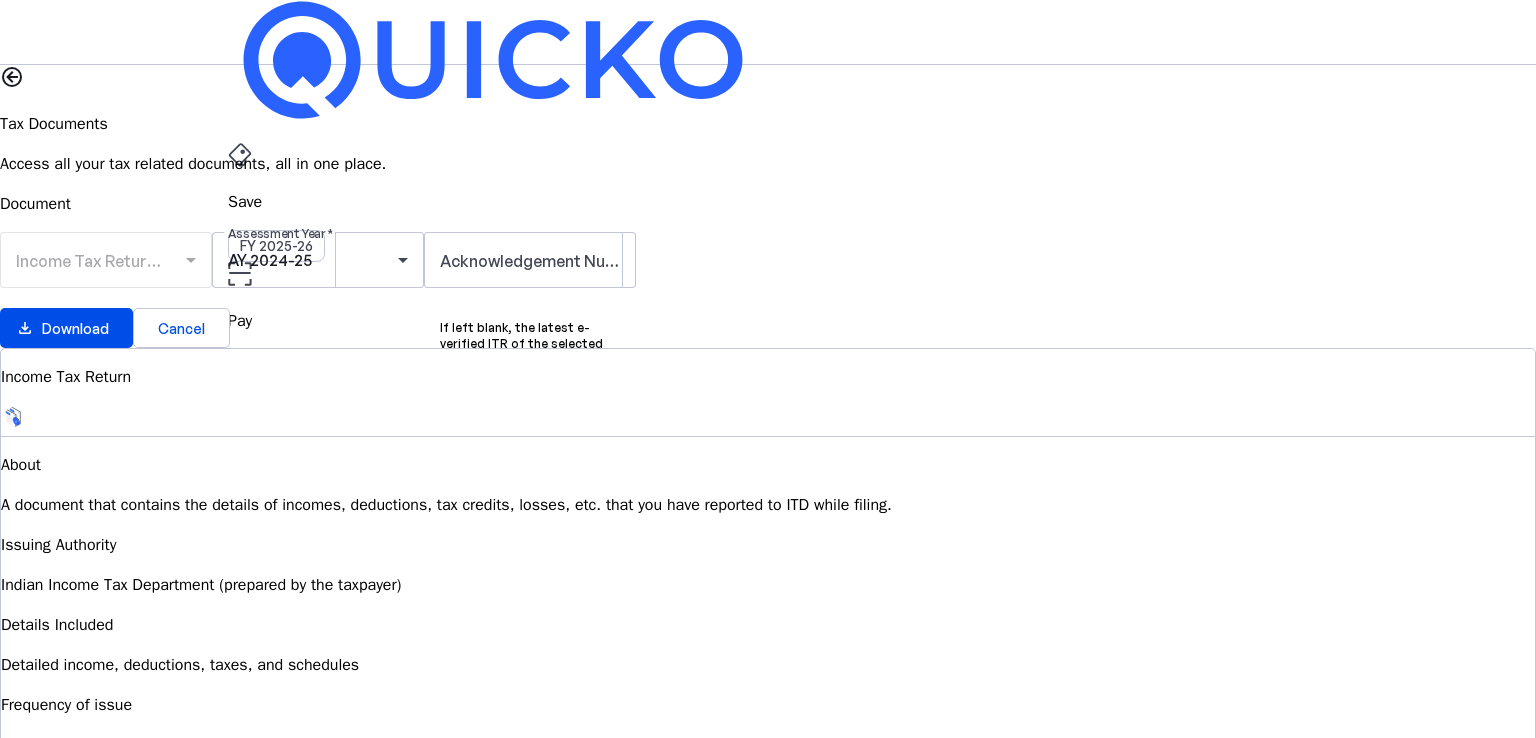 click at bounding box center (240, 155) 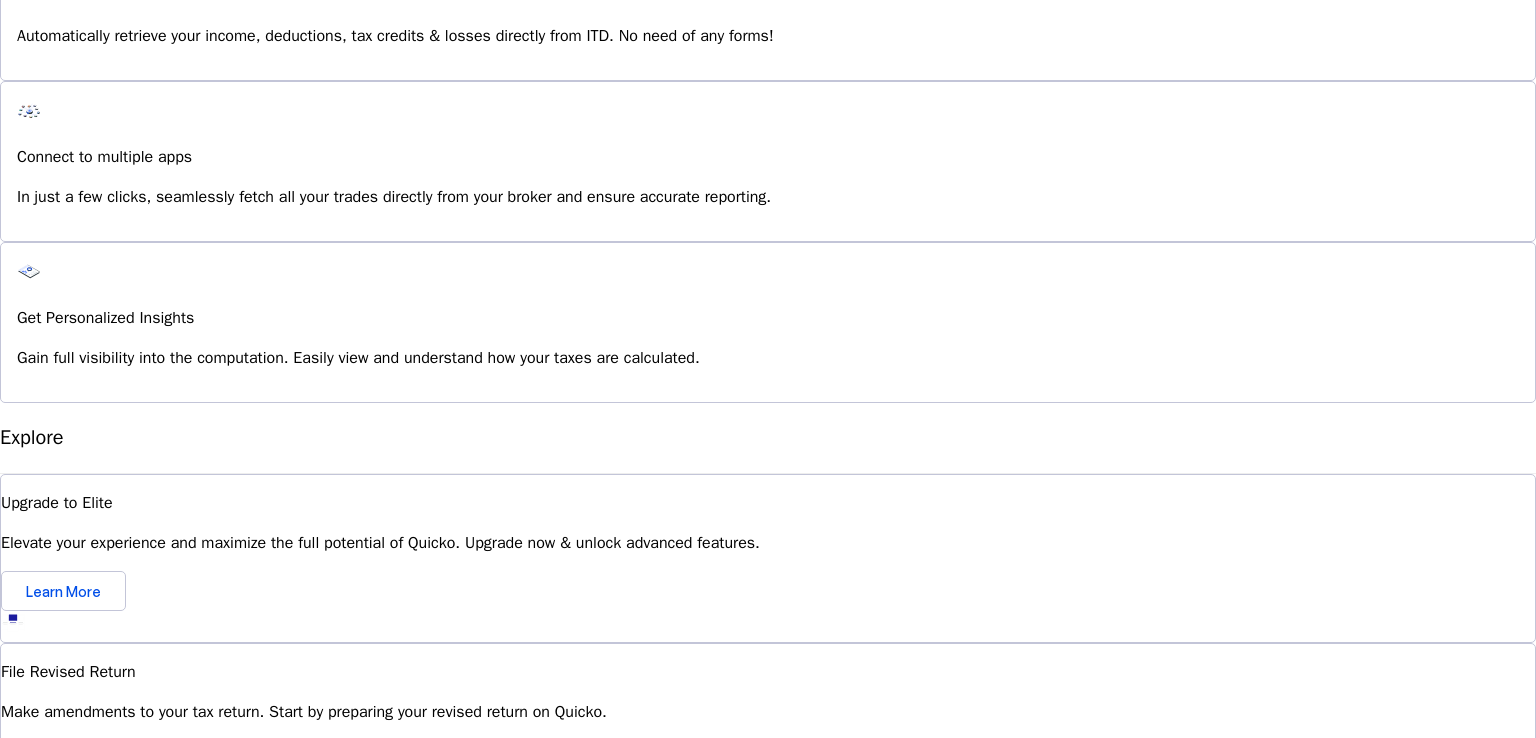 scroll, scrollTop: 1768, scrollLeft: 0, axis: vertical 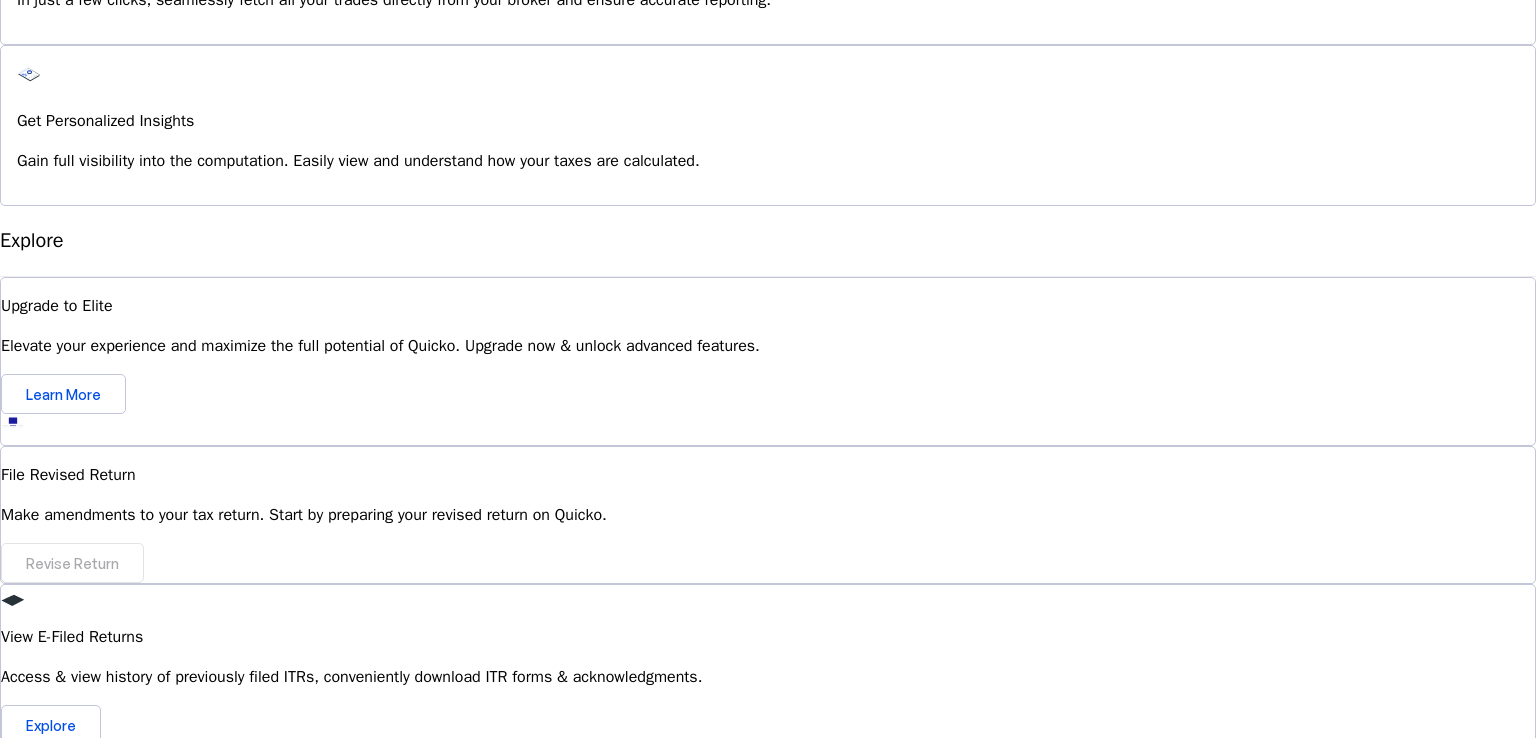 click on "What support options are available if I have questions or issues while using Quicko?" at bounding box center [768, 993] 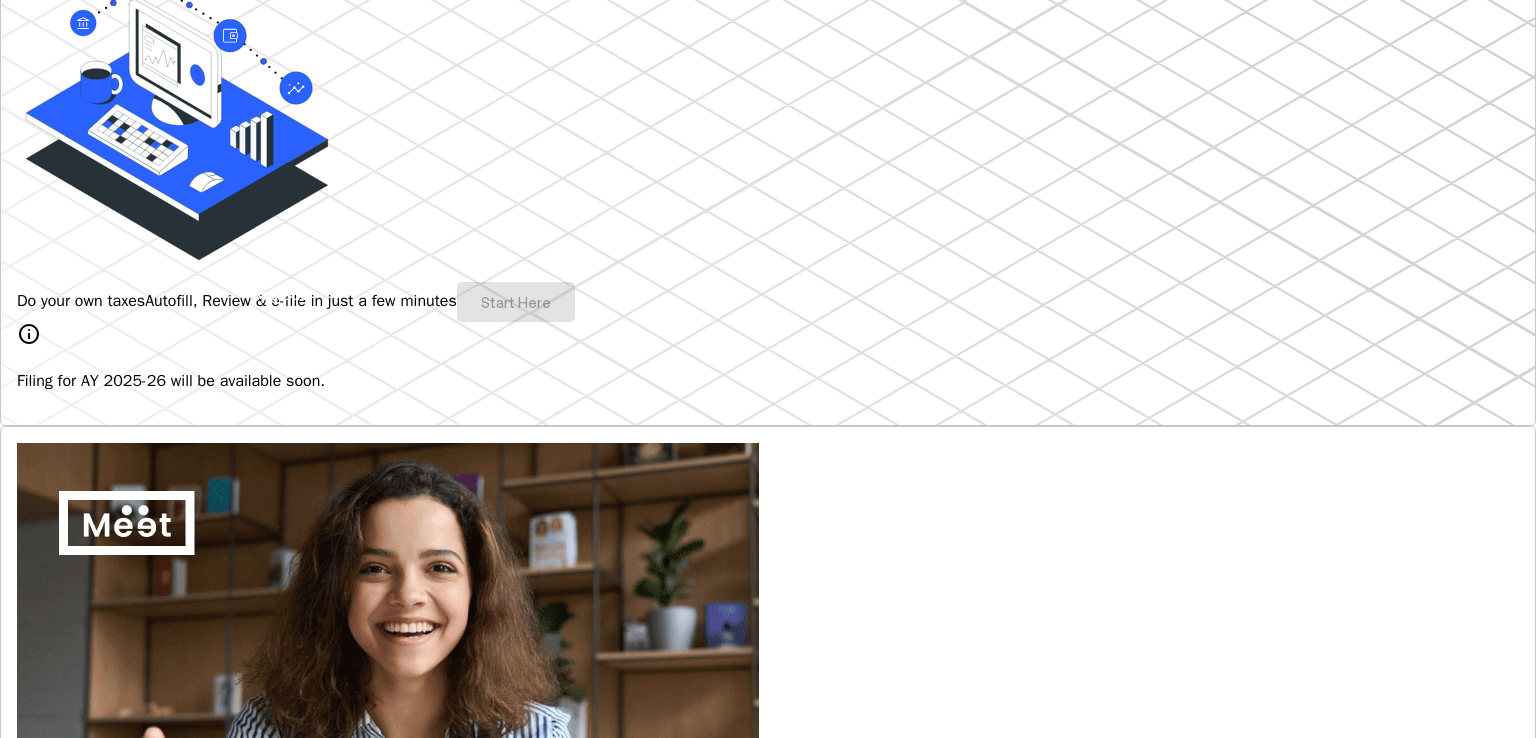 scroll, scrollTop: 0, scrollLeft: 0, axis: both 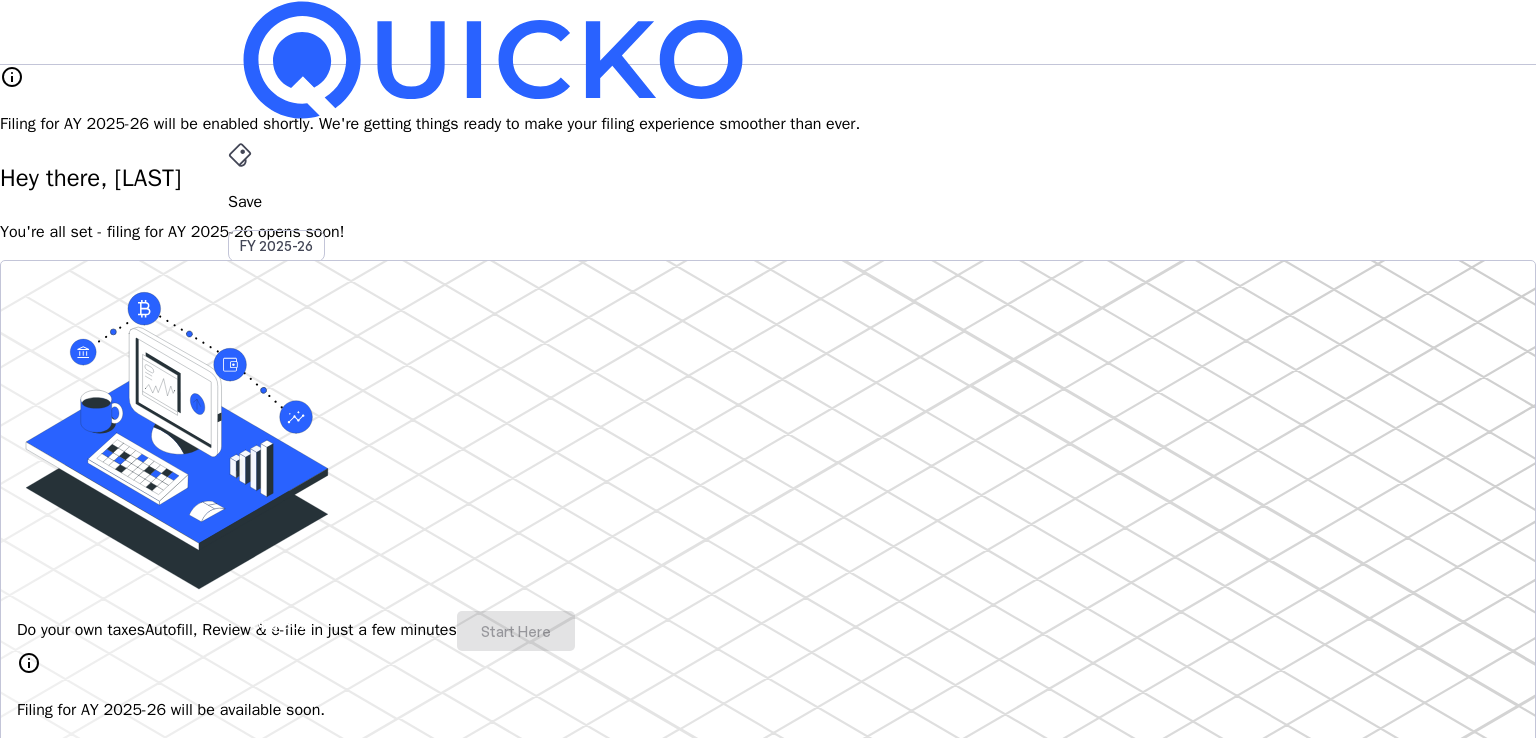 click at bounding box center (493, 60) 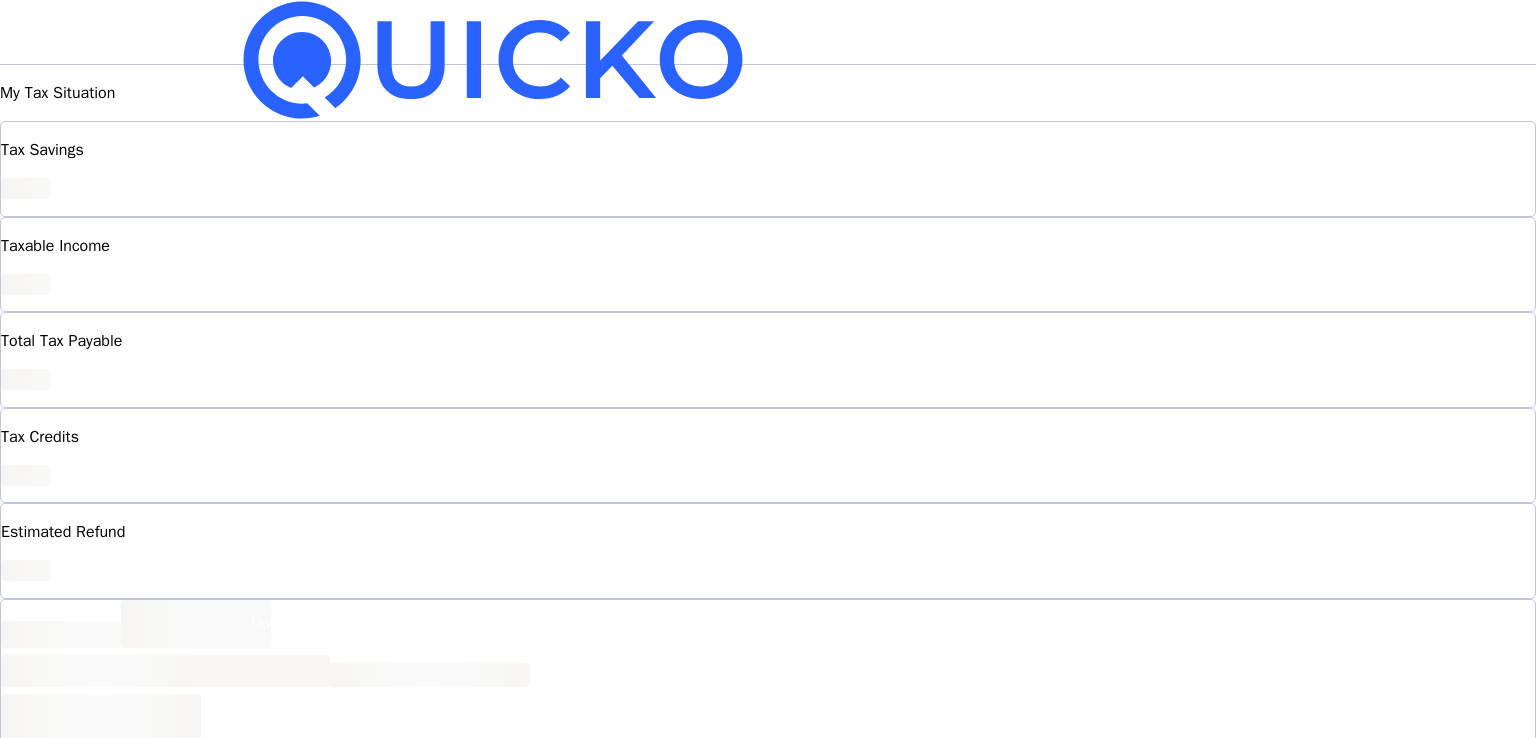 click at bounding box center [240, 155] 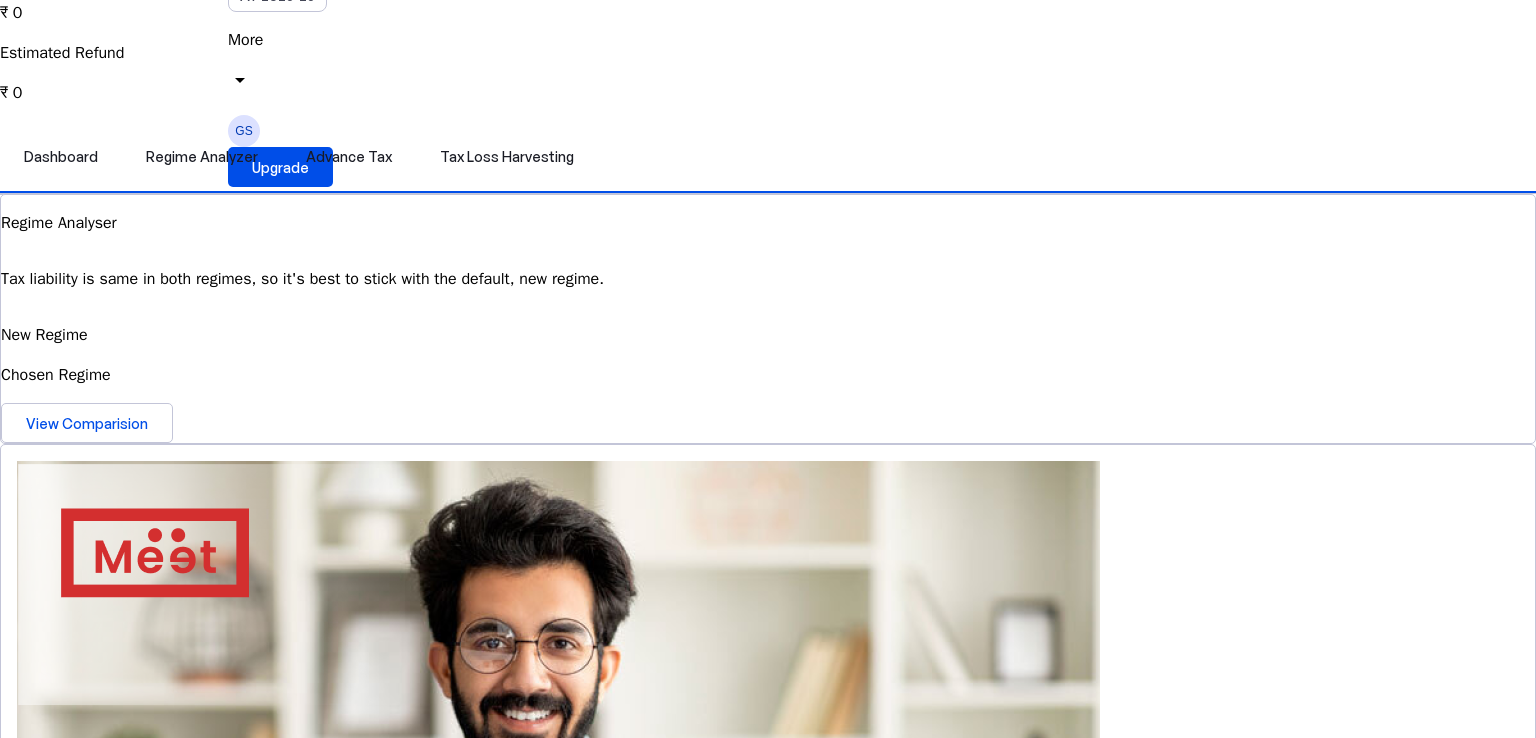 scroll, scrollTop: 224, scrollLeft: 0, axis: vertical 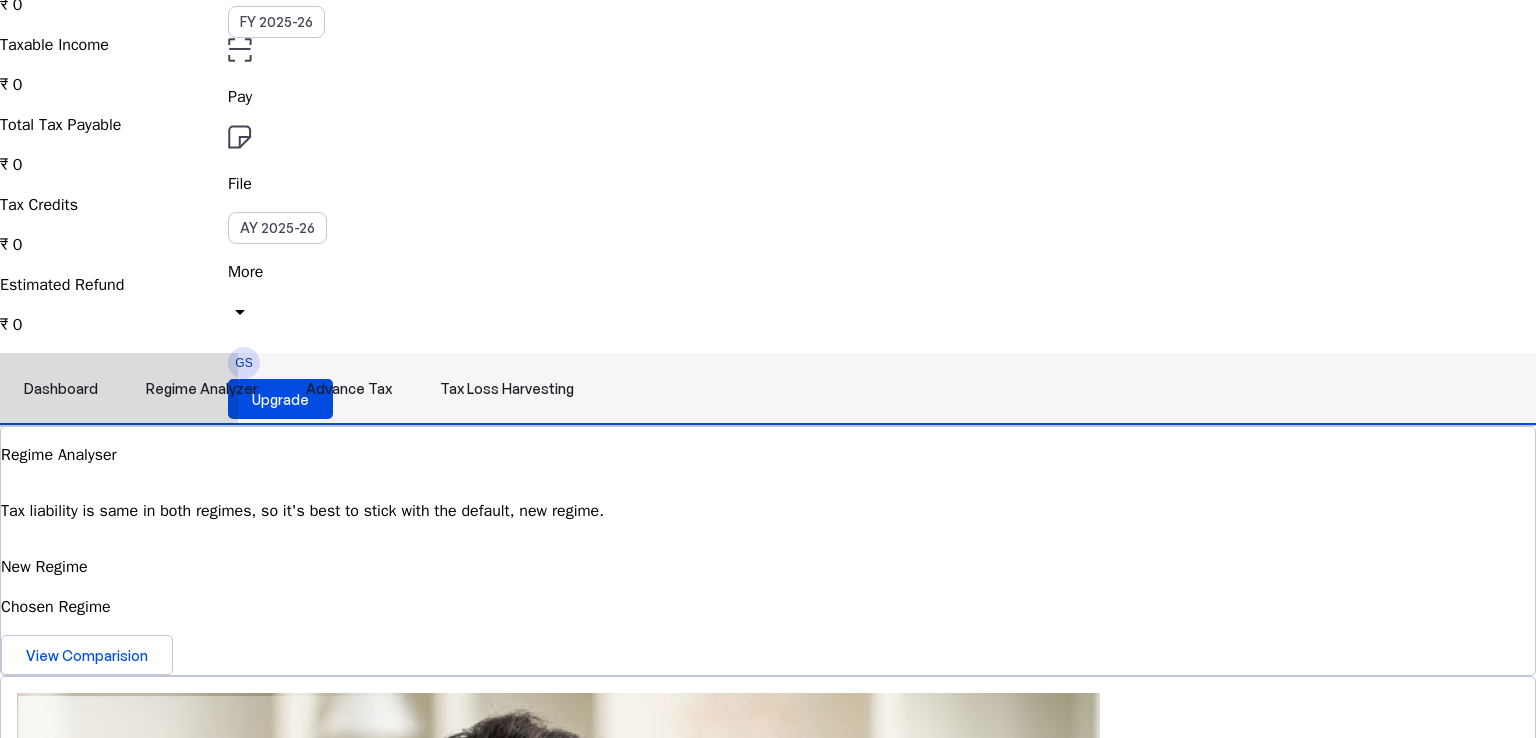 click on "Regime Analyzer" at bounding box center [202, 389] 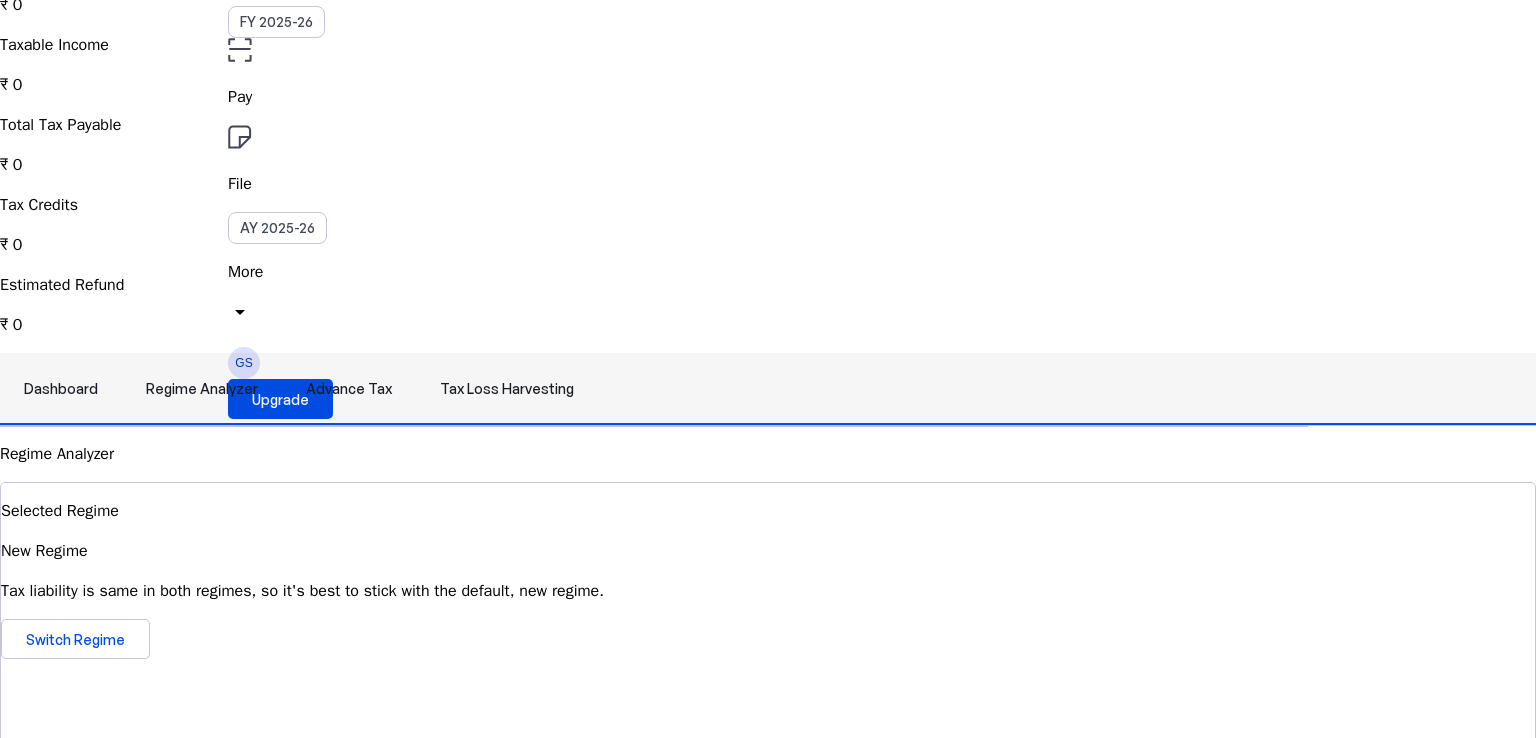 scroll, scrollTop: 0, scrollLeft: 0, axis: both 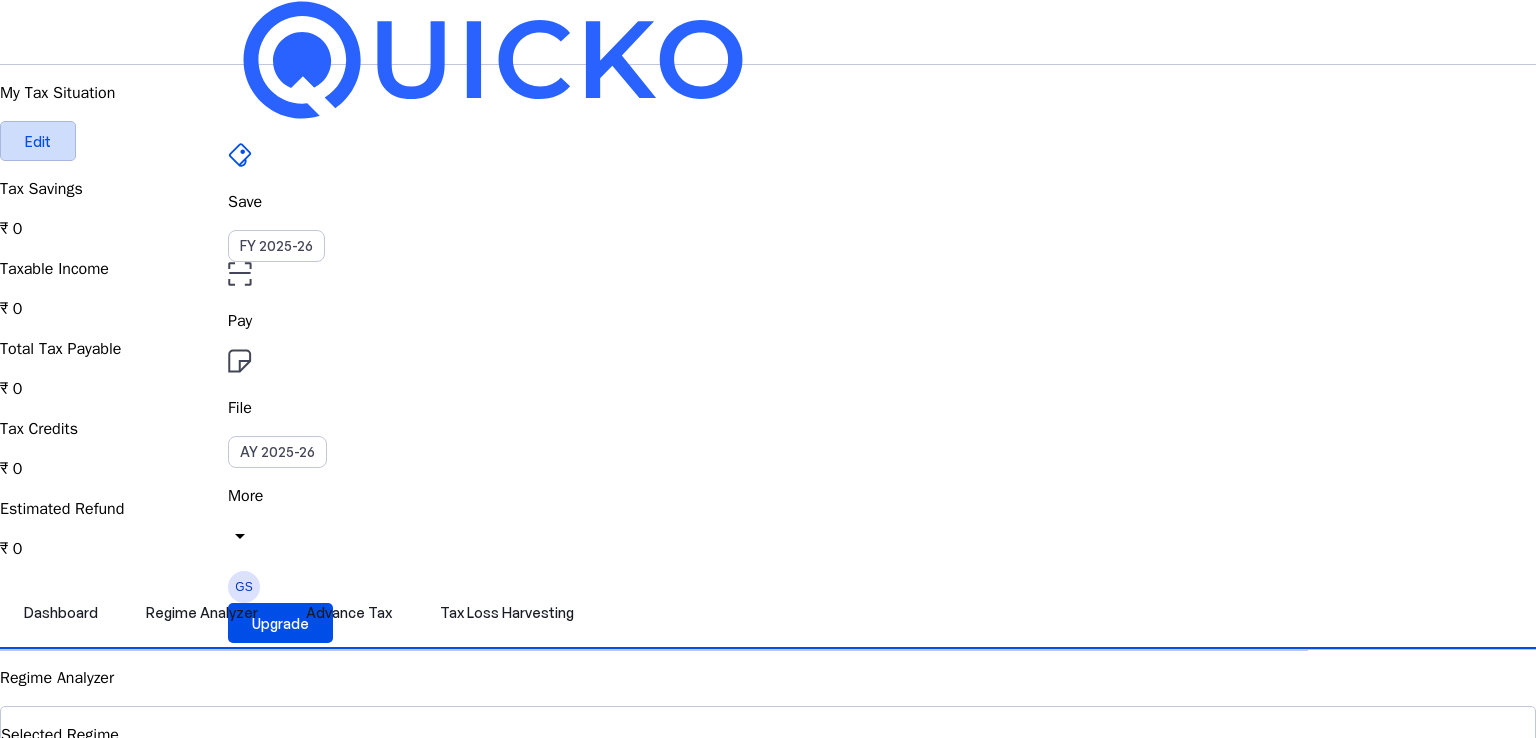 click at bounding box center (38, 141) 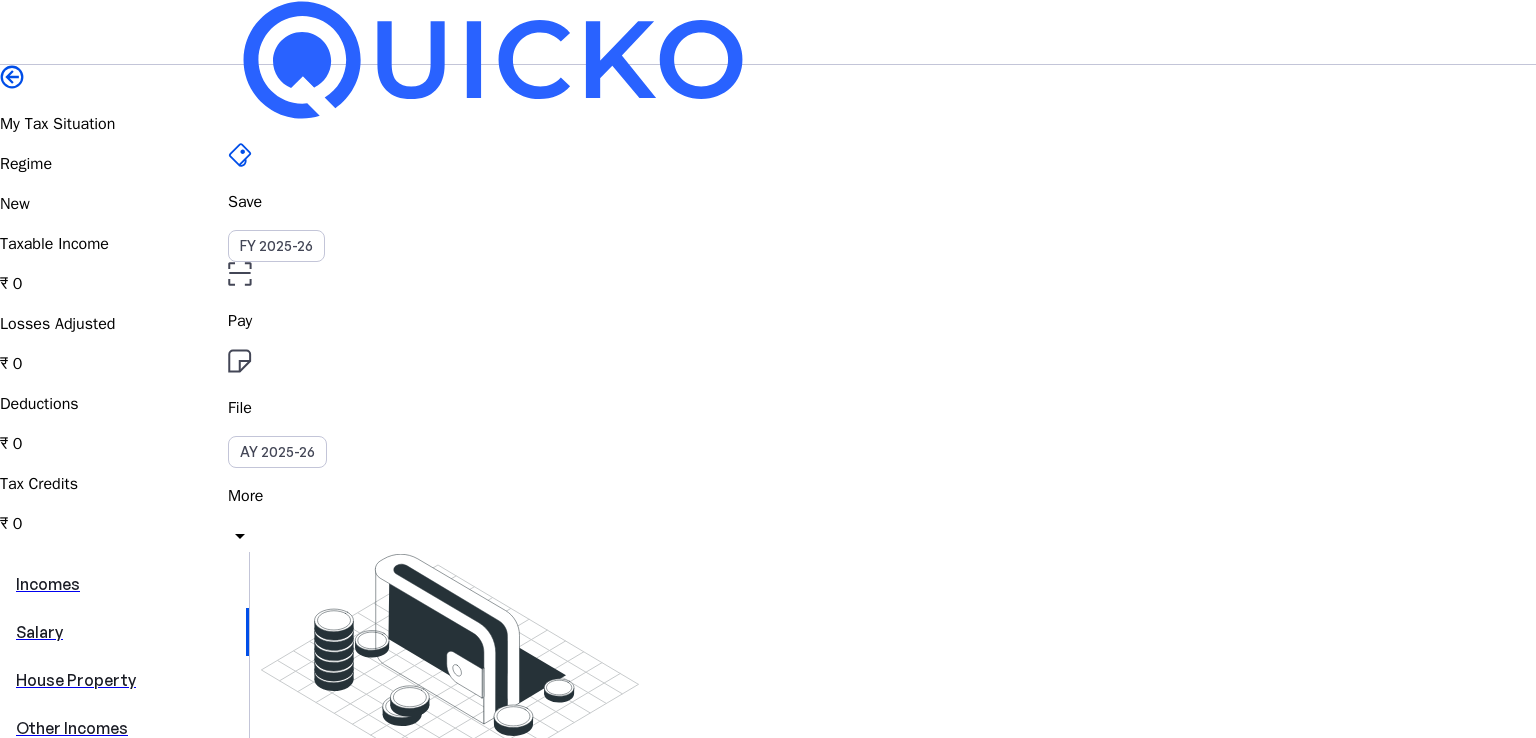 click on "Incomes" at bounding box center [124, 584] 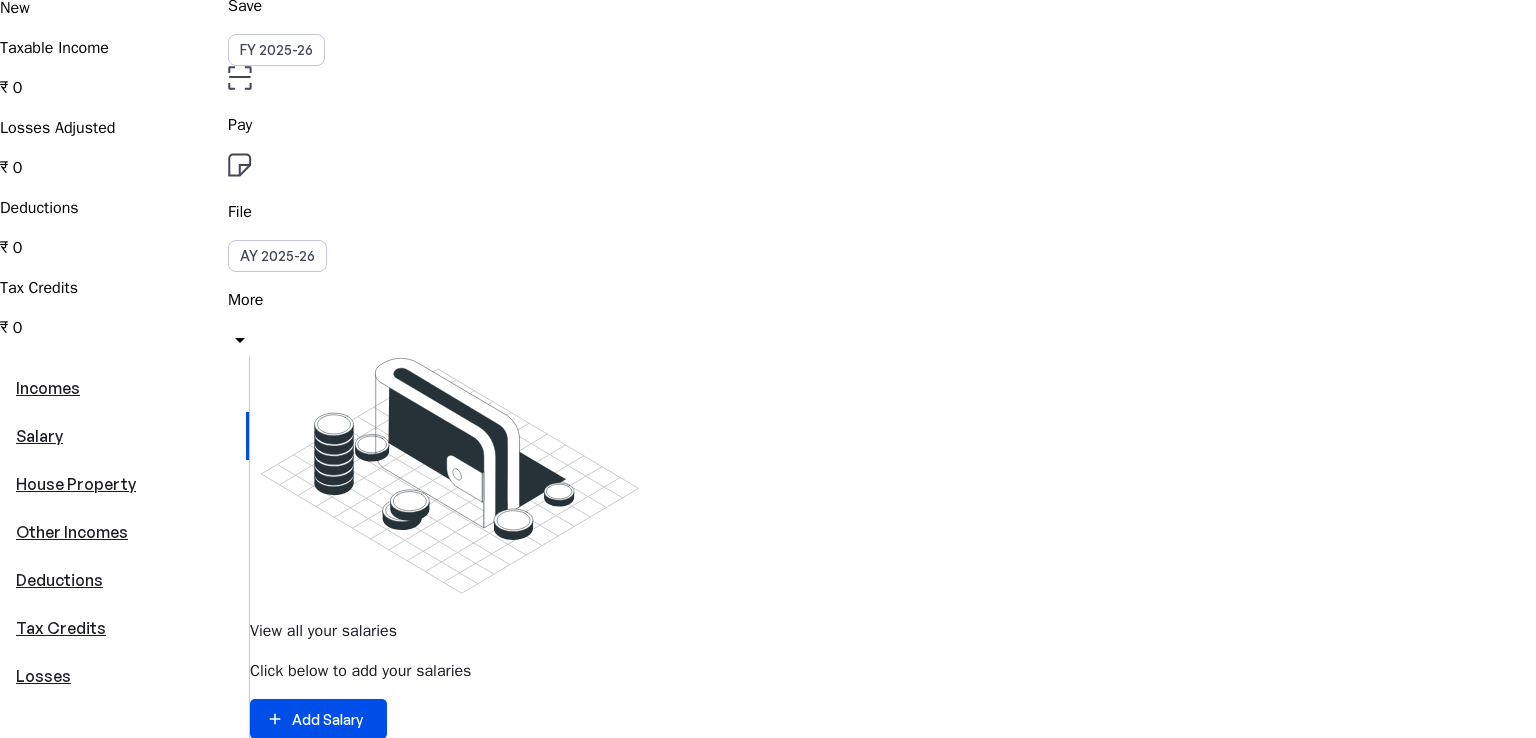 scroll, scrollTop: 200, scrollLeft: 0, axis: vertical 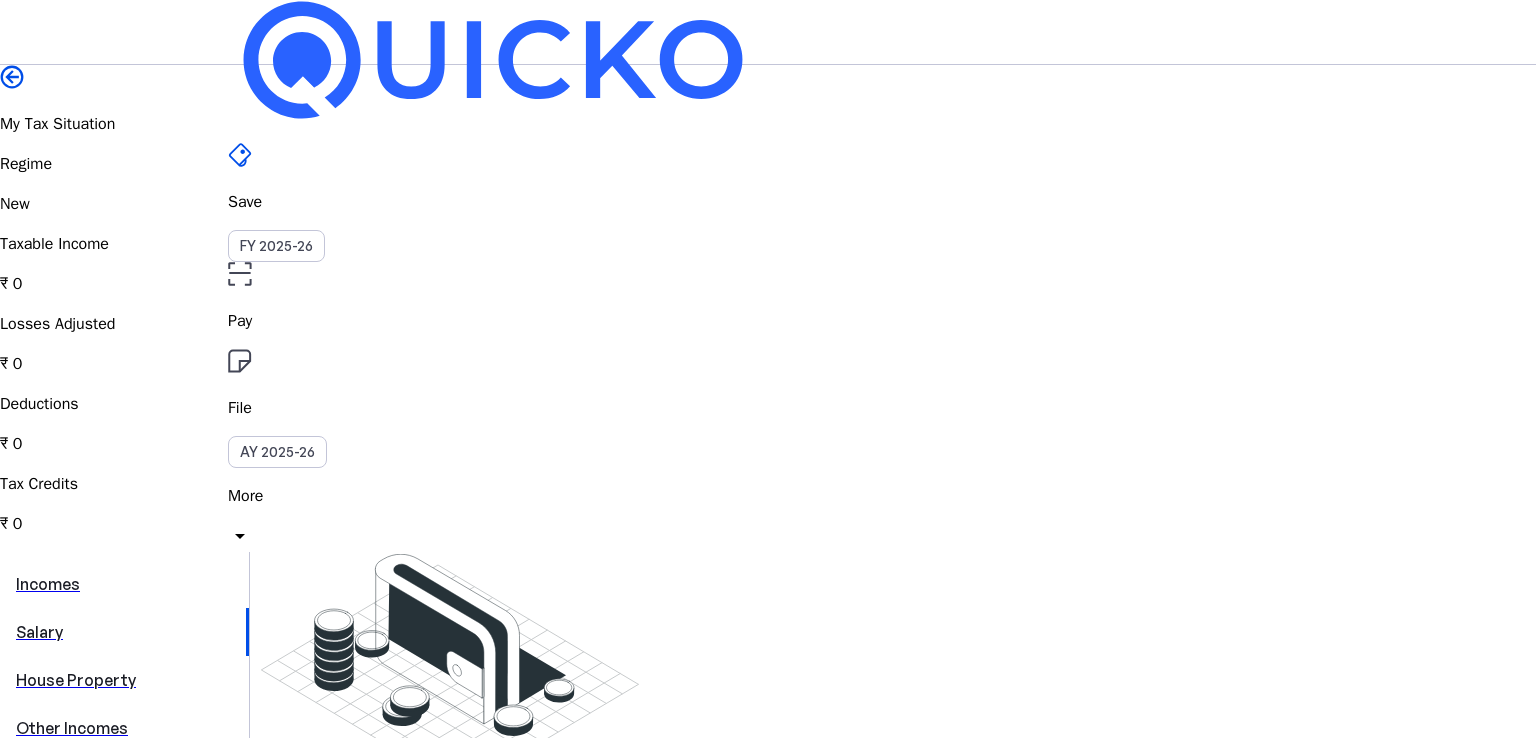 click on "Taxable Income ₹ 0" at bounding box center (768, 264) 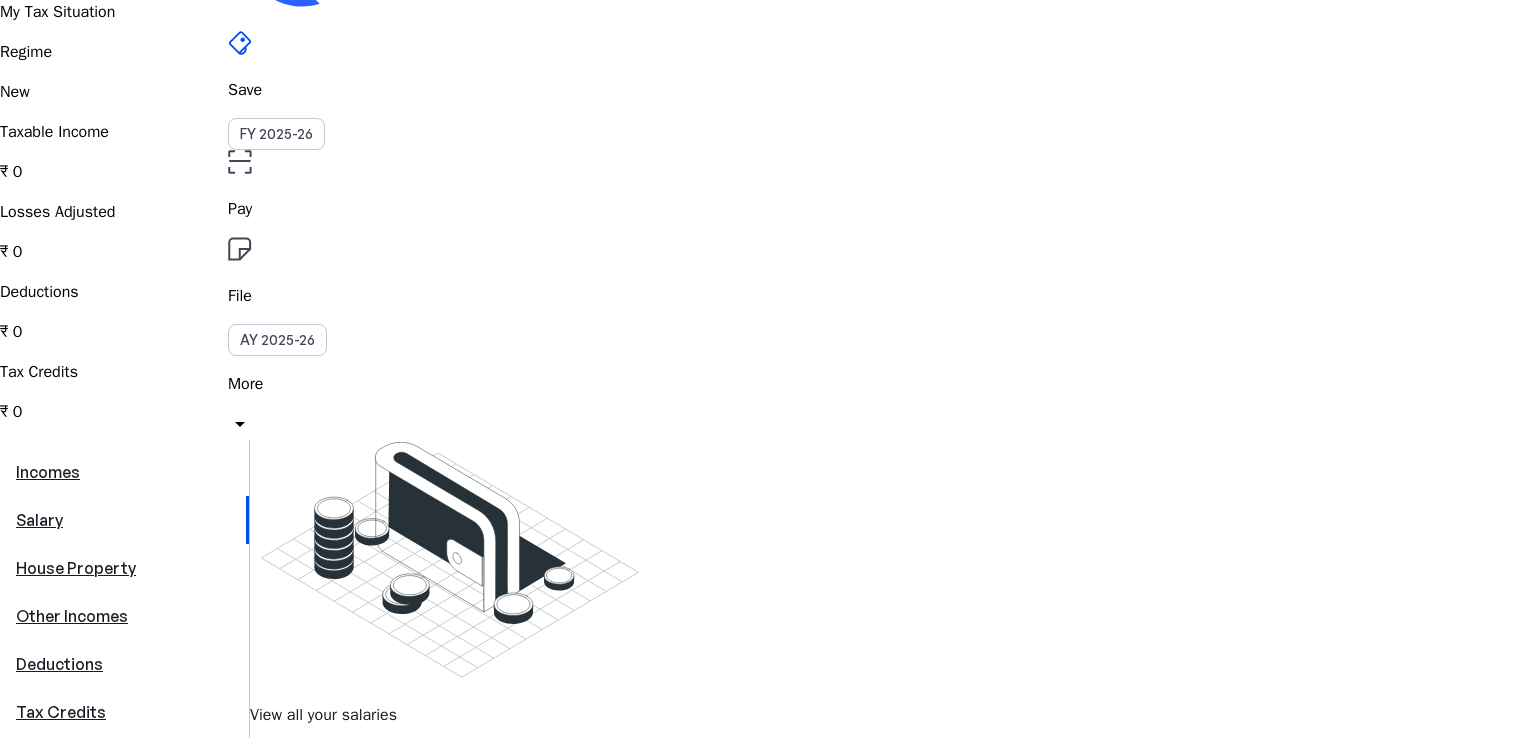 scroll, scrollTop: 0, scrollLeft: 0, axis: both 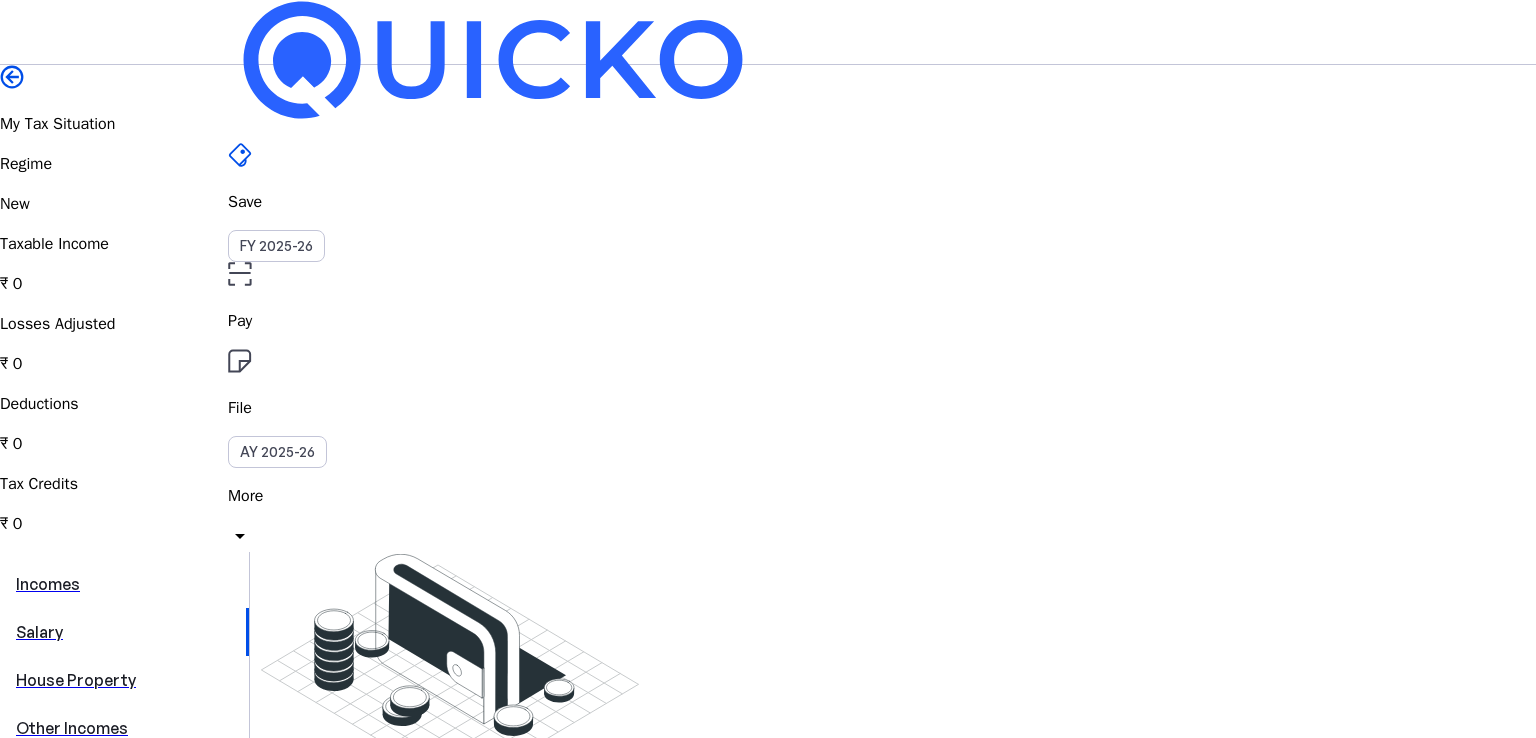 click at bounding box center [240, 274] 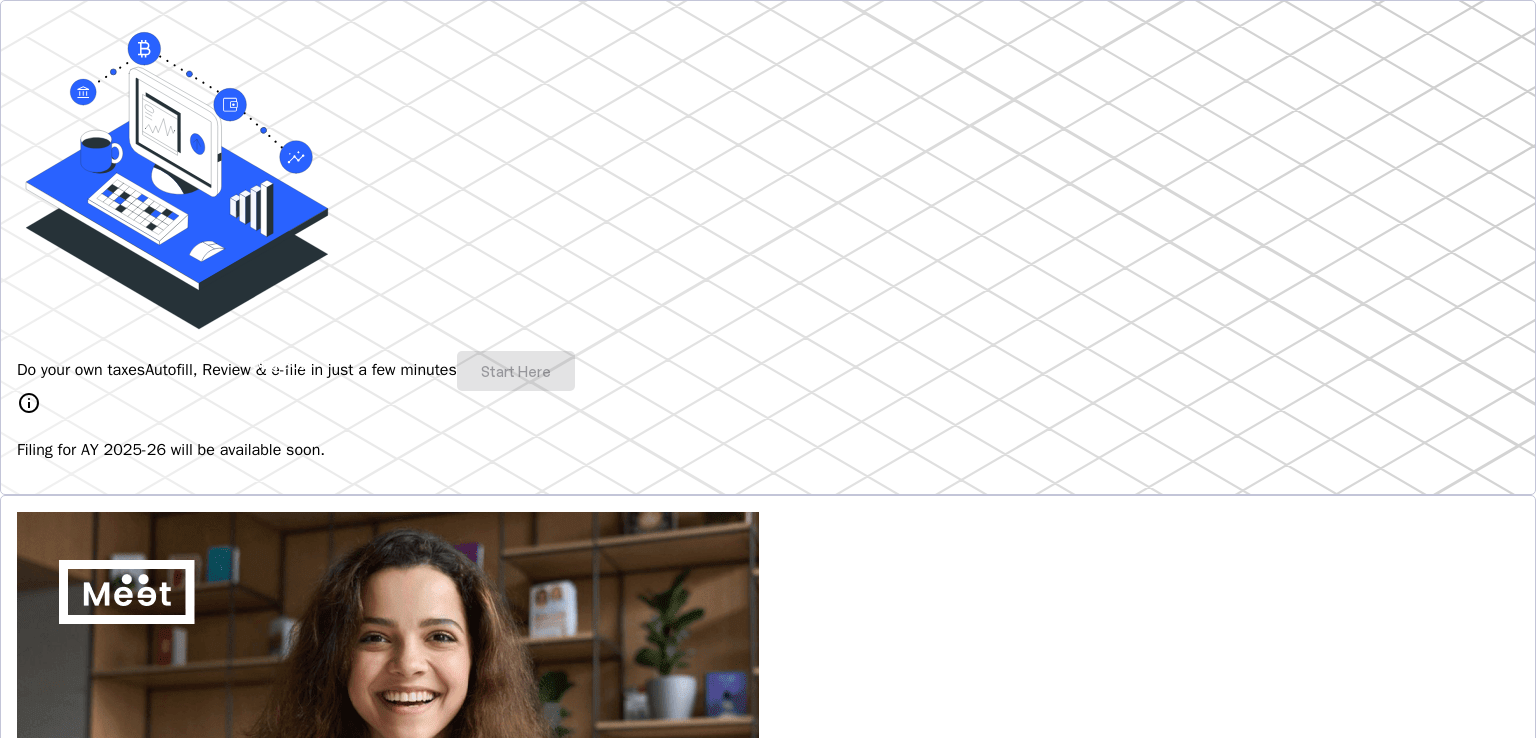 scroll, scrollTop: 267, scrollLeft: 0, axis: vertical 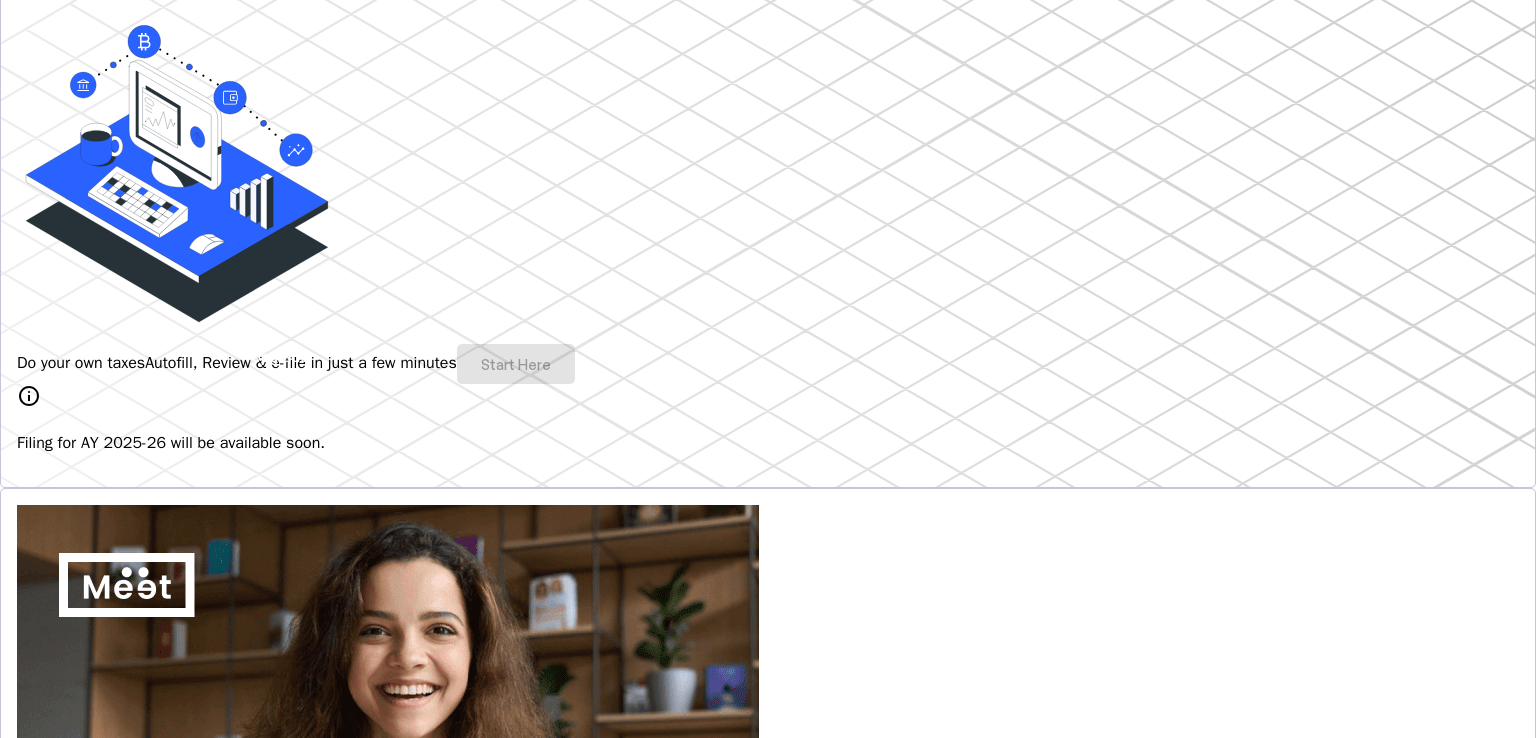 click on "info" at bounding box center (29, 396) 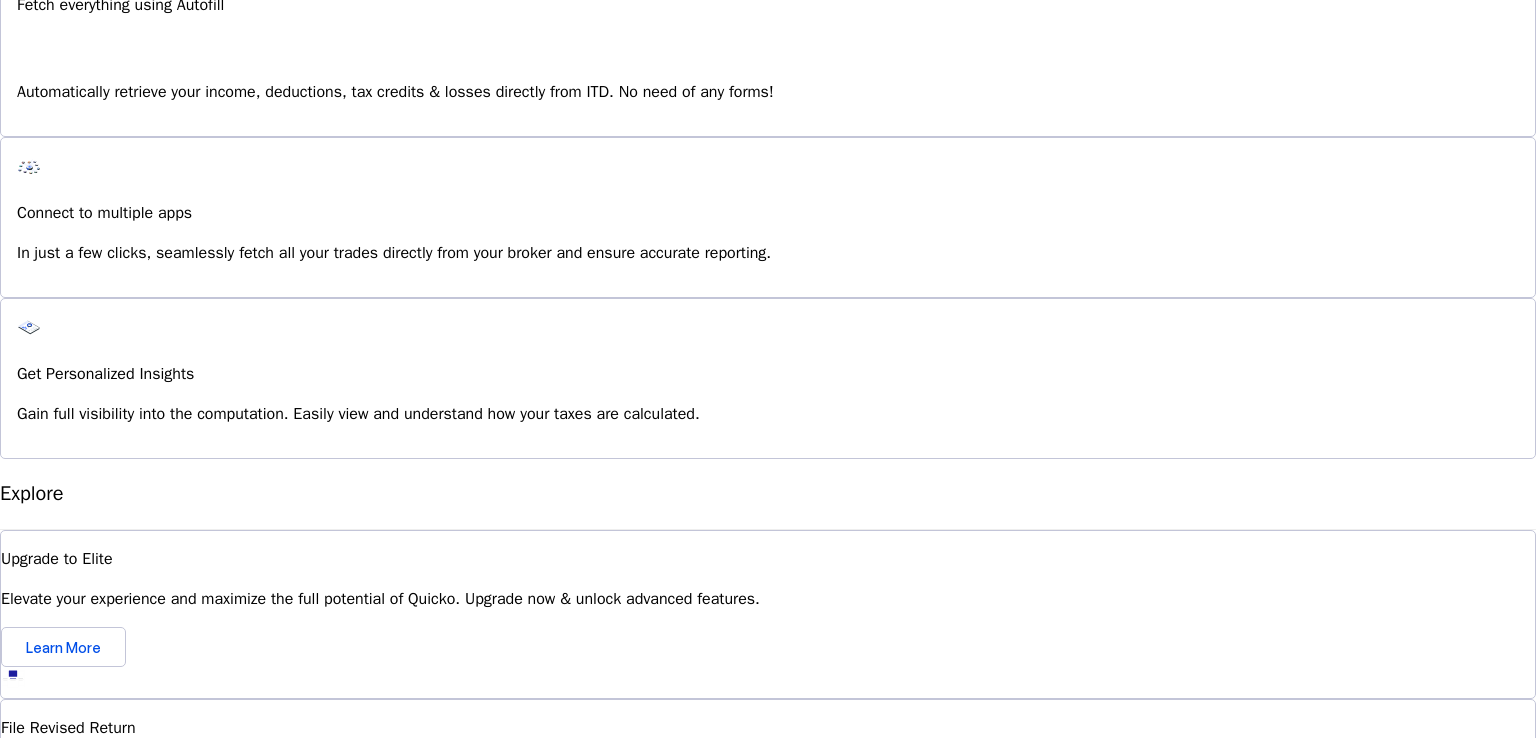scroll, scrollTop: 1768, scrollLeft: 0, axis: vertical 